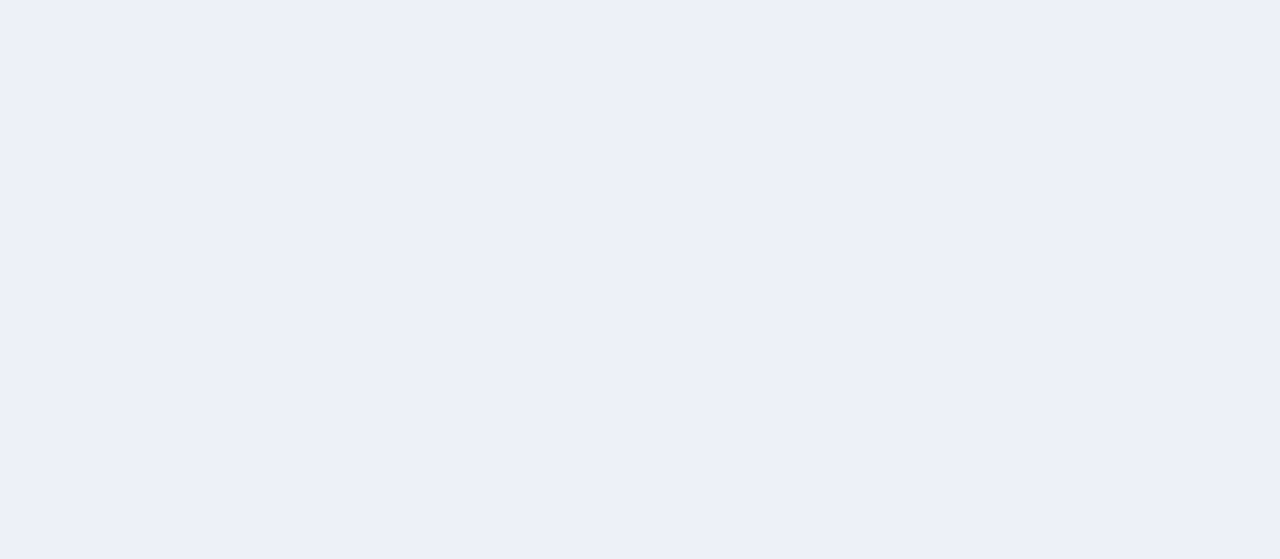 scroll, scrollTop: 0, scrollLeft: 0, axis: both 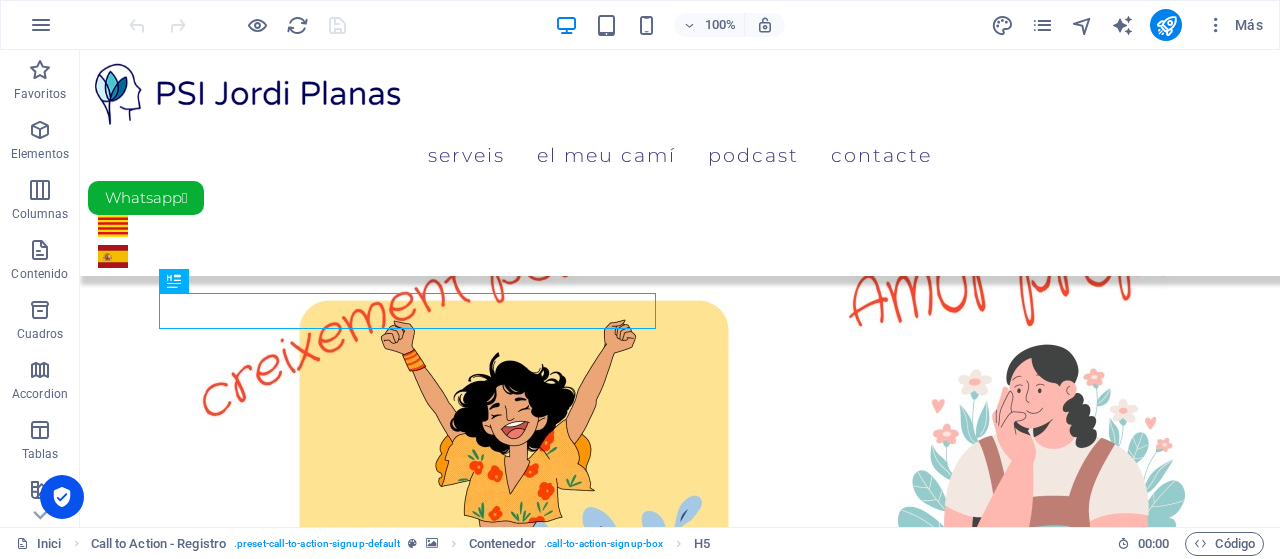 click on "Serveis El meu camí Podcast Contacte Whatsapp    Català Español Què vols aconseguir?  ¿Què et preocupa? ¿Tens la sensació que estàs bé i alhora quelcom no encaixa? Desenvolupa autoconeixement i adquireix eines per gestionar adequadament les situacions que emocionalment et trasbalsen.      ¡Comença avui el  viatge transformador!                 Començo ! Benvingut, sóc  [PERSON_NAME] , psicòleg col·legiat P-03250. Si  estàs  desitjant un canvi ,  ¡ets al lloc adequat! T'invito a  fer   una ullada als serveis  i a explicar-me  quines necessitats tens :    Serveis ¿Vols RESULTATS diferents? ¡COMENÇA AMB CANVIS! Podcast 🎧 Pulsacions de Psicologia Em subscric ! 😊 Unreadable? Regenerate Contingut: Serveis El meu camí Podcast Contacte Serveis: Acompanyament Psicològic Serveis per a Expats Assessorament Psicològic Coaching
PSI [PERSON_NAME]          Avís Legal          Política de Privacitat" at bounding box center (680, 1104) 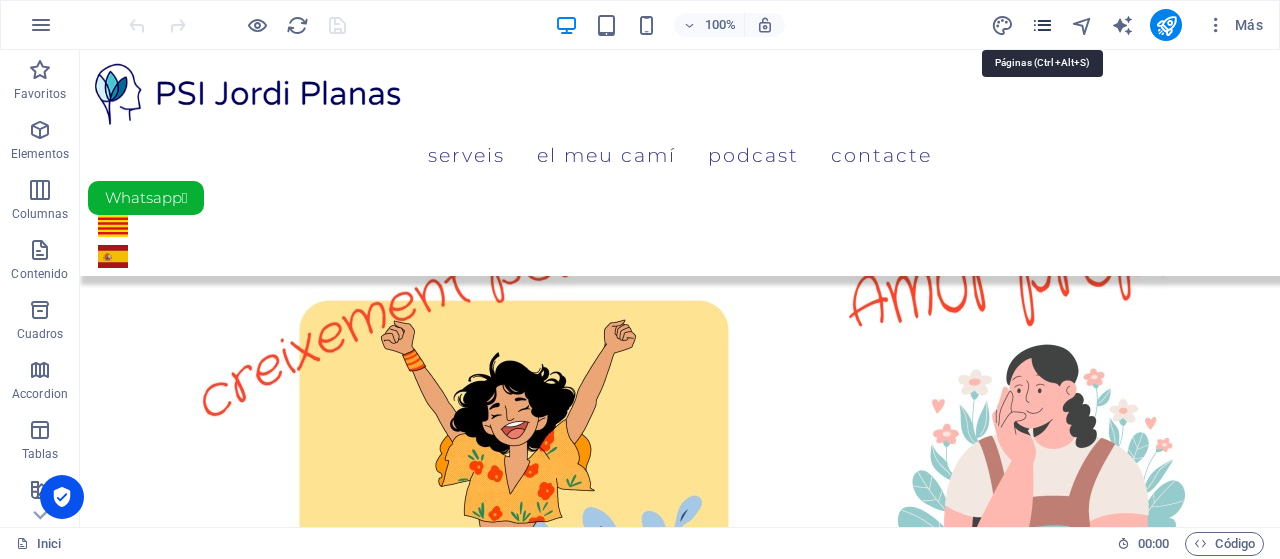 click at bounding box center (1042, 25) 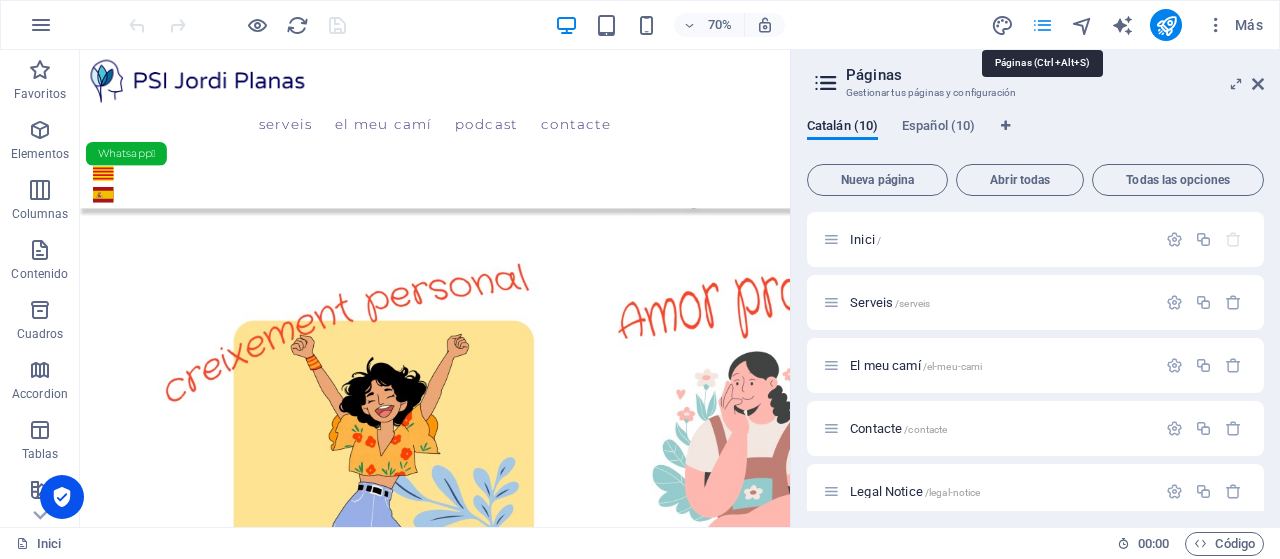 scroll, scrollTop: 1254, scrollLeft: 0, axis: vertical 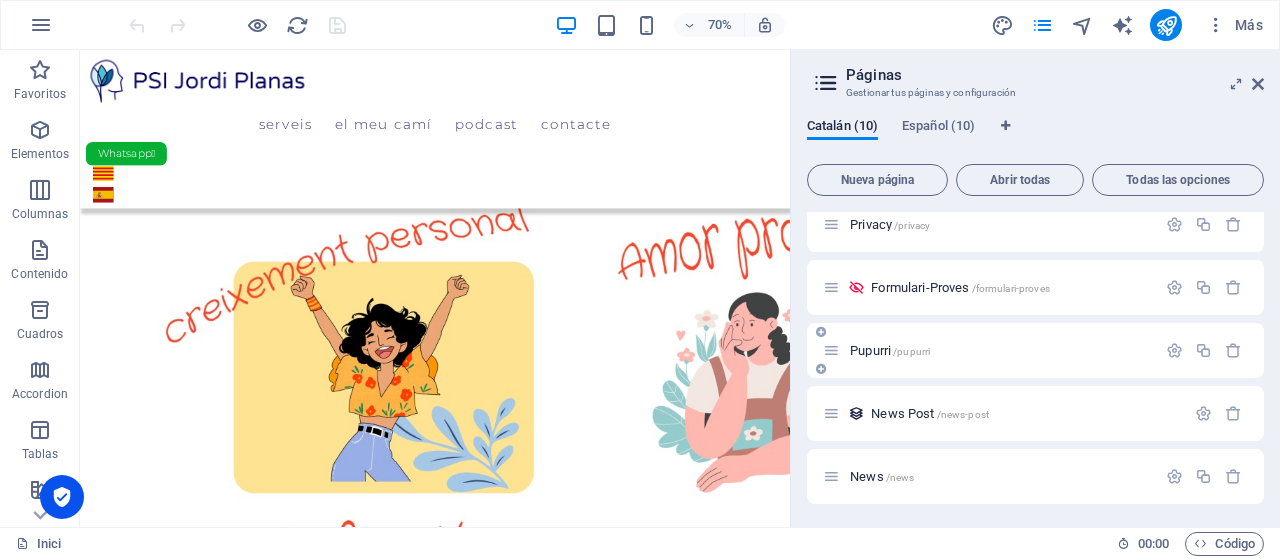 click on "Pupurri /pupurri" at bounding box center (890, 350) 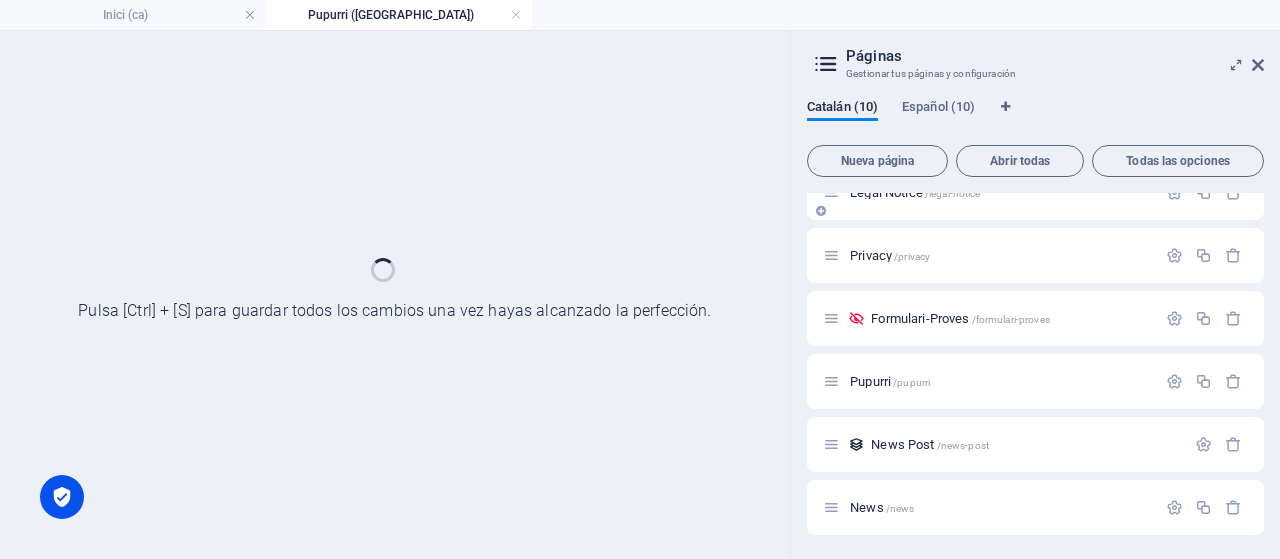 scroll, scrollTop: 279, scrollLeft: 0, axis: vertical 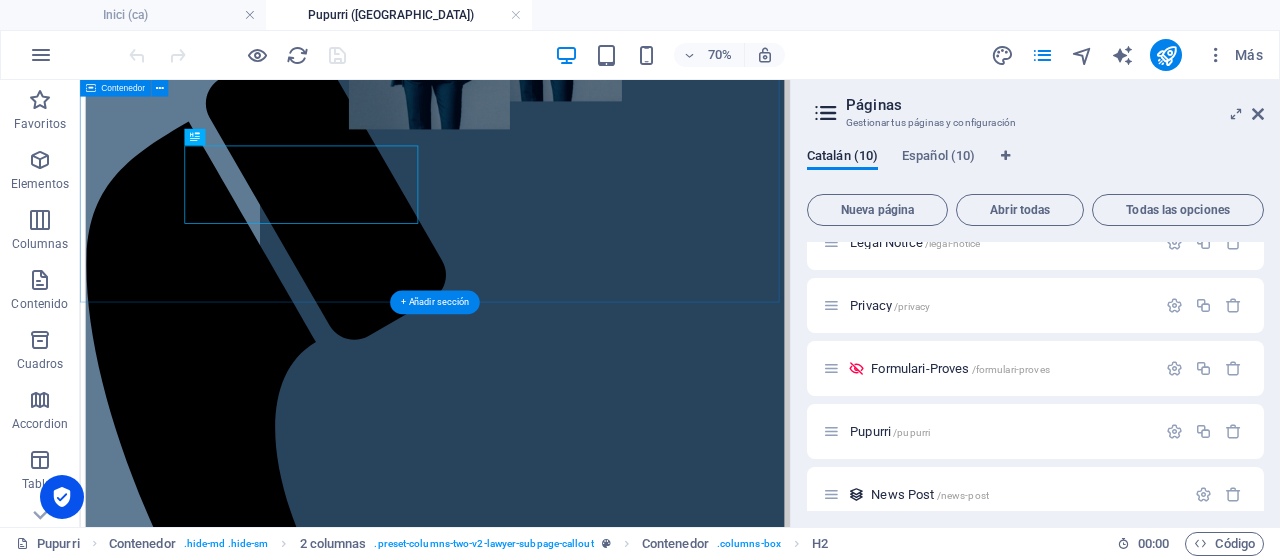 click on "Looking for an attorney? Lorem ipsum dolor sit amet, consectetur adipiscing elit. Nulla porttitor accumsan tincidunt. Cras ultricie.asdf CALL TO ACTION   " at bounding box center [587, 1571] 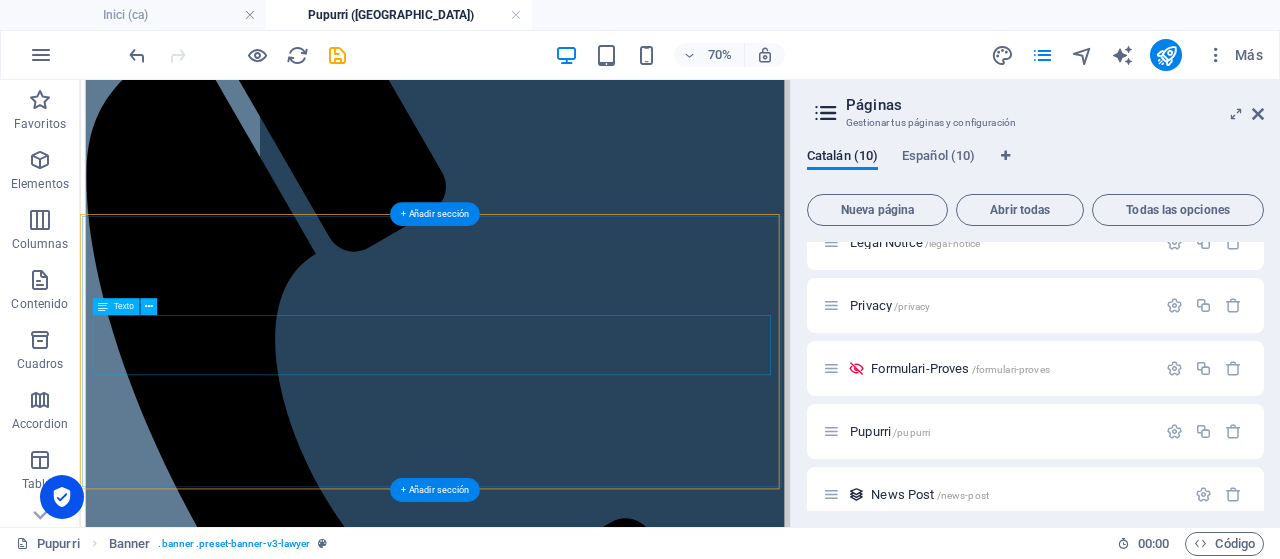scroll, scrollTop: 400, scrollLeft: 0, axis: vertical 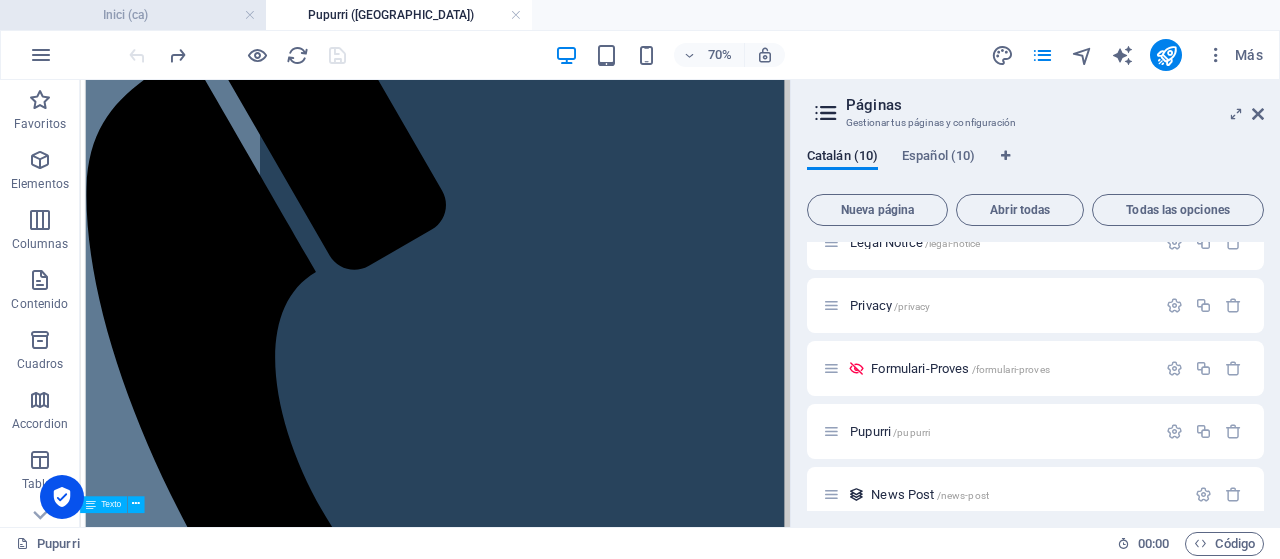 click on "Inici (ca)" at bounding box center [133, 15] 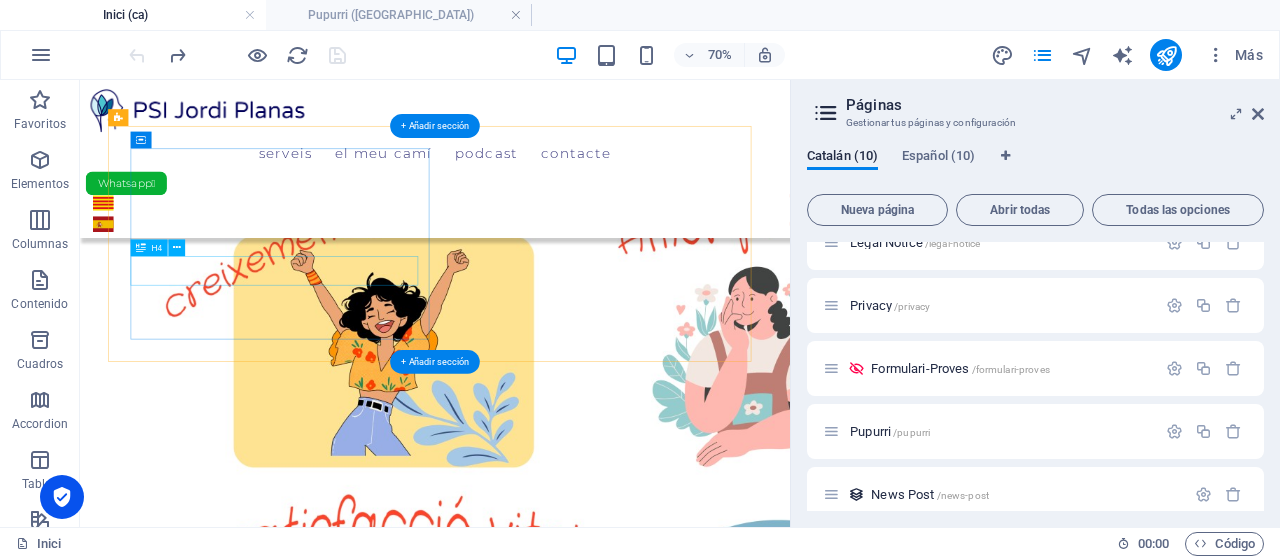 scroll, scrollTop: 1354, scrollLeft: 0, axis: vertical 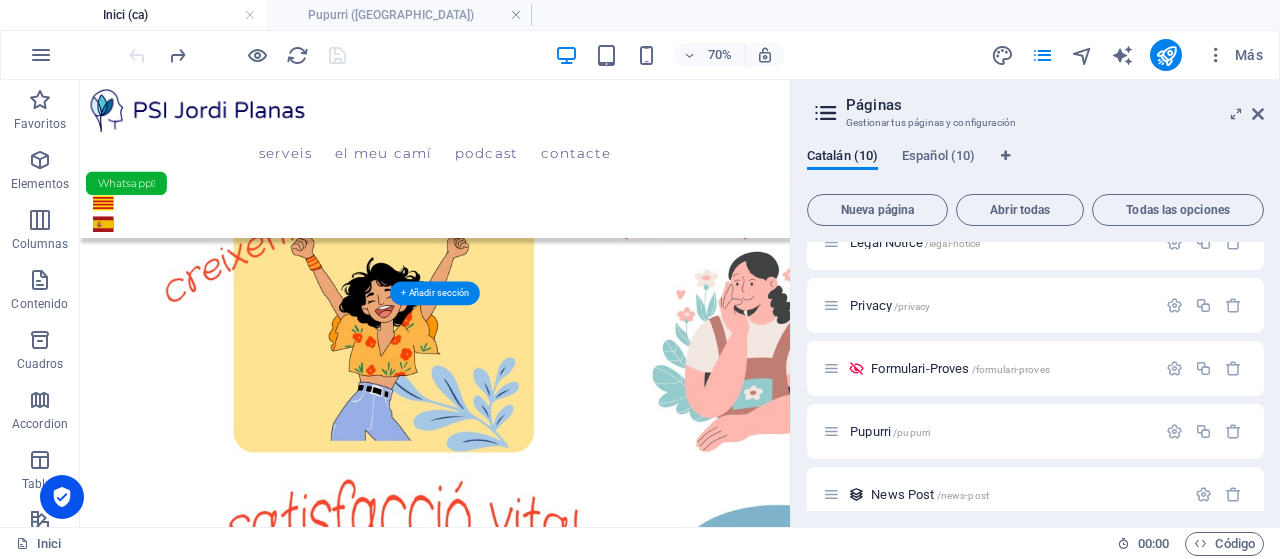 click at bounding box center [587, 1855] 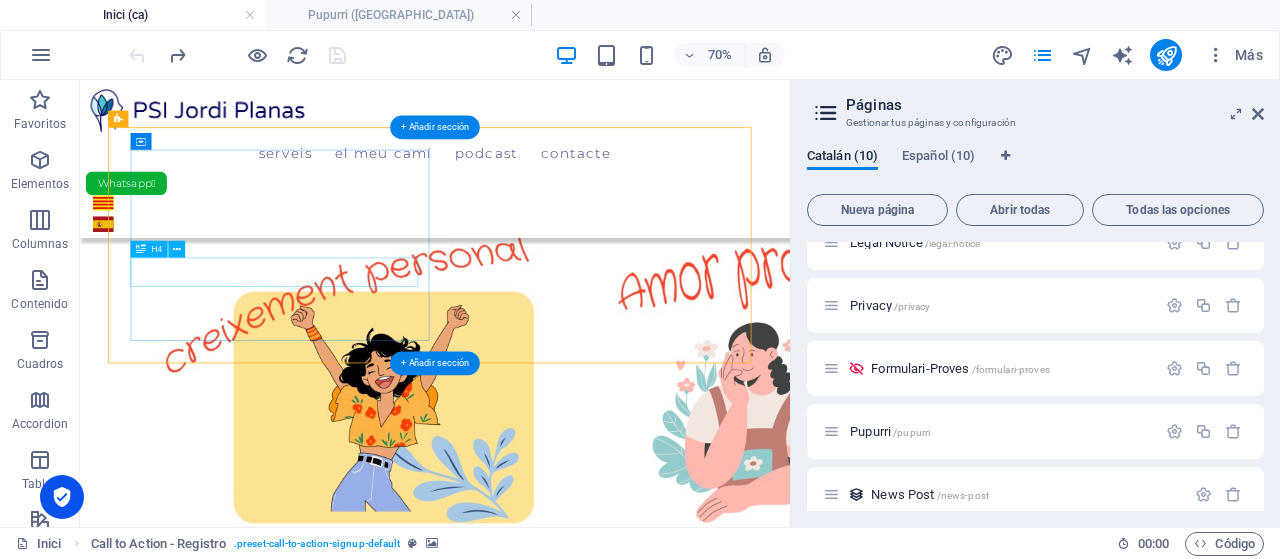 scroll, scrollTop: 1054, scrollLeft: 0, axis: vertical 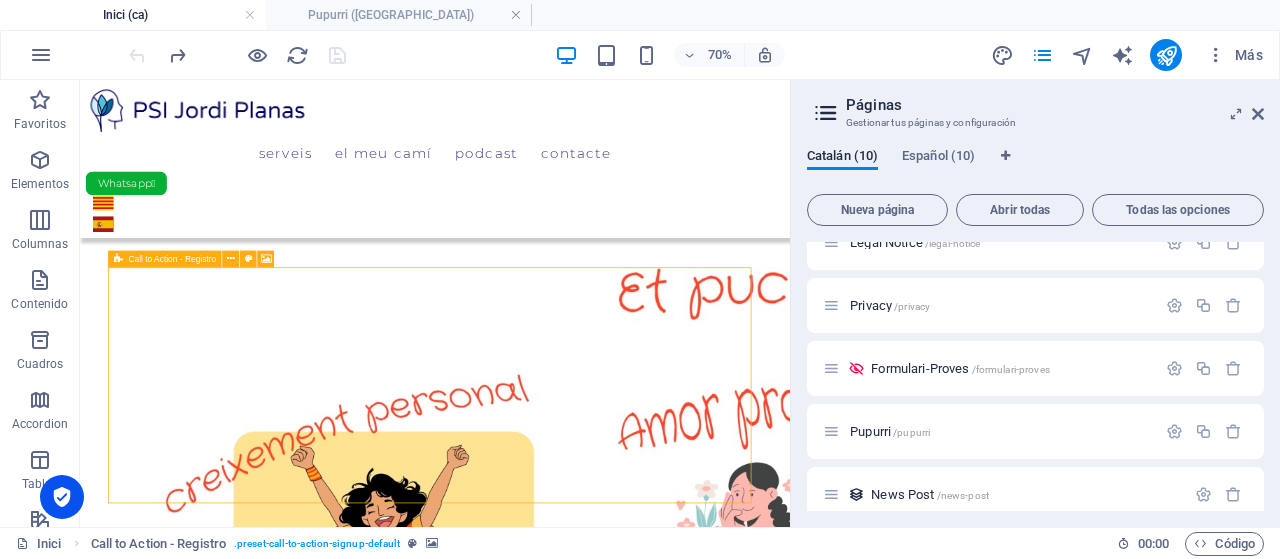 click at bounding box center (118, 259) 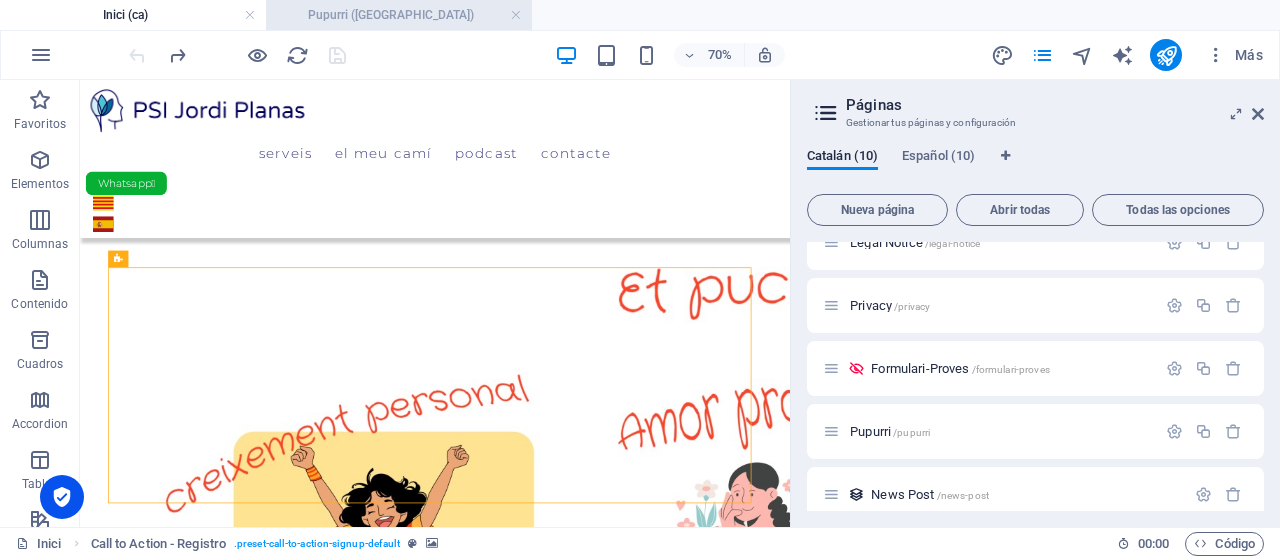 click on "Pupurri ([GEOGRAPHIC_DATA])" at bounding box center [399, 15] 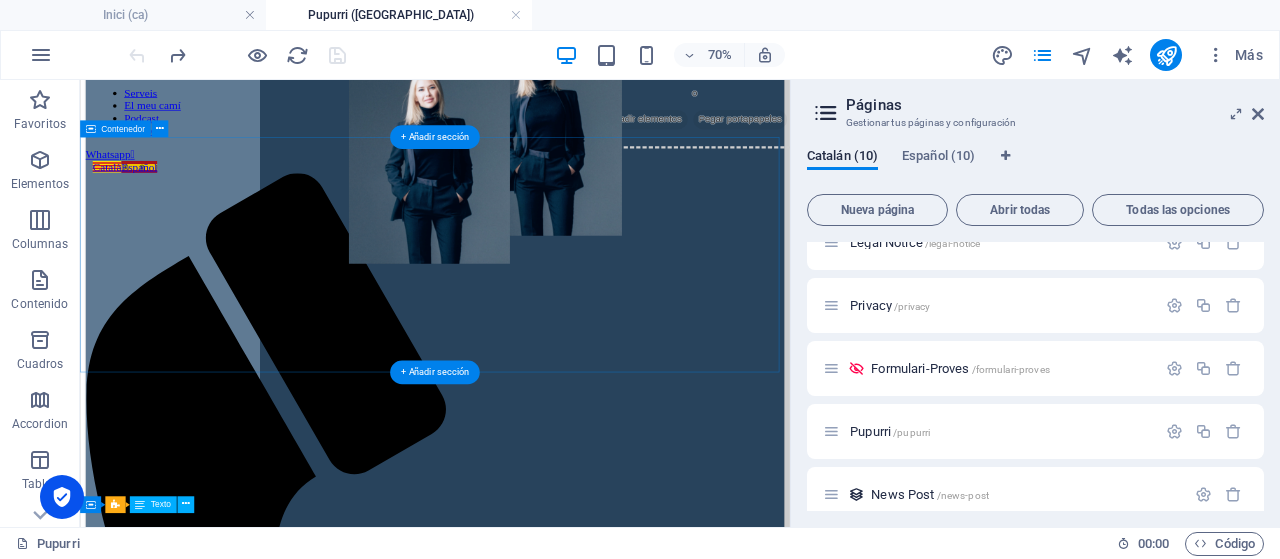 scroll, scrollTop: 0, scrollLeft: 0, axis: both 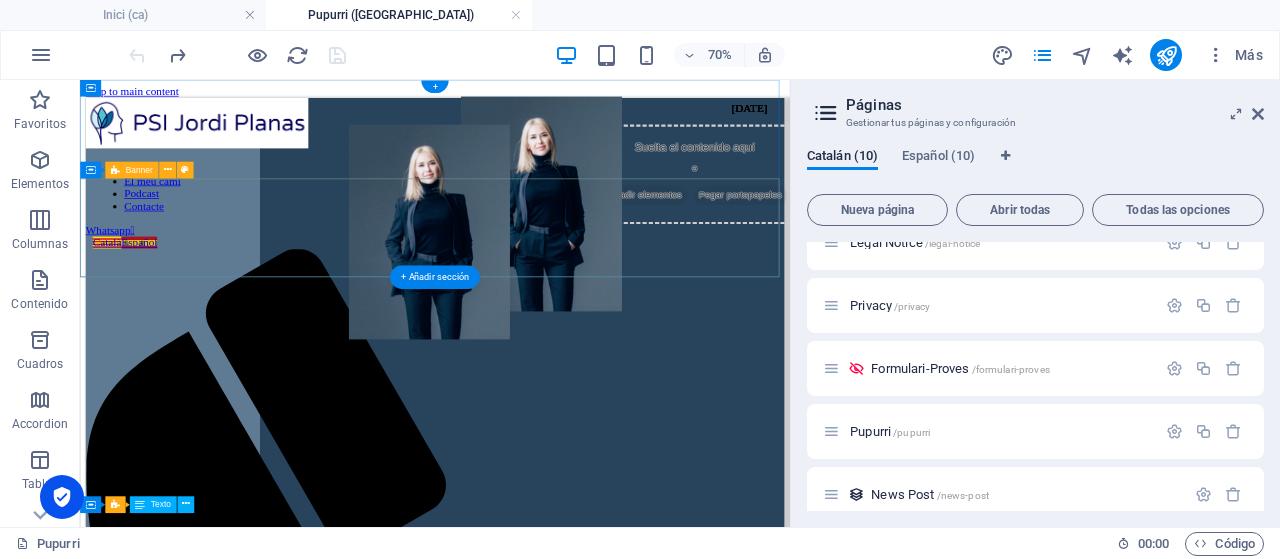 click on "Suelta el contenido aquí o  Añadir elementos  Pegar portapapeles" at bounding box center [587, 1719] 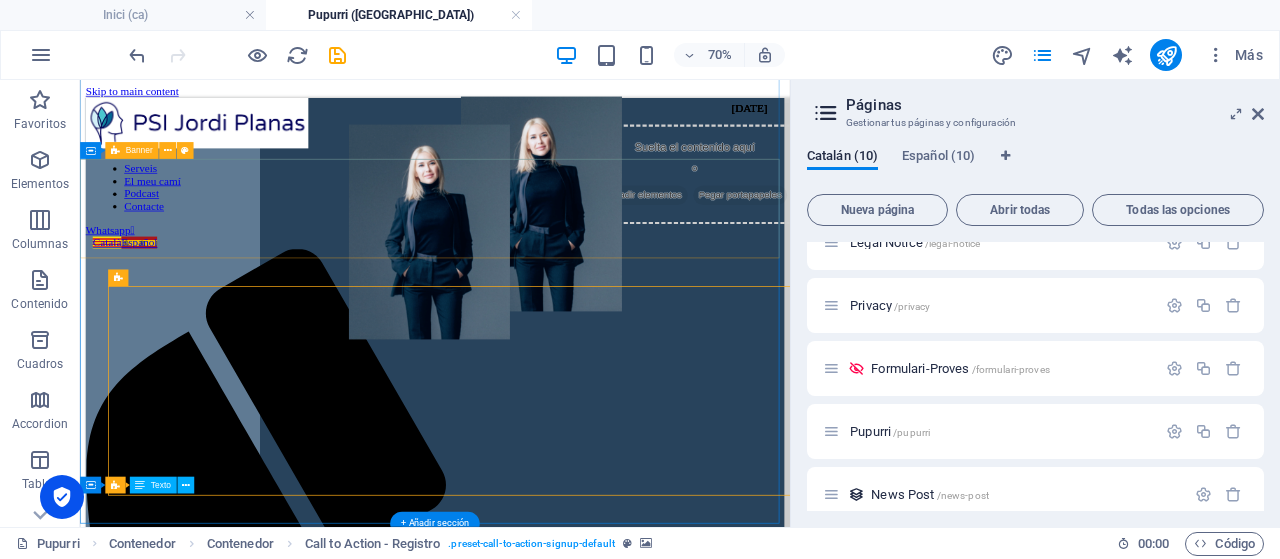 scroll, scrollTop: 200, scrollLeft: 0, axis: vertical 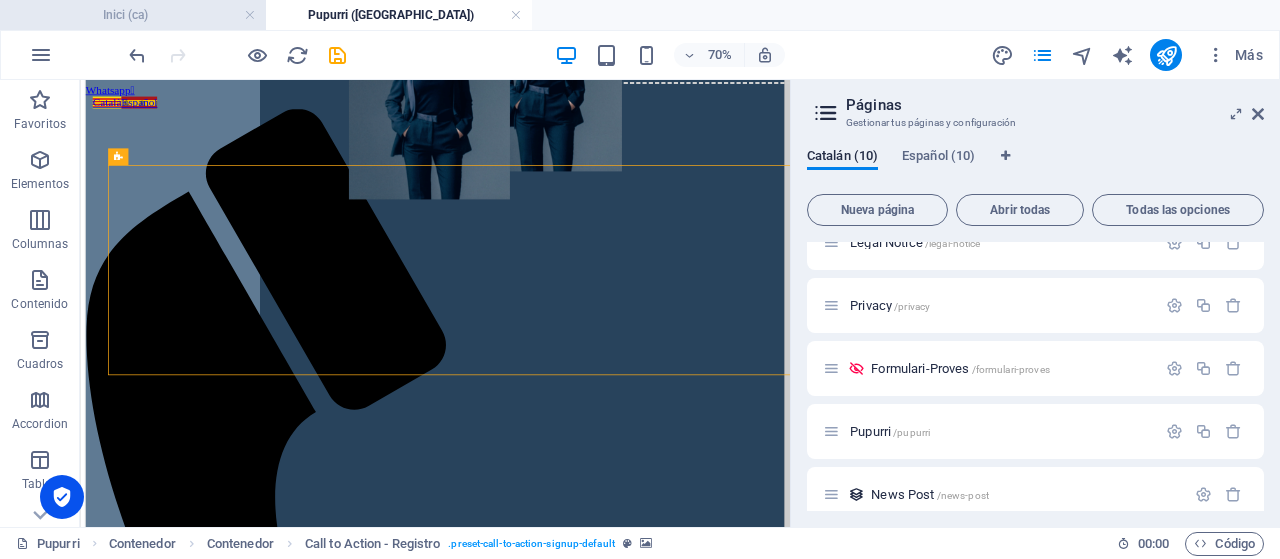 click on "Inici (ca)" at bounding box center [133, 15] 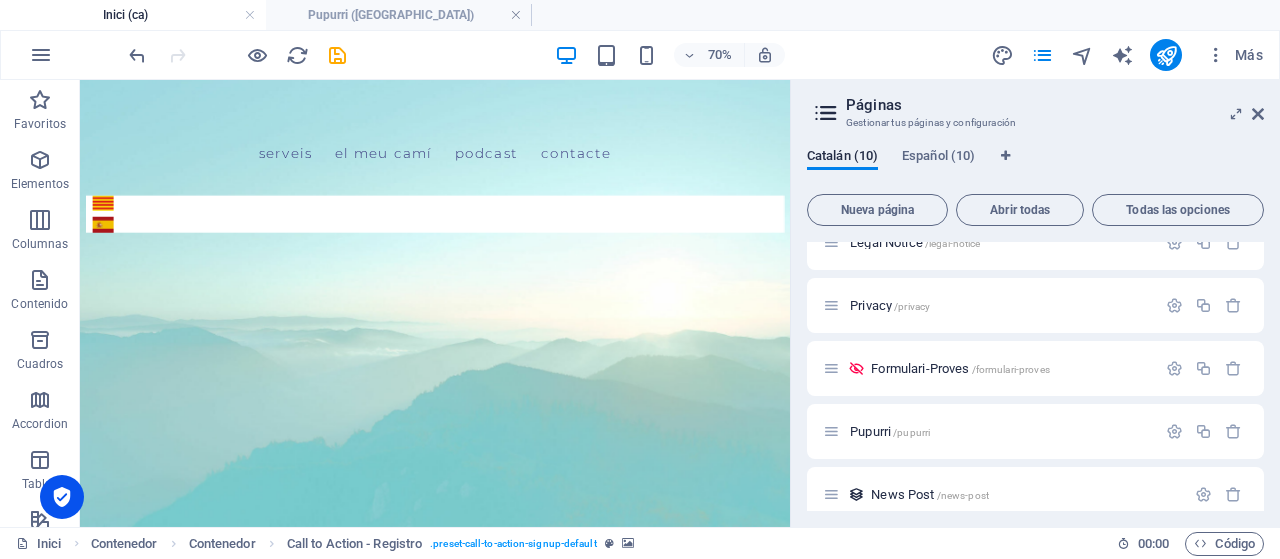 scroll, scrollTop: 0, scrollLeft: 0, axis: both 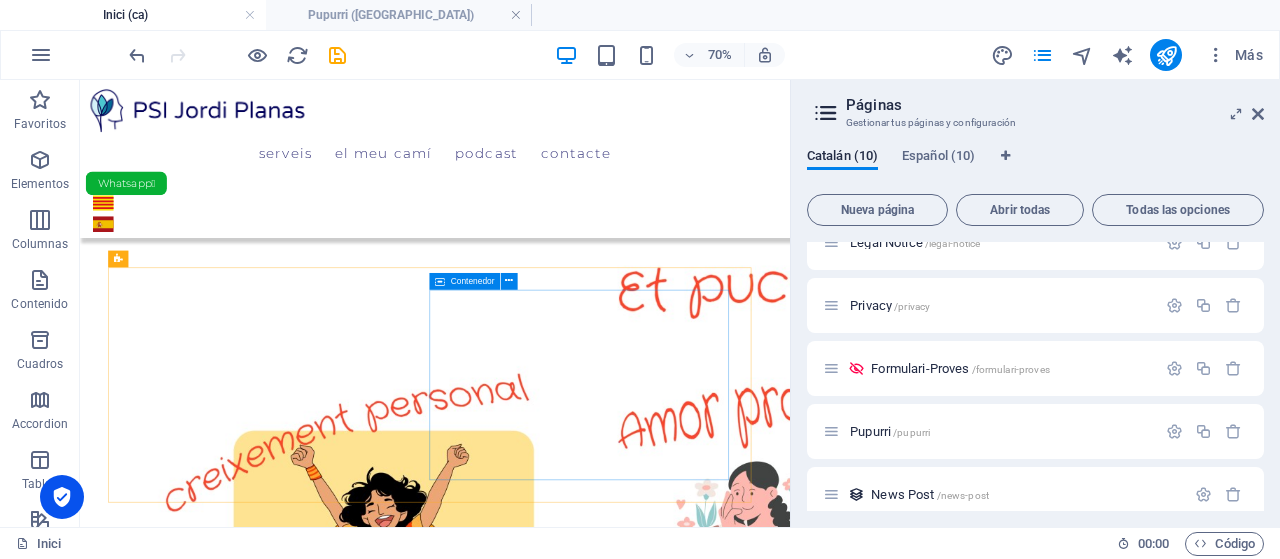 click at bounding box center (440, 281) 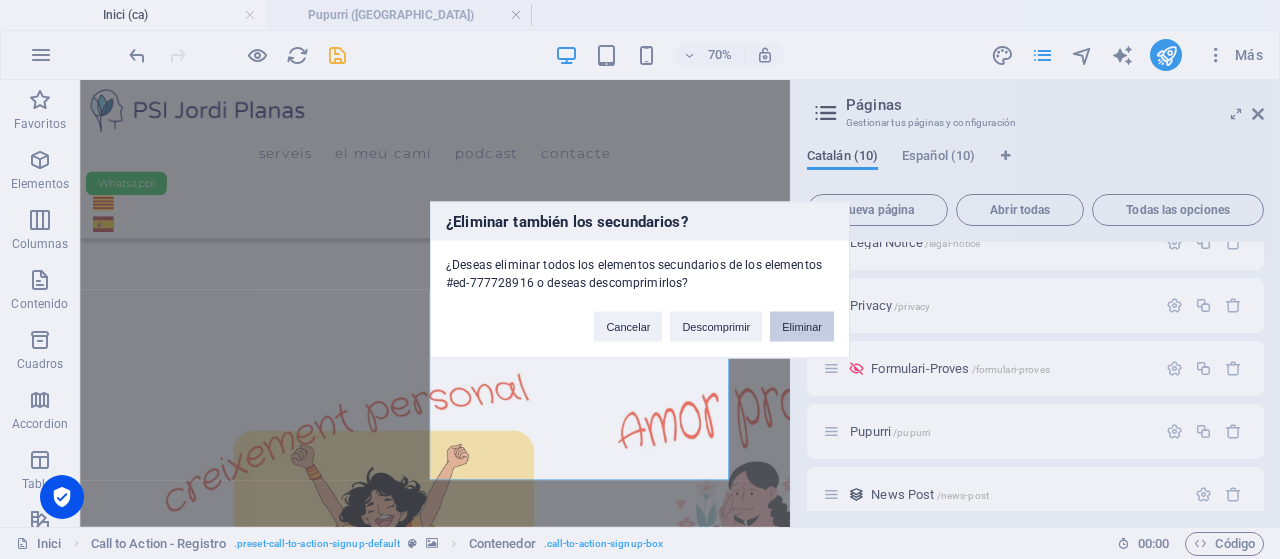 click on "Eliminar" at bounding box center (802, 326) 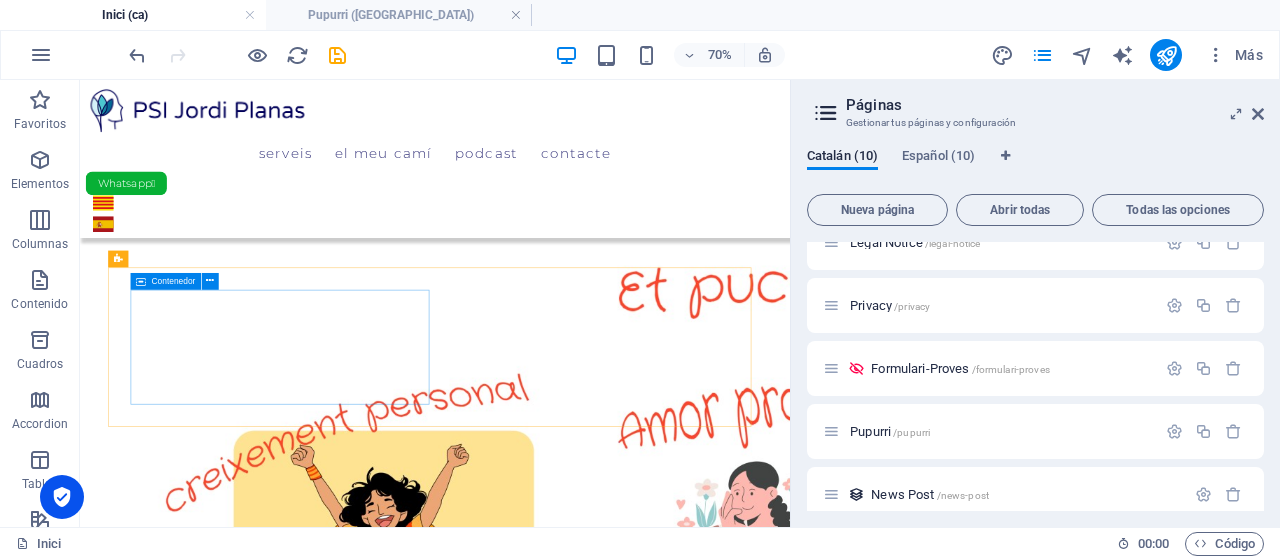 click at bounding box center [141, 281] 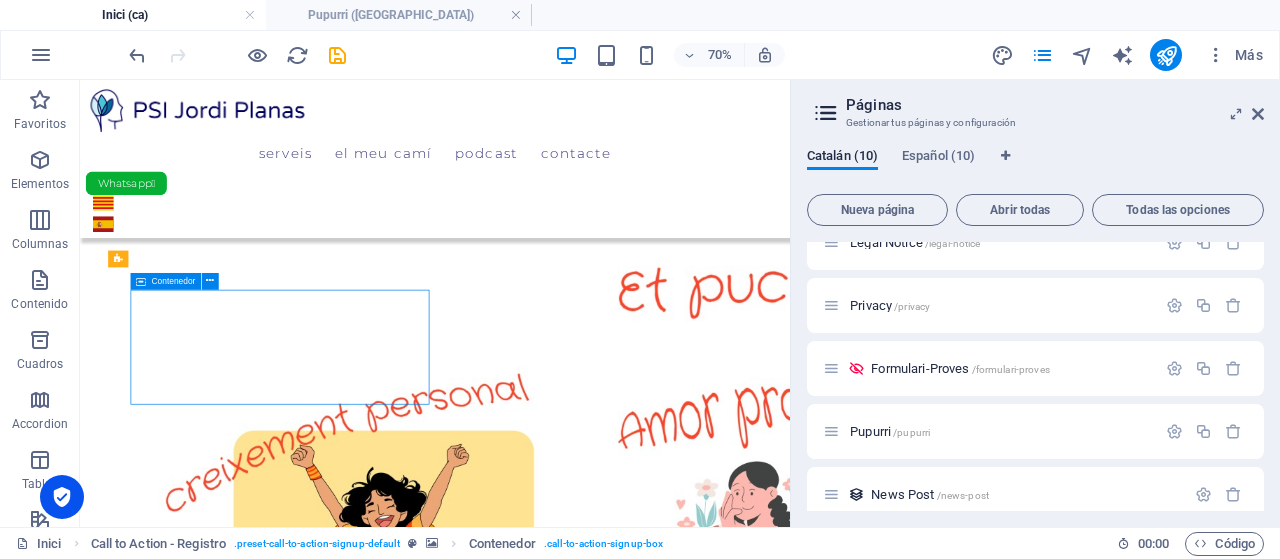 click on "Contenedor" at bounding box center [173, 281] 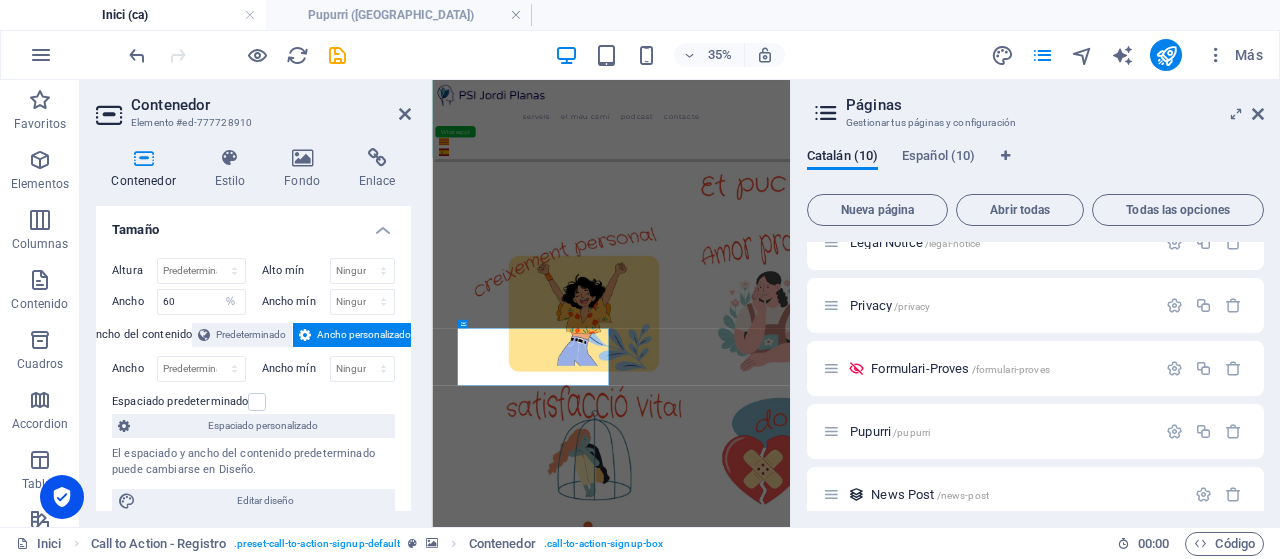 scroll, scrollTop: 652, scrollLeft: 0, axis: vertical 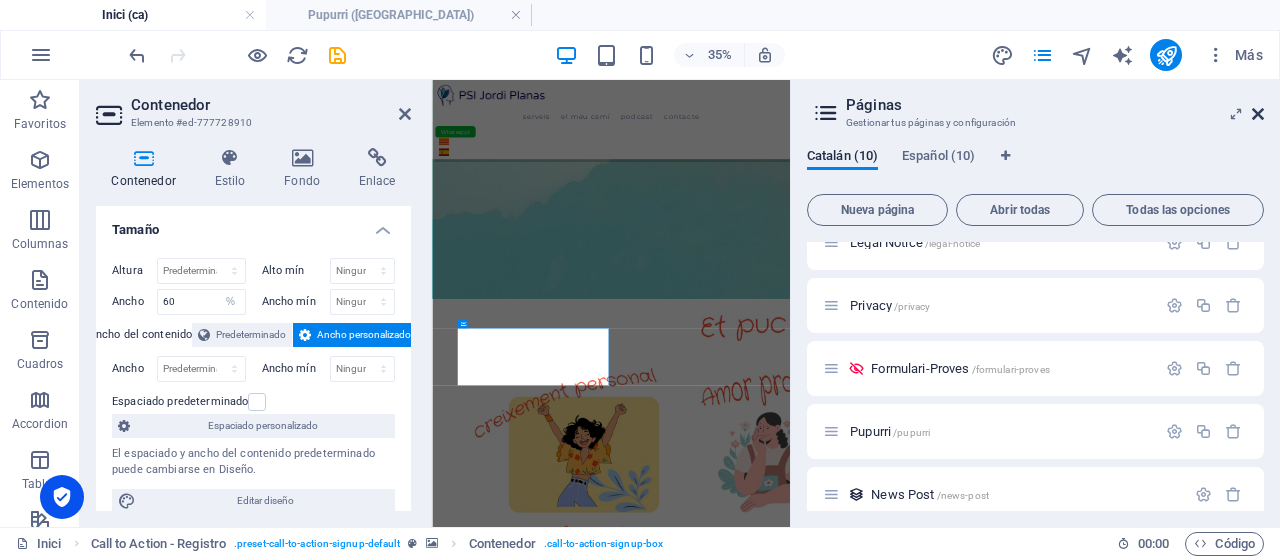 click at bounding box center [1258, 114] 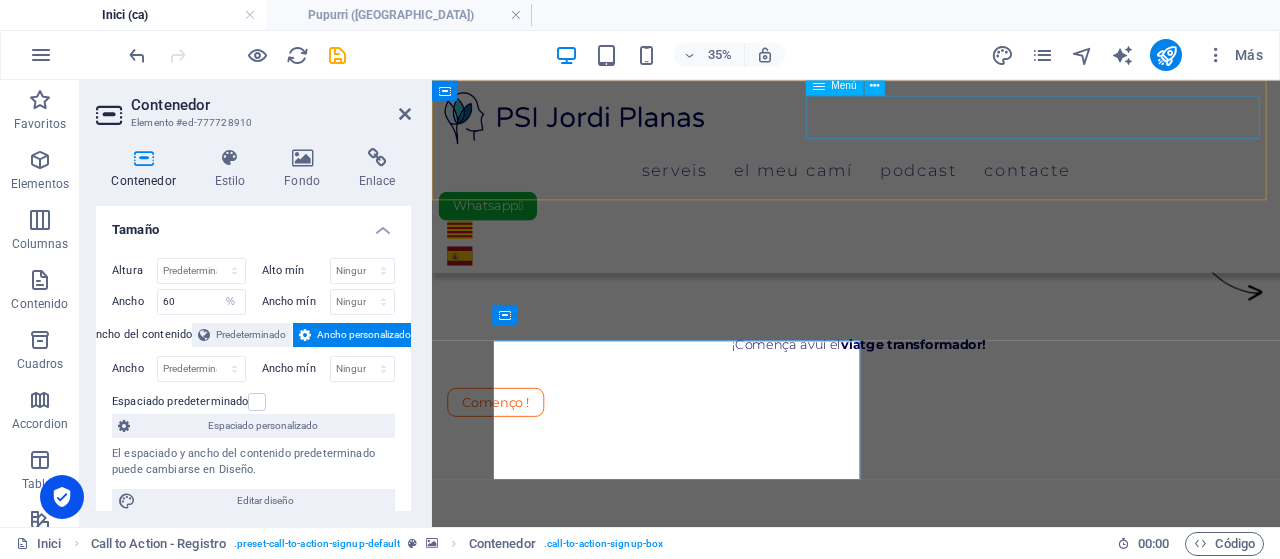 scroll, scrollTop: 1055, scrollLeft: 0, axis: vertical 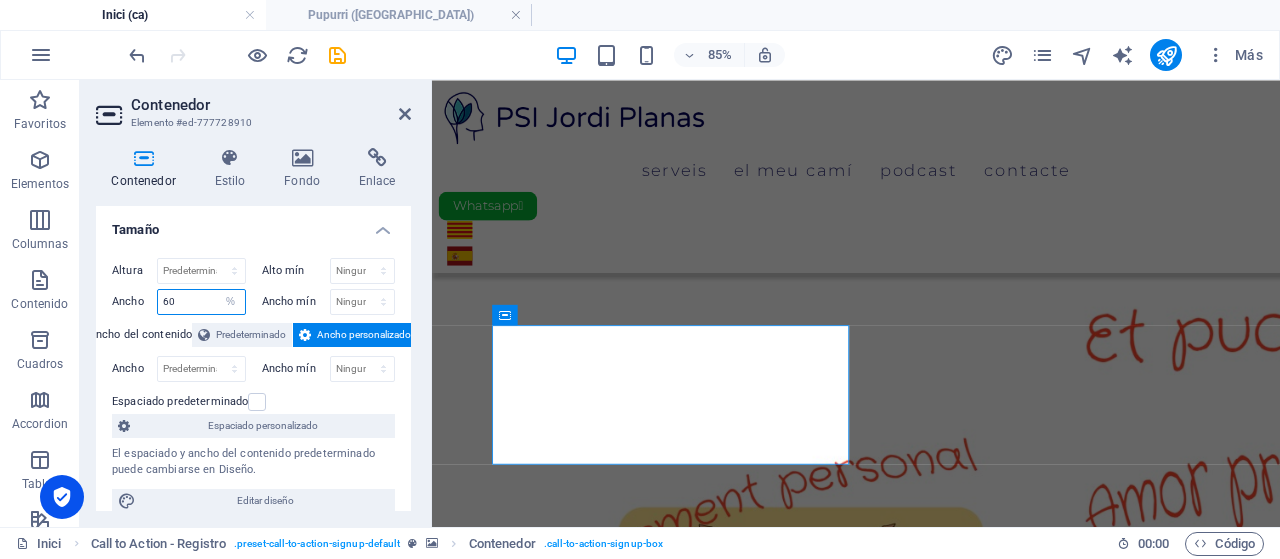 drag, startPoint x: 178, startPoint y: 301, endPoint x: 146, endPoint y: 301, distance: 32 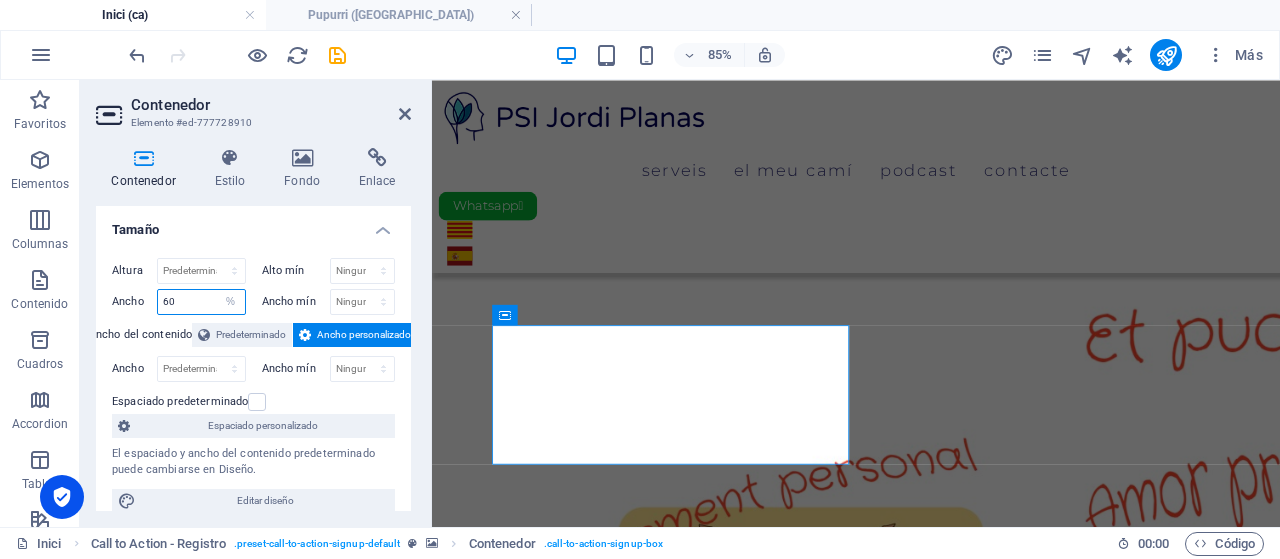 click on "Ancho 60 Predeterminado px rem % em vh vw" at bounding box center (179, 302) 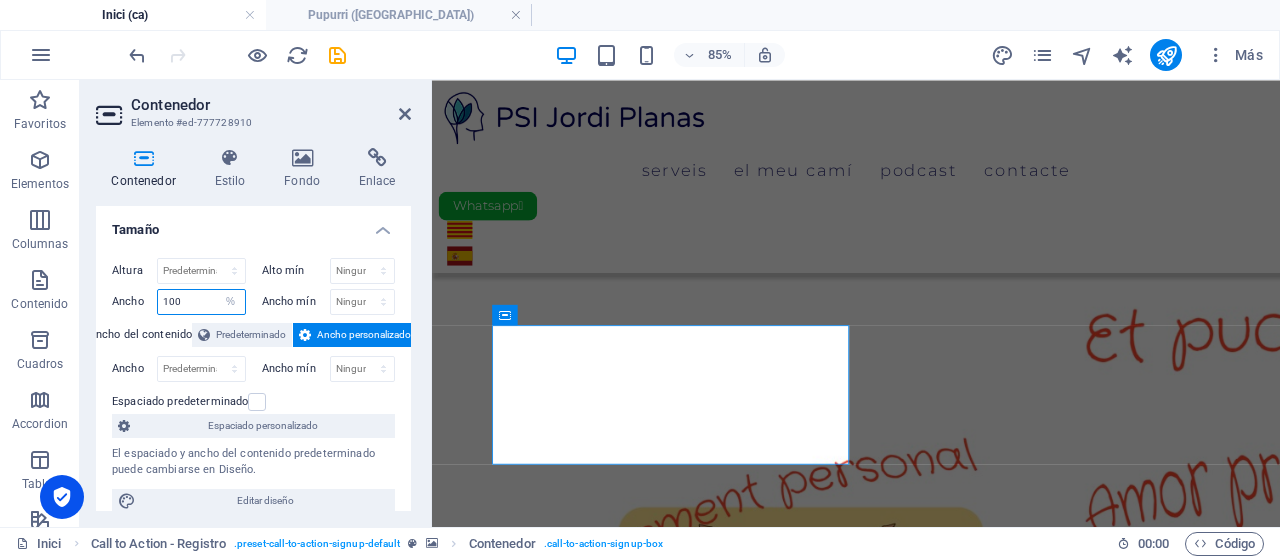 type on "100" 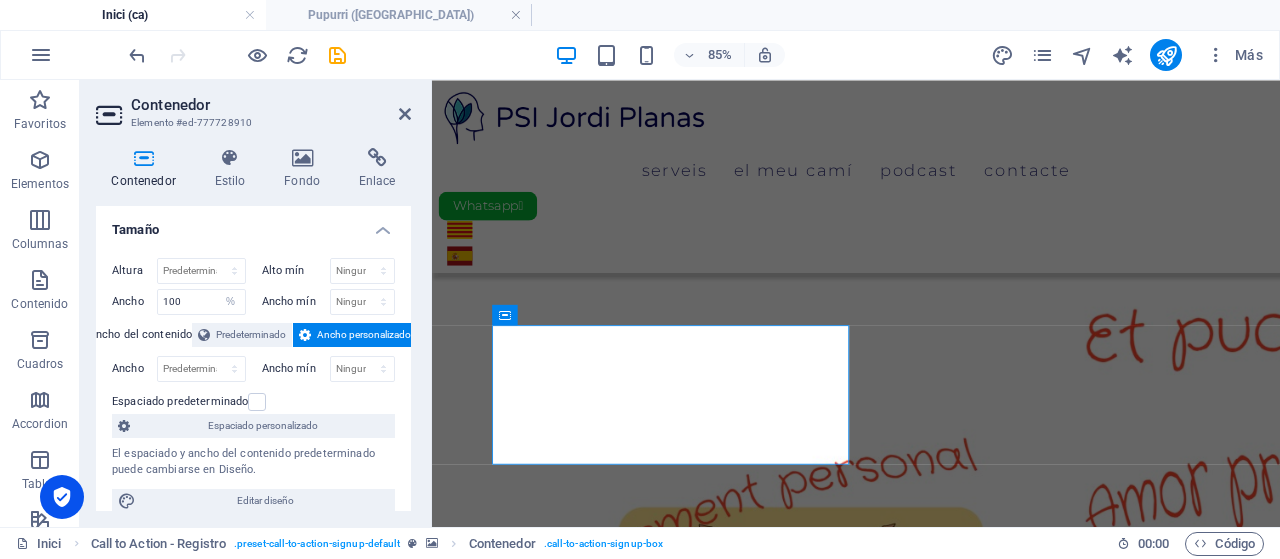click on "Ancho" at bounding box center (134, 301) 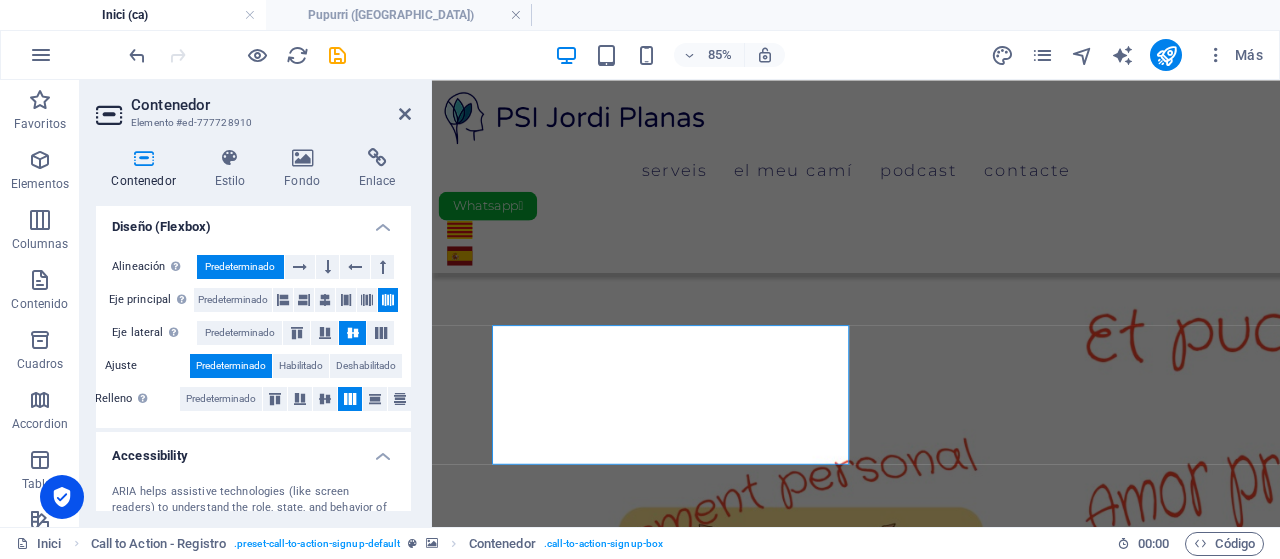 scroll, scrollTop: 300, scrollLeft: 0, axis: vertical 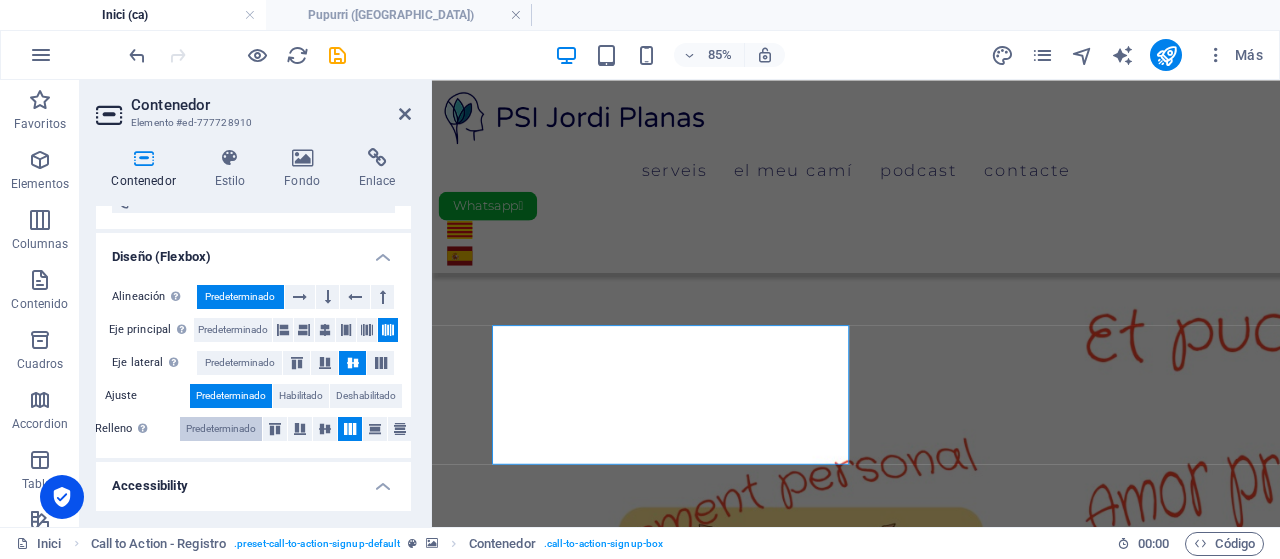 click on "Predeterminado" at bounding box center (221, 429) 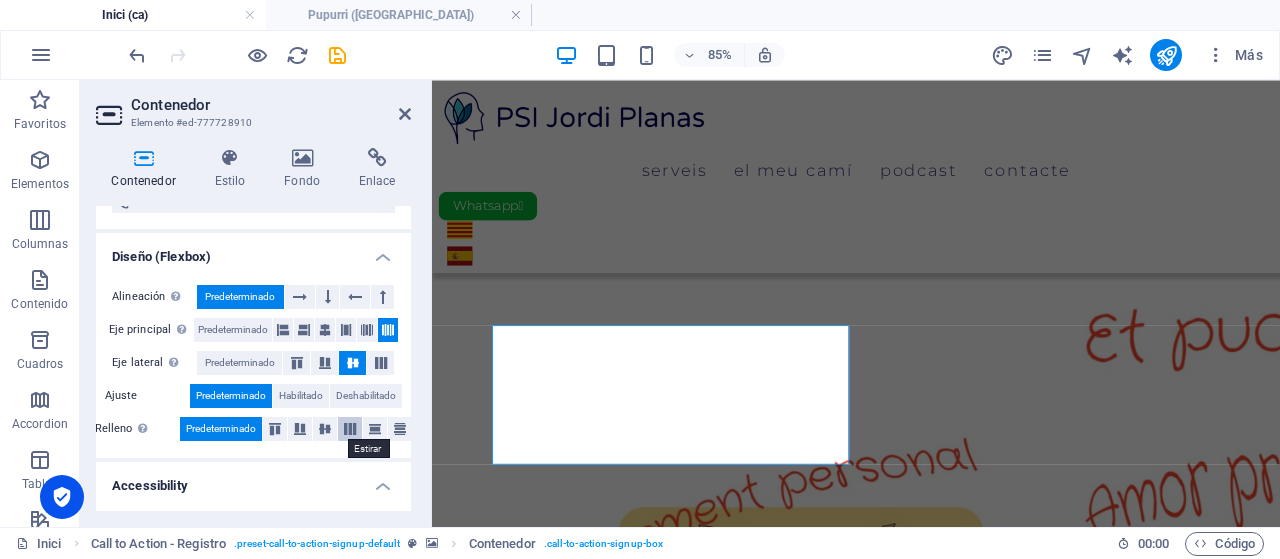 click at bounding box center [350, 429] 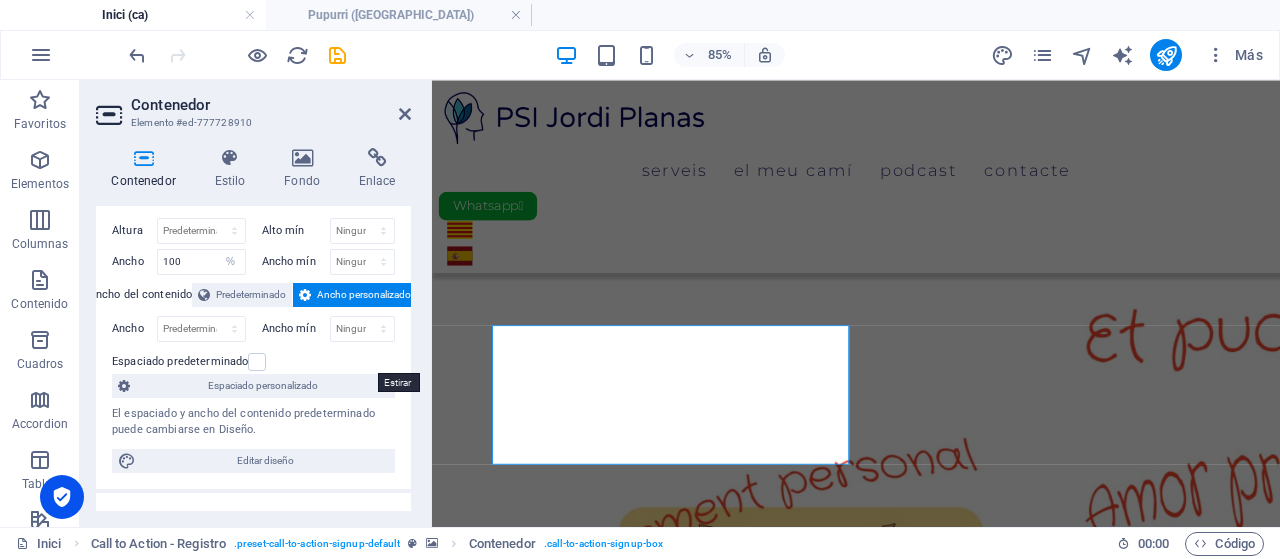 scroll, scrollTop: 0, scrollLeft: 0, axis: both 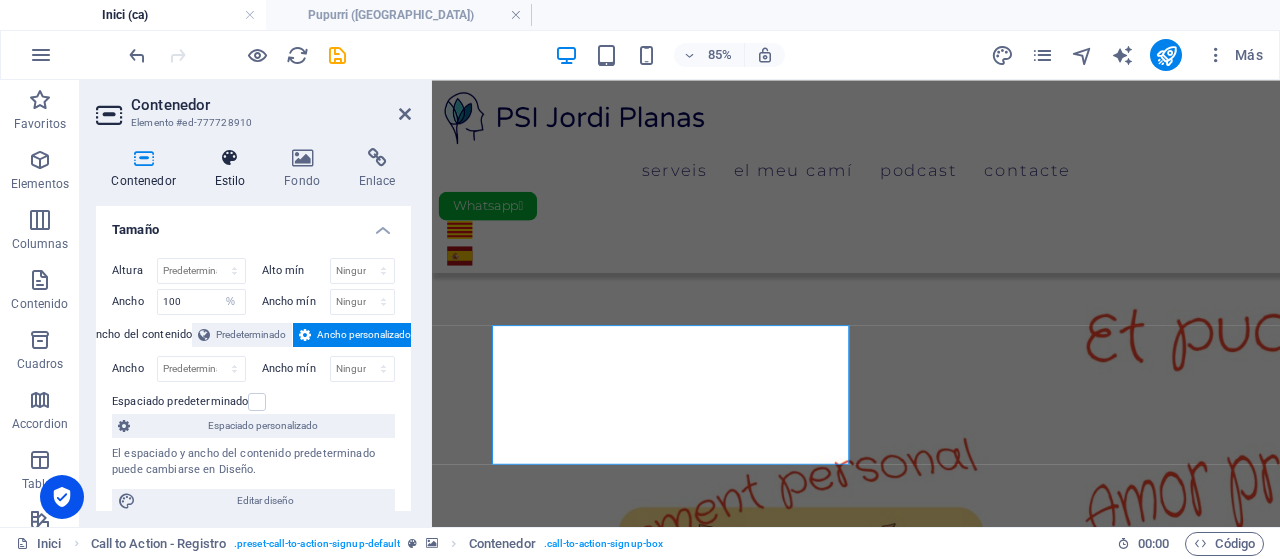 click at bounding box center [230, 158] 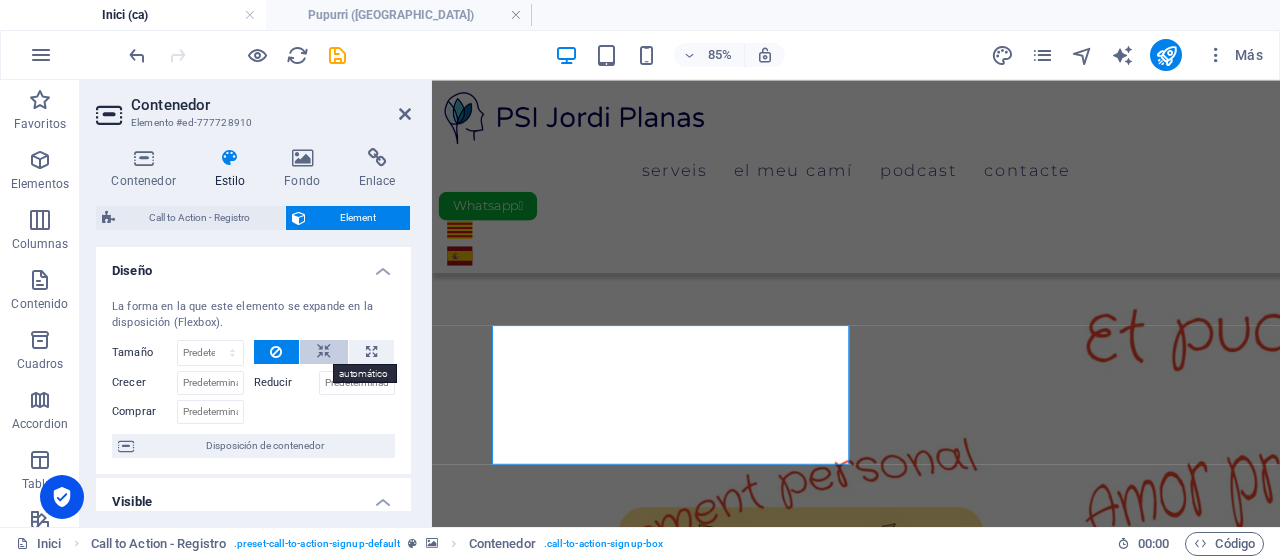 click at bounding box center (324, 352) 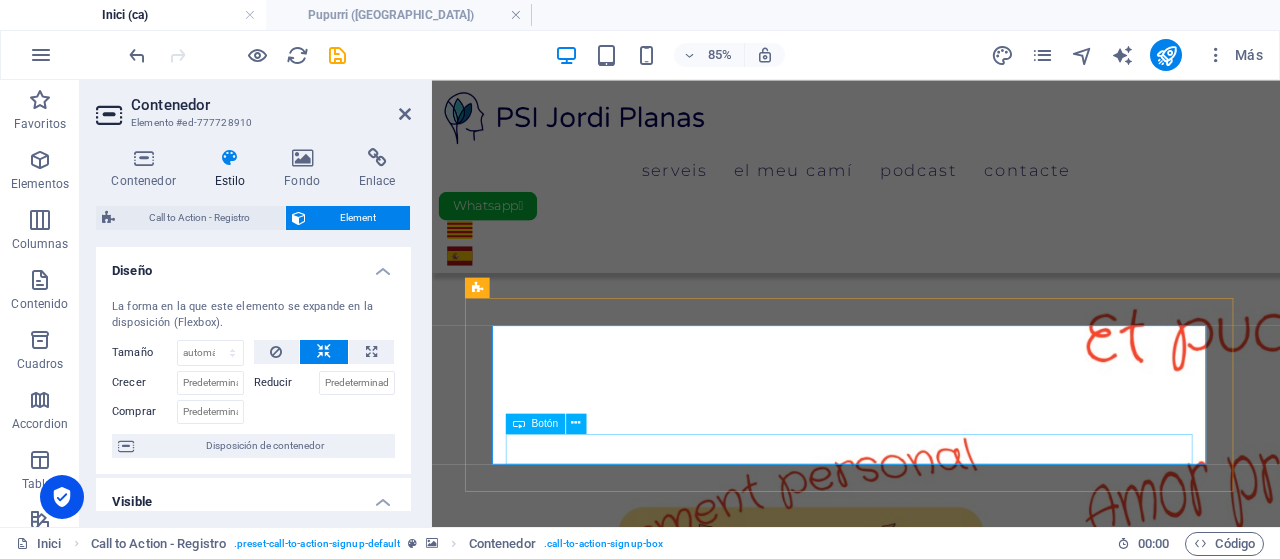 click on "Podcast 🎧 Pulsacions de Psicologia" at bounding box center [1255, 2288] 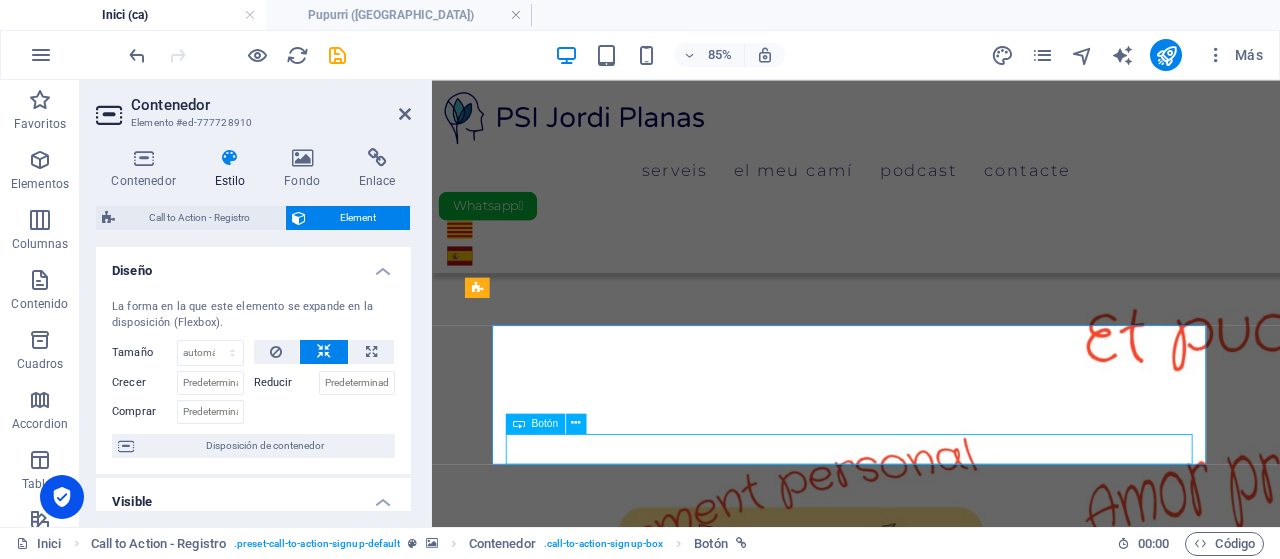 click on "Podcast 🎧 Pulsacions de Psicologia" at bounding box center [1255, 2288] 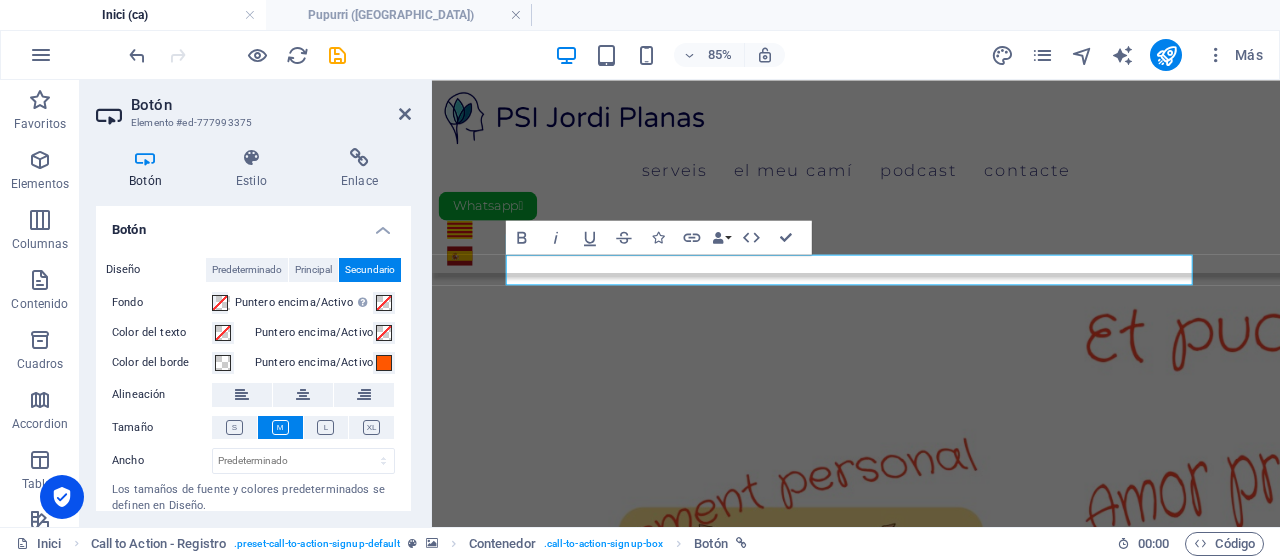 scroll, scrollTop: 1266, scrollLeft: 0, axis: vertical 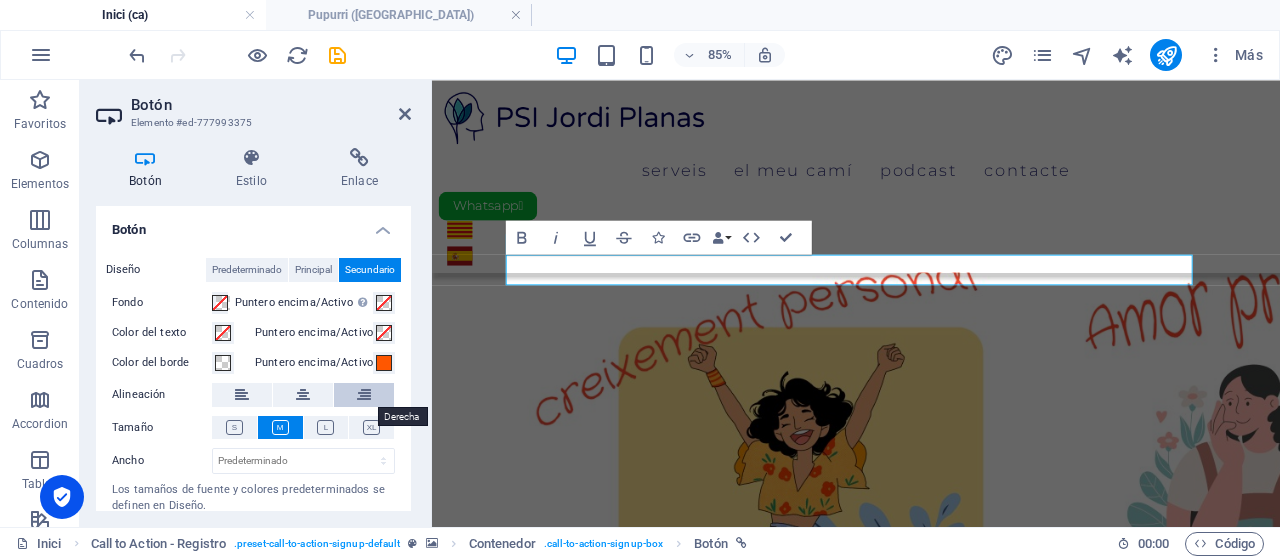 click at bounding box center [364, 395] 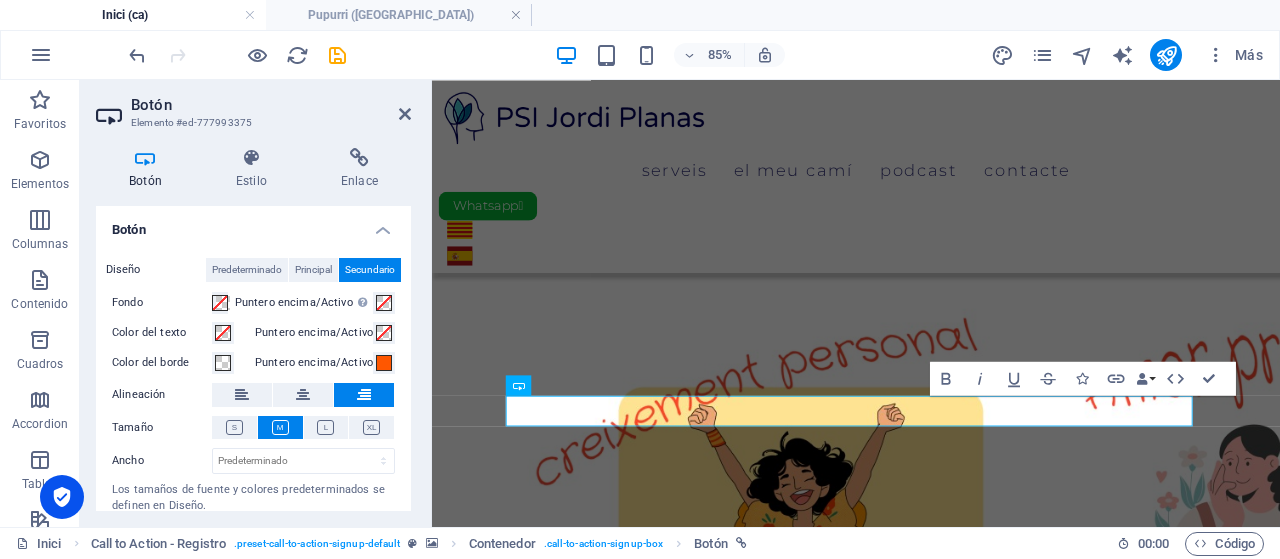 scroll, scrollTop: 1066, scrollLeft: 0, axis: vertical 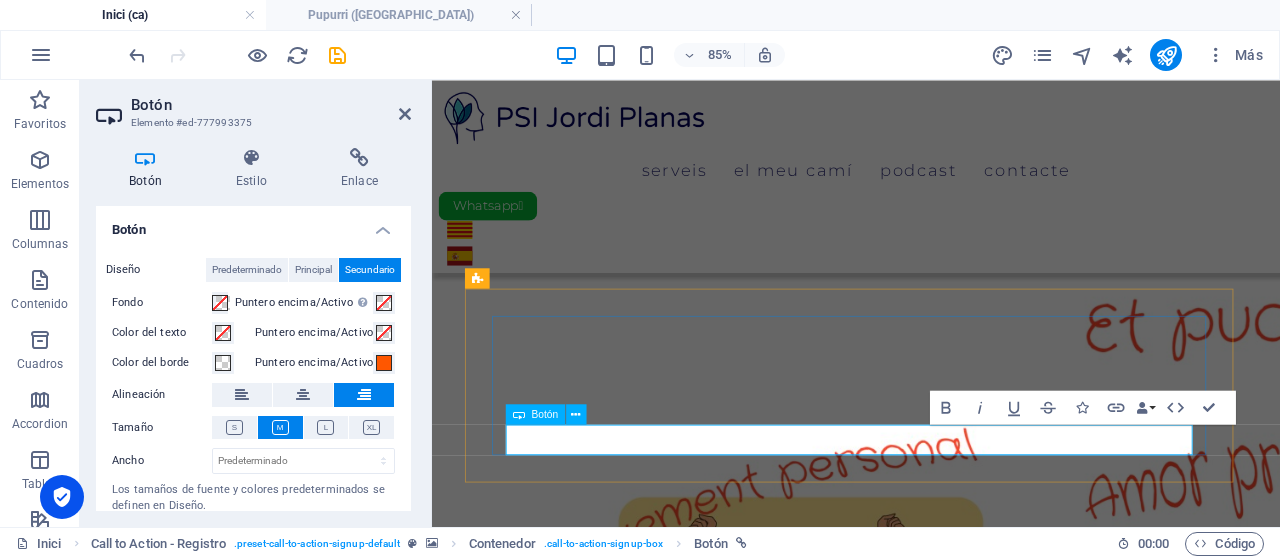 click on "Podcast 🎧 Pulsacions de Psicologia" at bounding box center [1255, 2277] 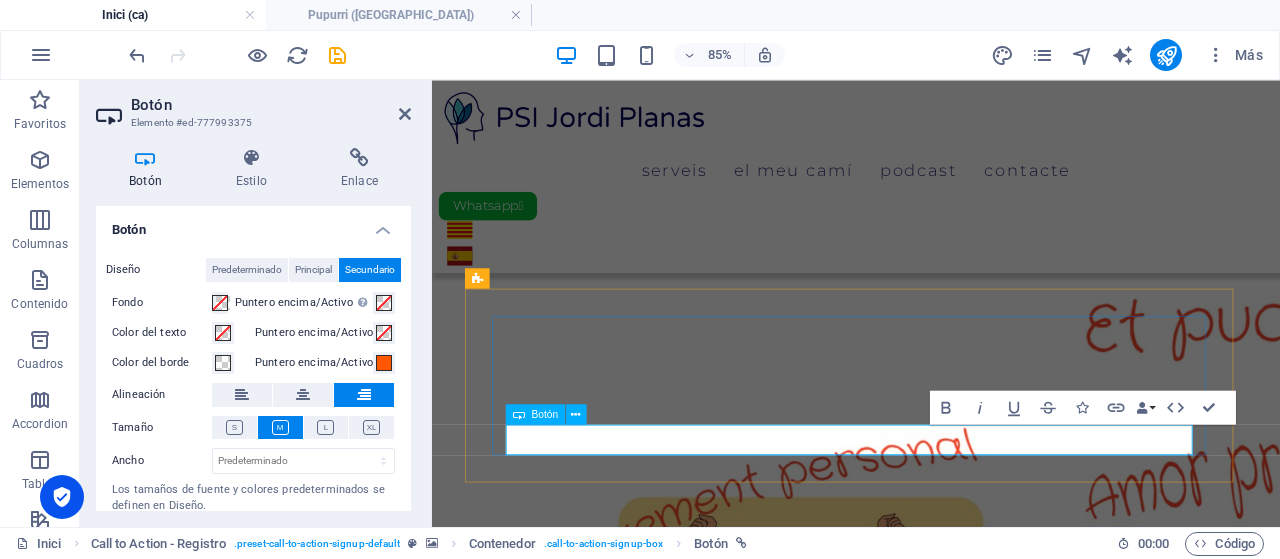 type 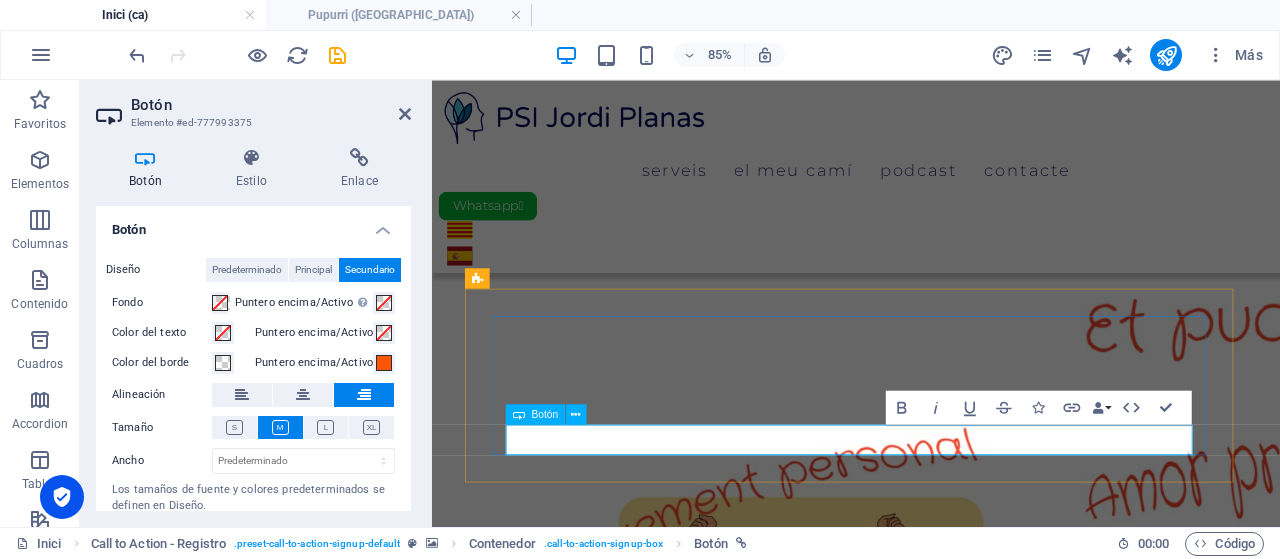 drag, startPoint x: 1098, startPoint y: 496, endPoint x: 1322, endPoint y: 505, distance: 224.18073 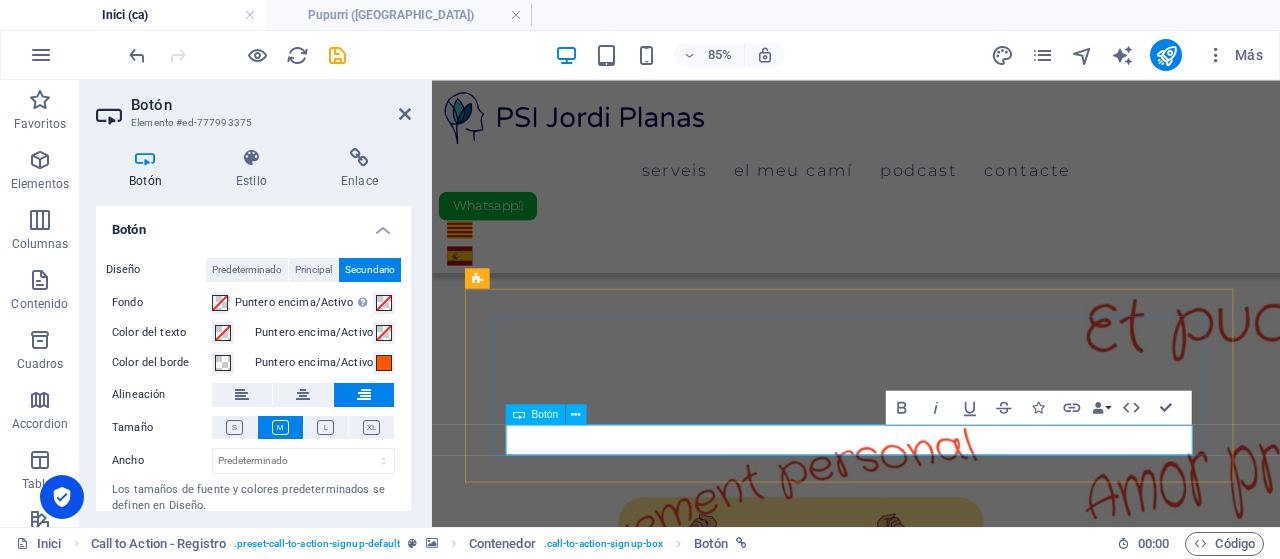 click on "...si, 🎧 Pulsacions de Psicologia" at bounding box center [1264, 2277] 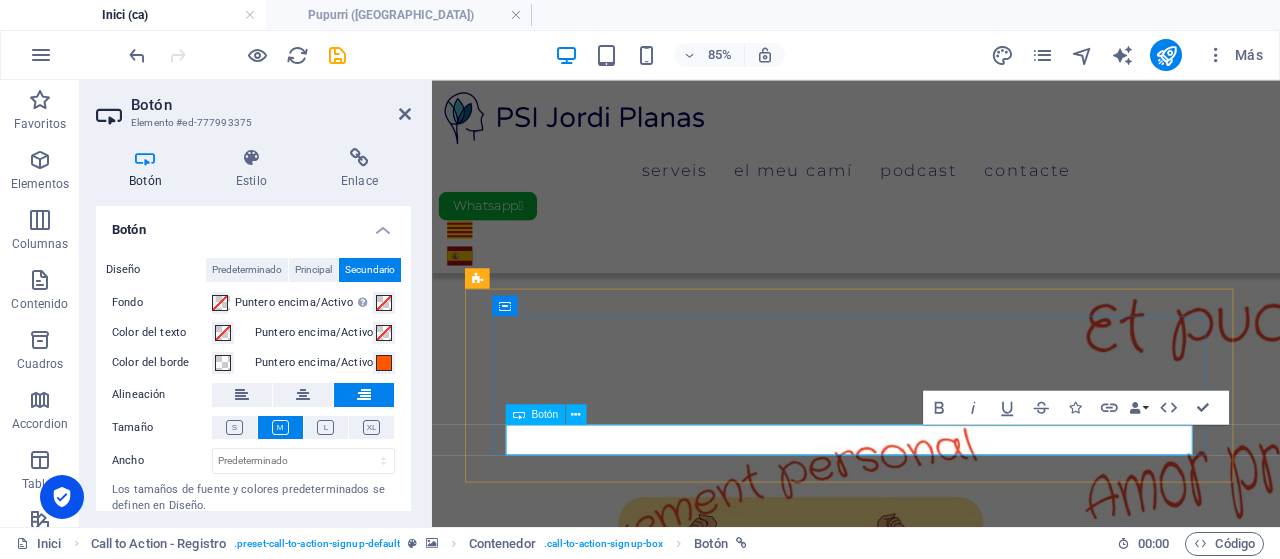 drag, startPoint x: 1239, startPoint y: 507, endPoint x: 1017, endPoint y: 518, distance: 222.27235 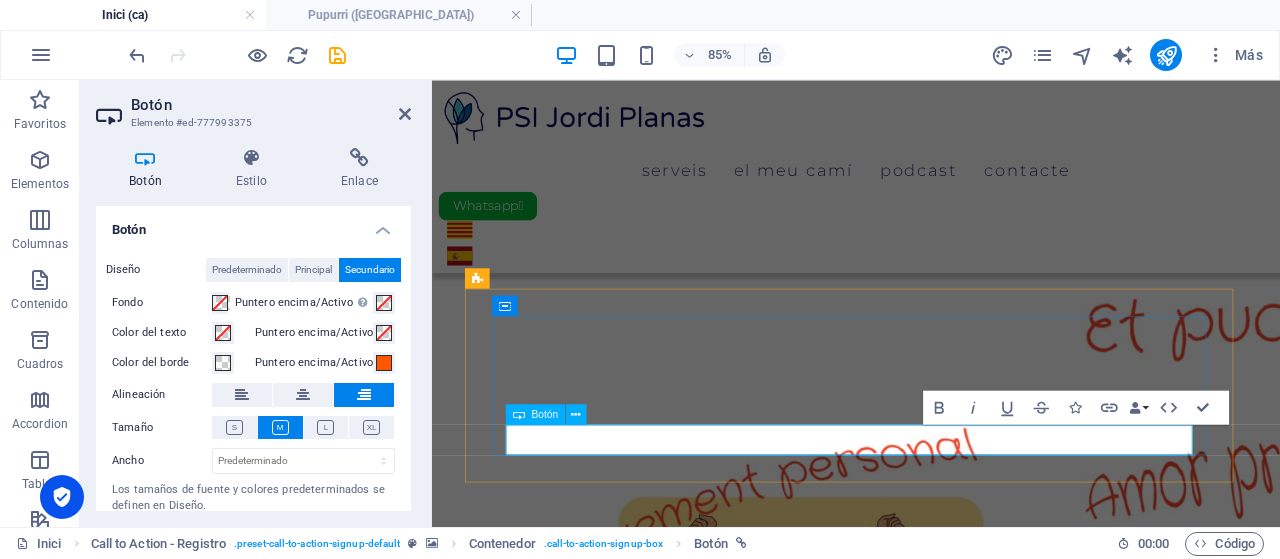 click on "...si, creo que ha llegado el momento !" at bounding box center [1253, 2277] 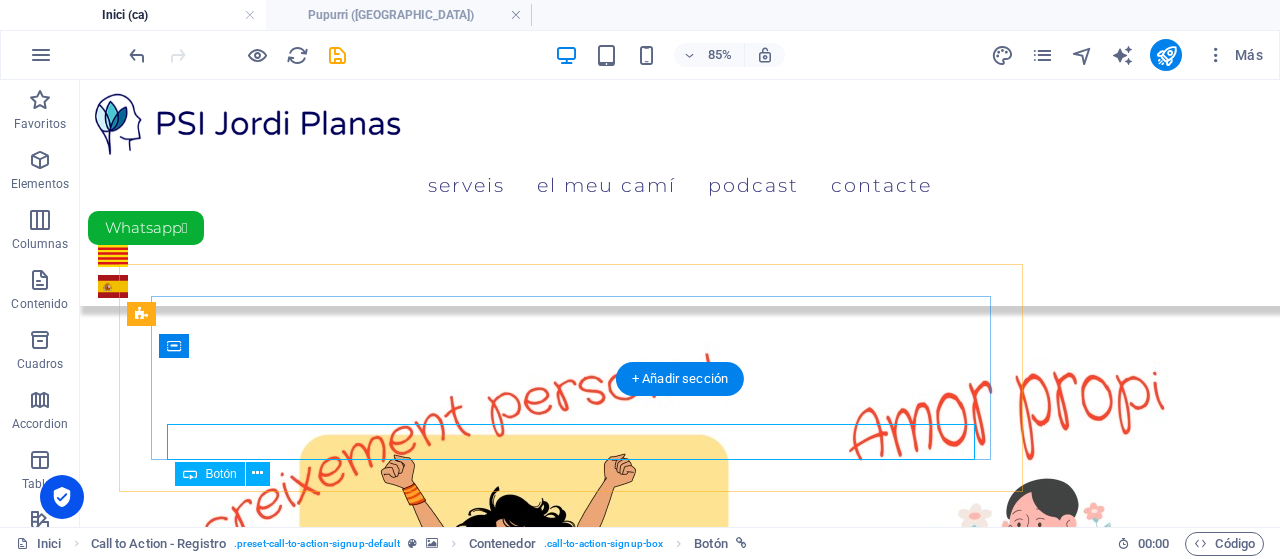 scroll, scrollTop: 1127, scrollLeft: 0, axis: vertical 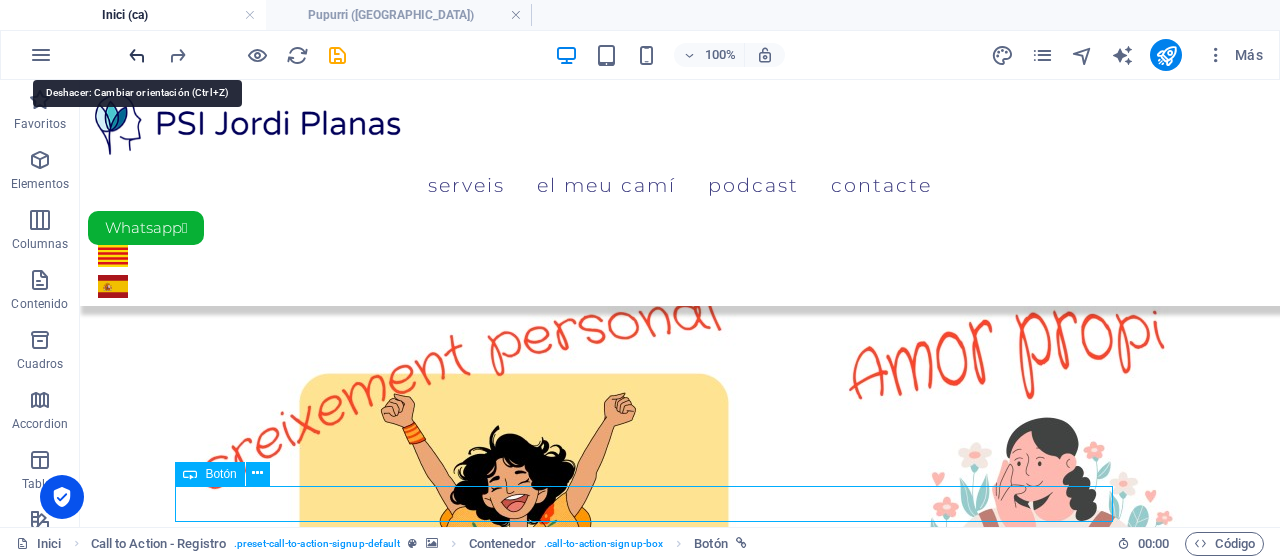 click at bounding box center [137, 55] 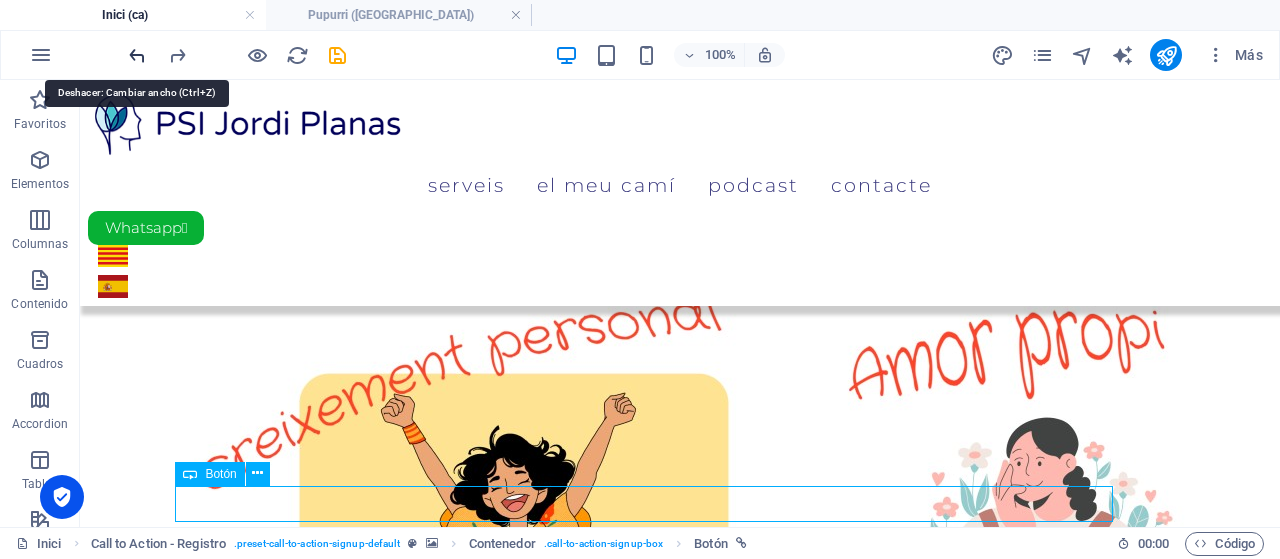 click at bounding box center [137, 55] 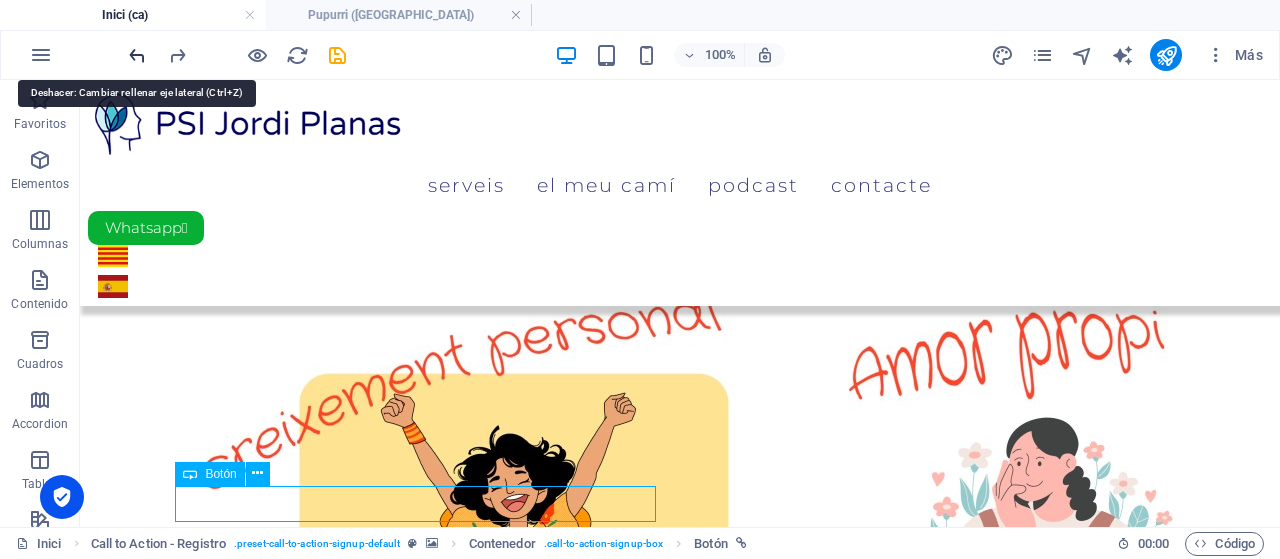 click at bounding box center (137, 55) 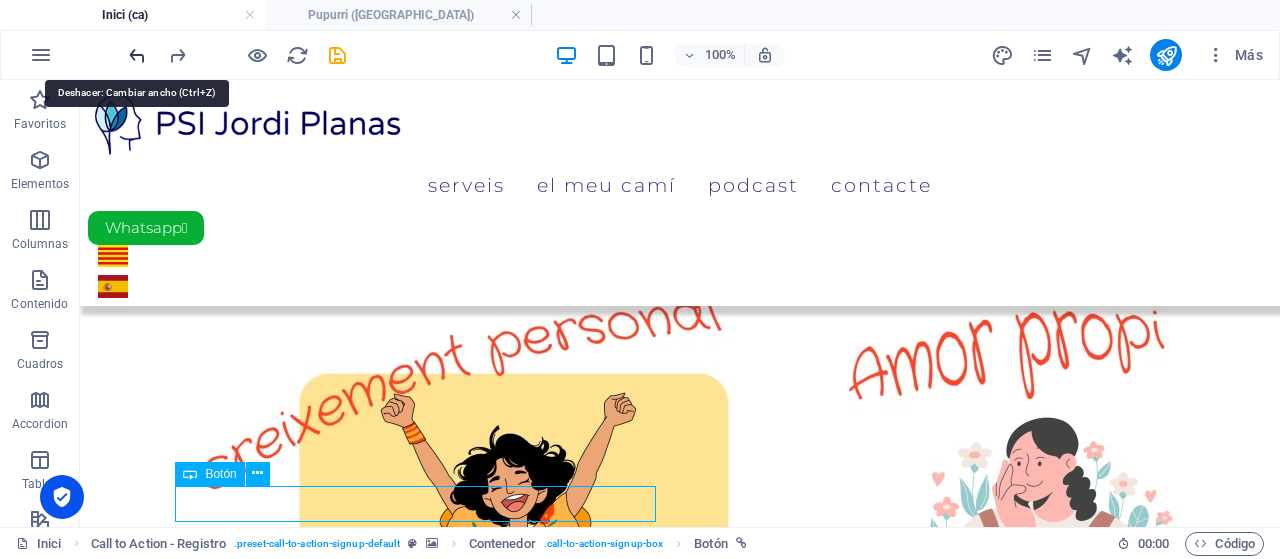 click at bounding box center [137, 55] 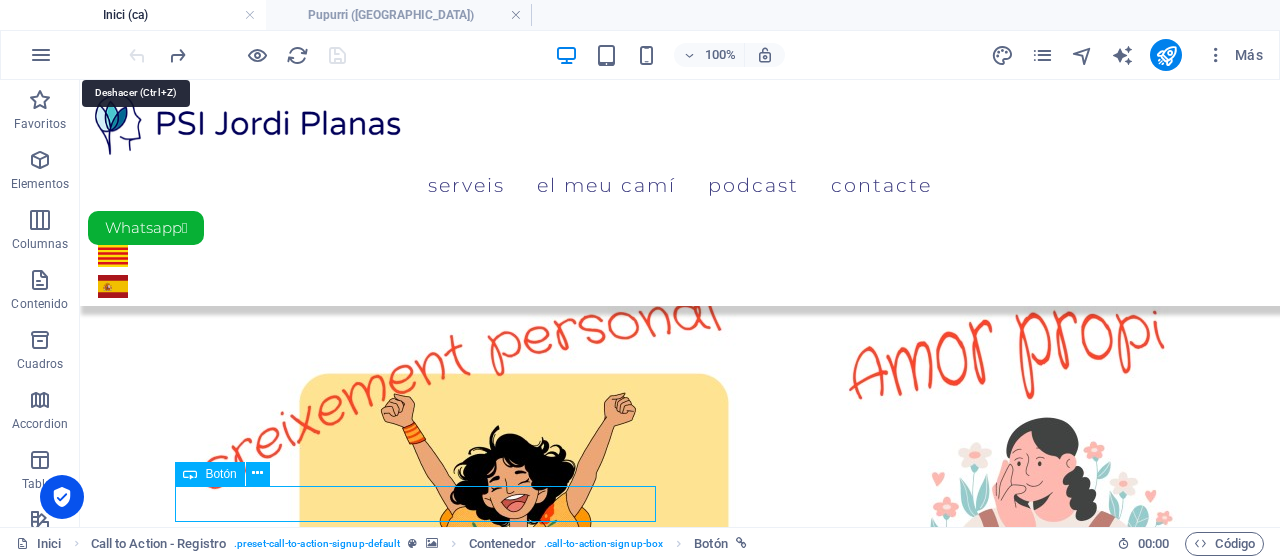 click at bounding box center (237, 55) 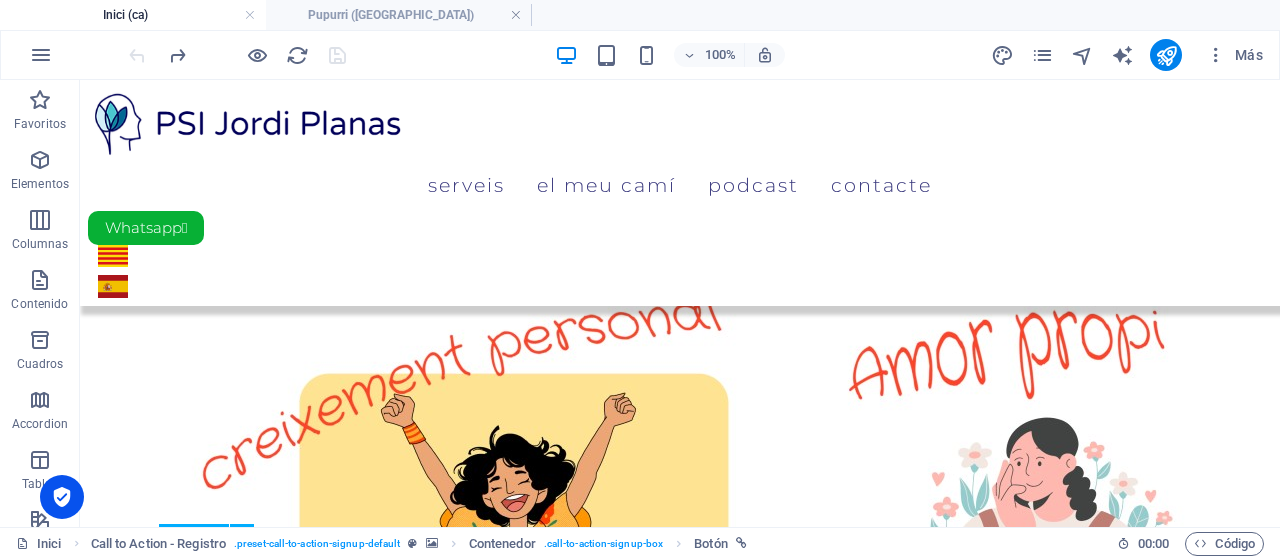 click at bounding box center [237, 55] 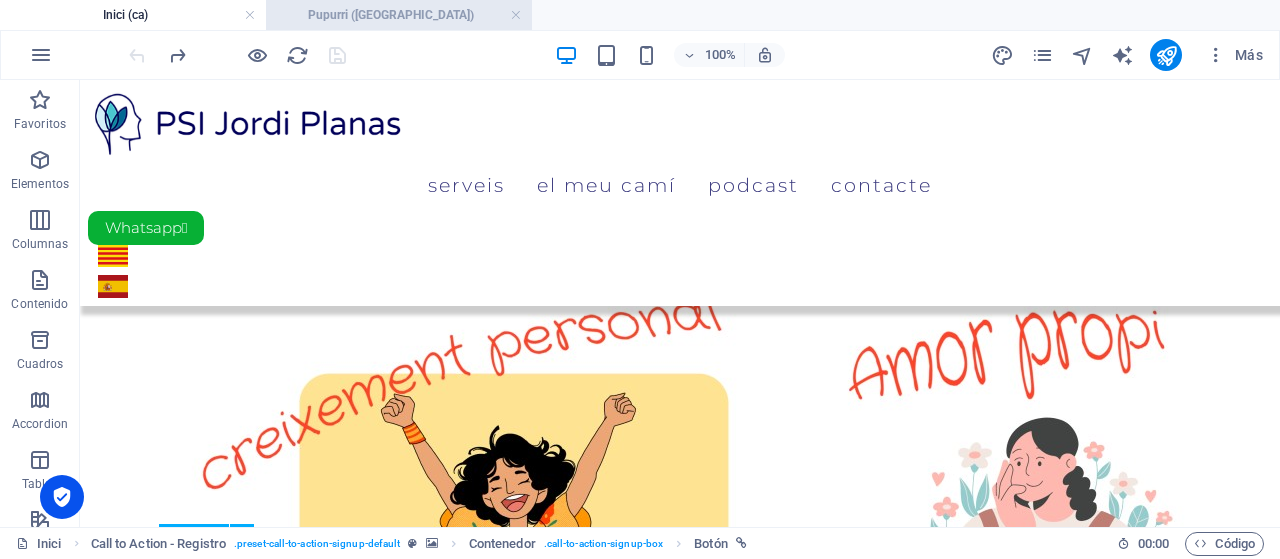 click on "Pupurri ([GEOGRAPHIC_DATA])" at bounding box center [399, 15] 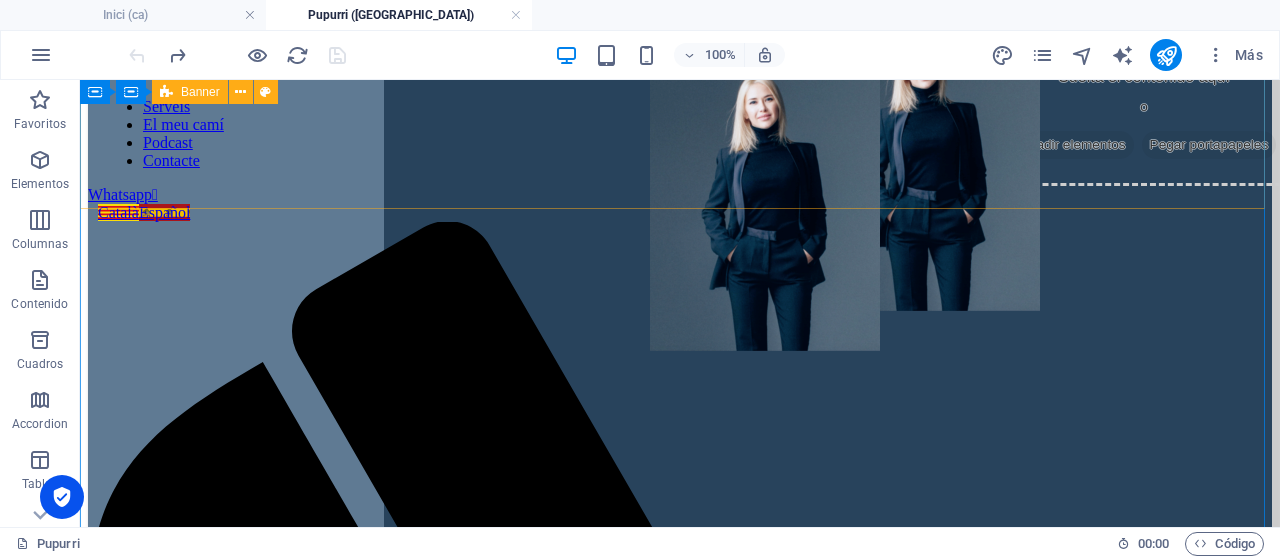 scroll, scrollTop: 0, scrollLeft: 0, axis: both 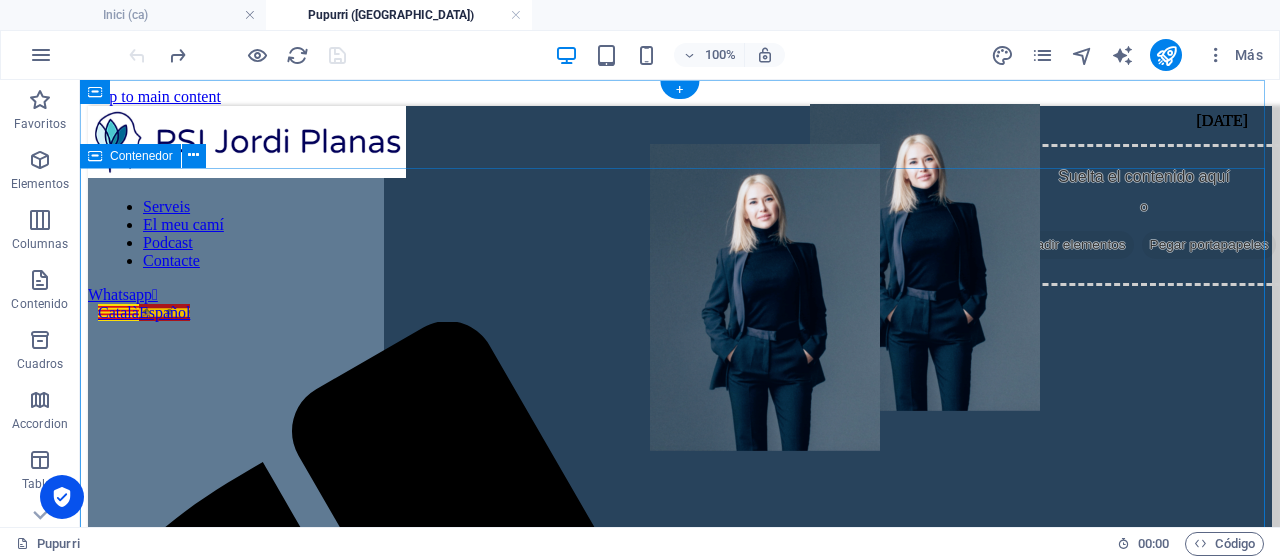 click at bounding box center (679, 2084) 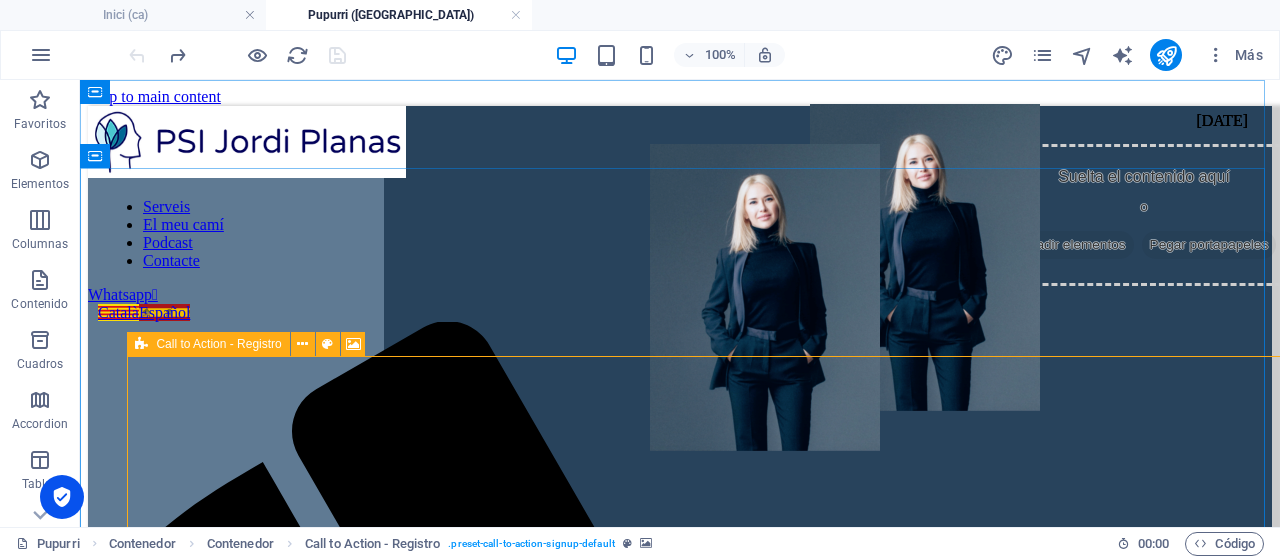 click at bounding box center (141, 344) 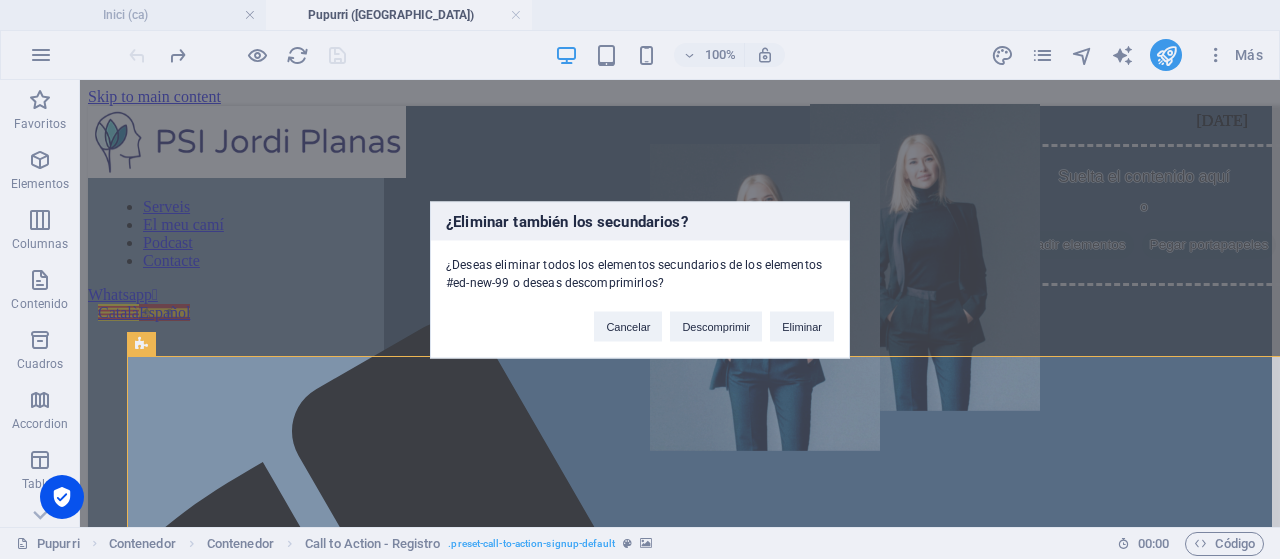 type 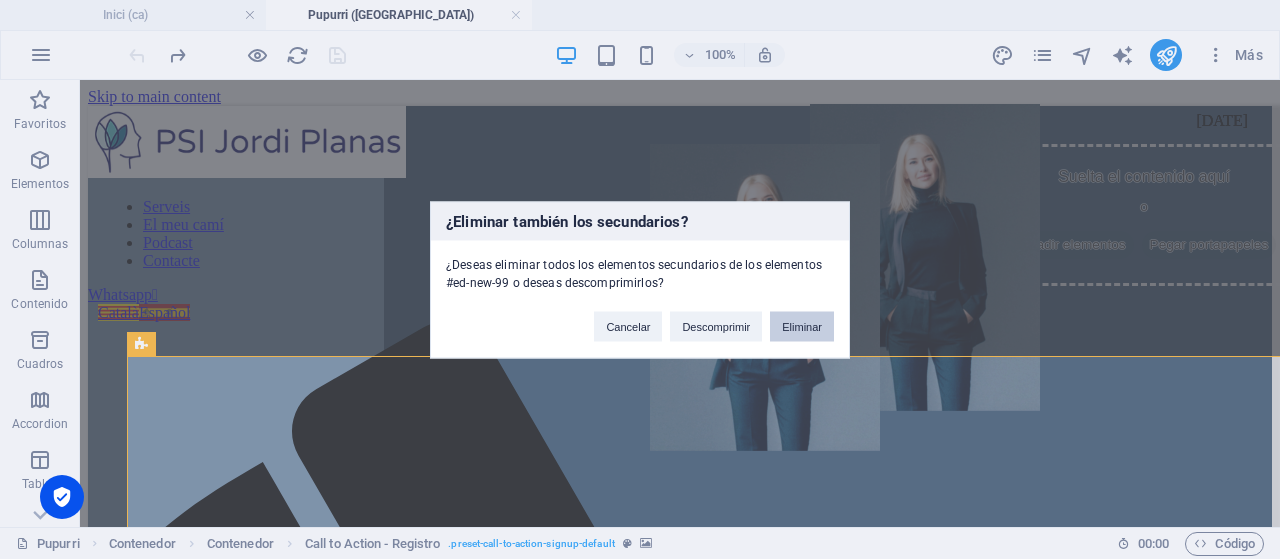 click on "Eliminar" at bounding box center (802, 326) 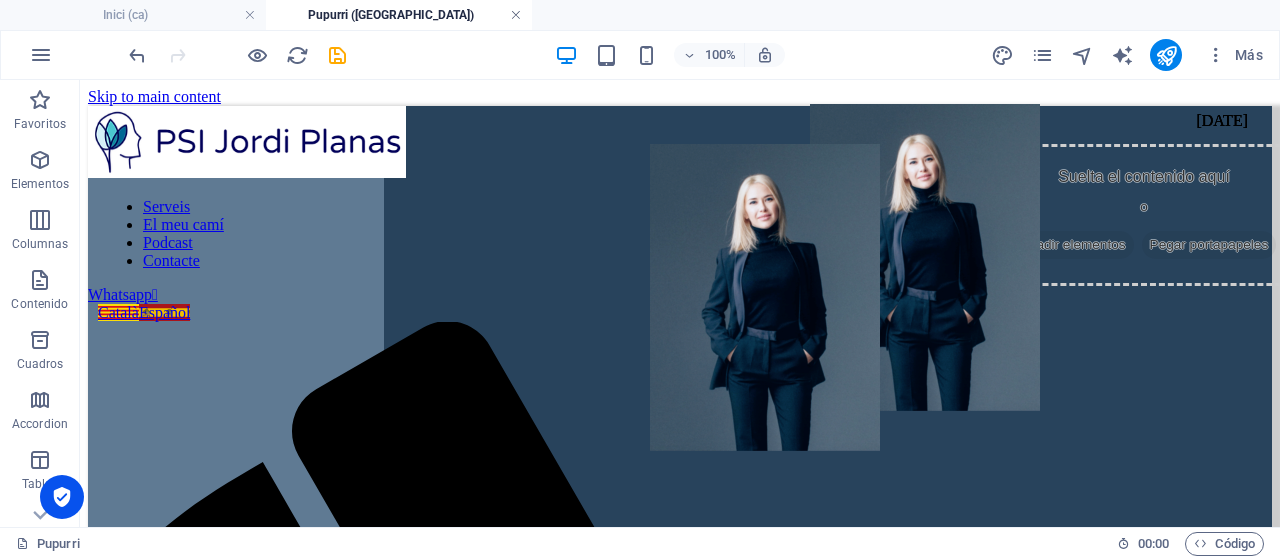 click at bounding box center (516, 15) 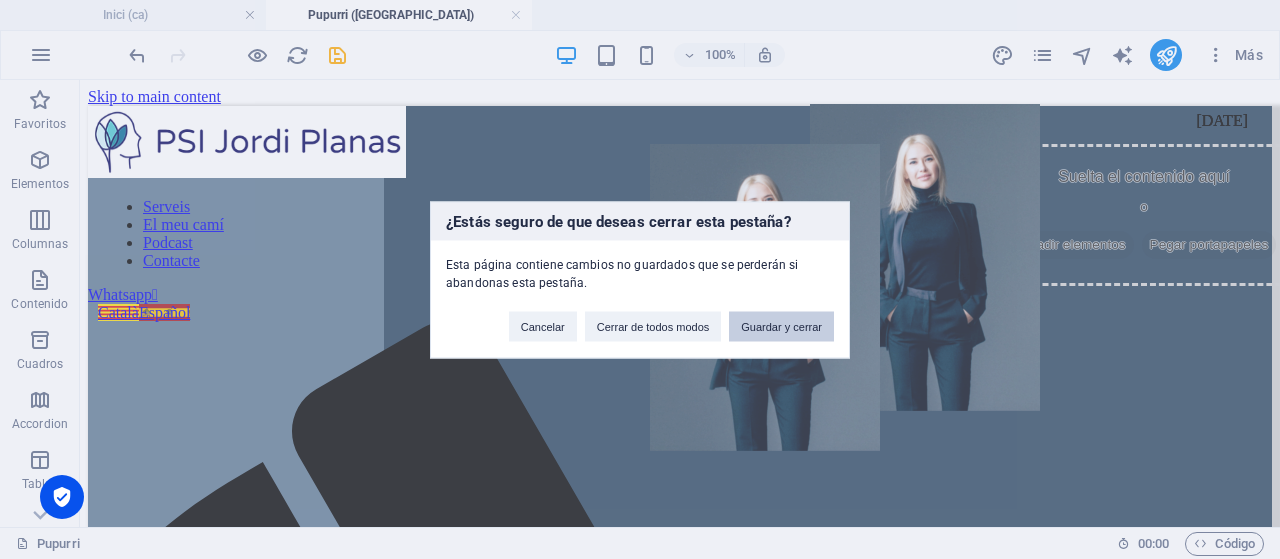 drag, startPoint x: 765, startPoint y: 324, endPoint x: 683, endPoint y: 242, distance: 115.965515 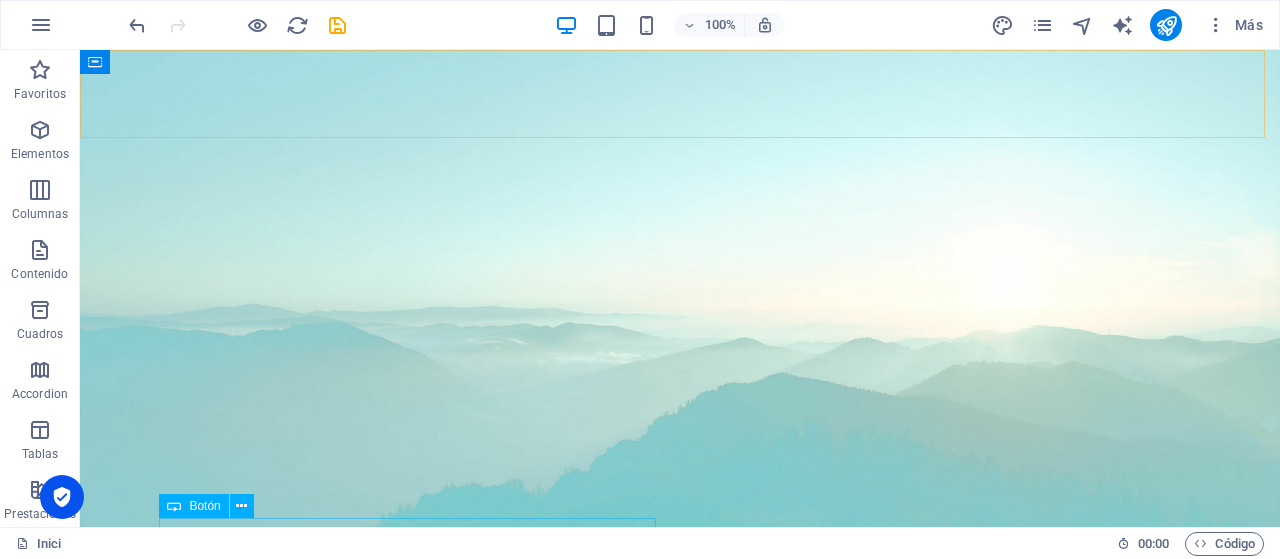 scroll, scrollTop: 1127, scrollLeft: 0, axis: vertical 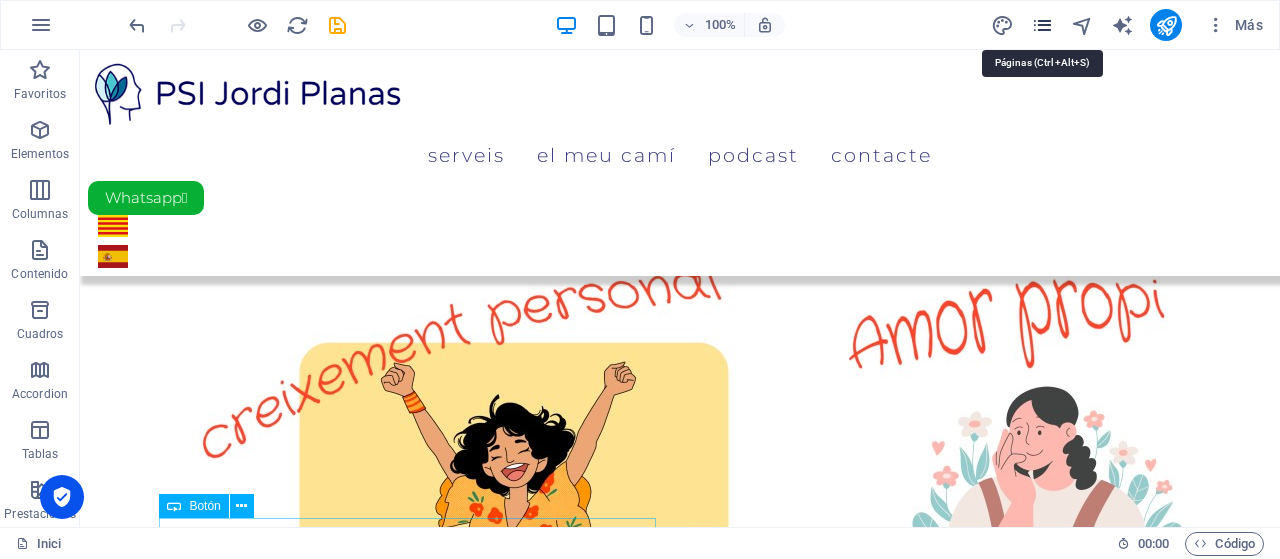 click at bounding box center [1042, 25] 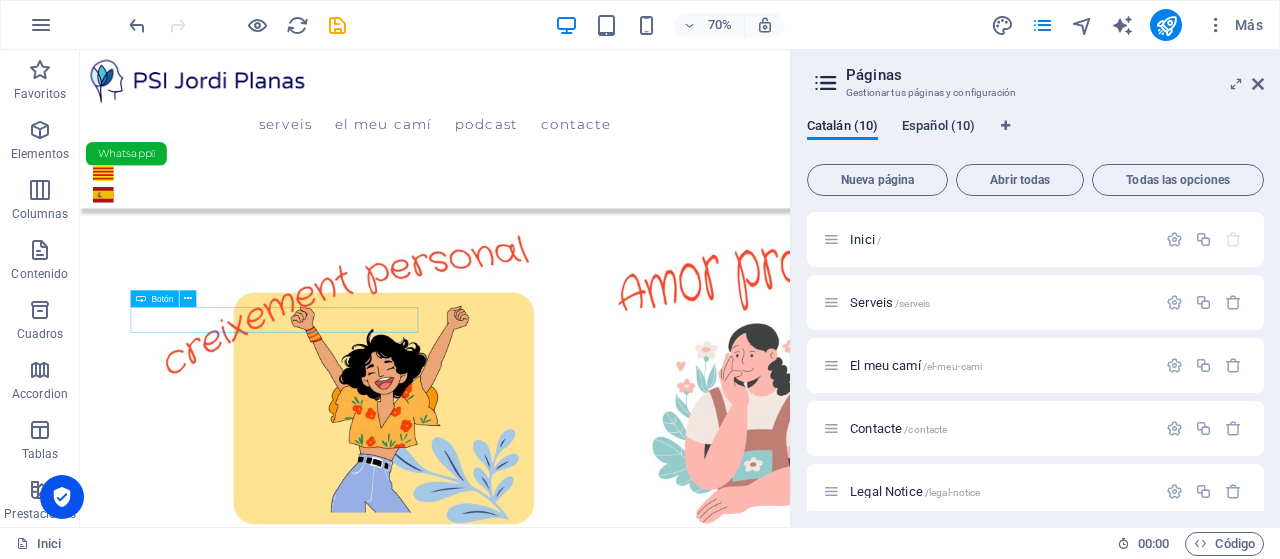 click on "Español (10)" at bounding box center (938, 128) 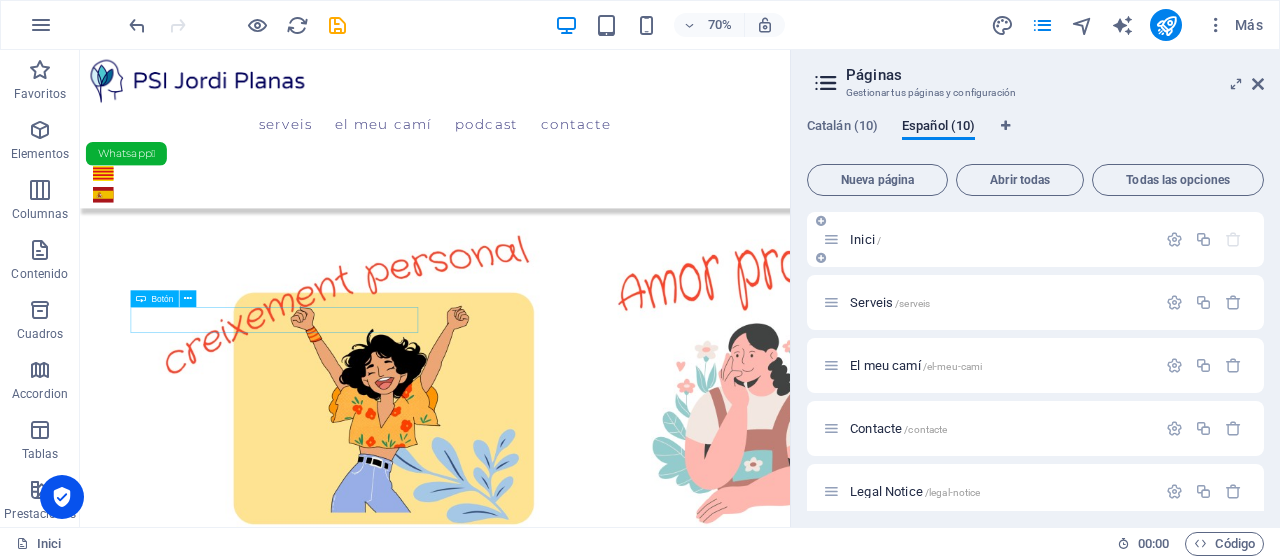 click on "Inici /" at bounding box center (865, 239) 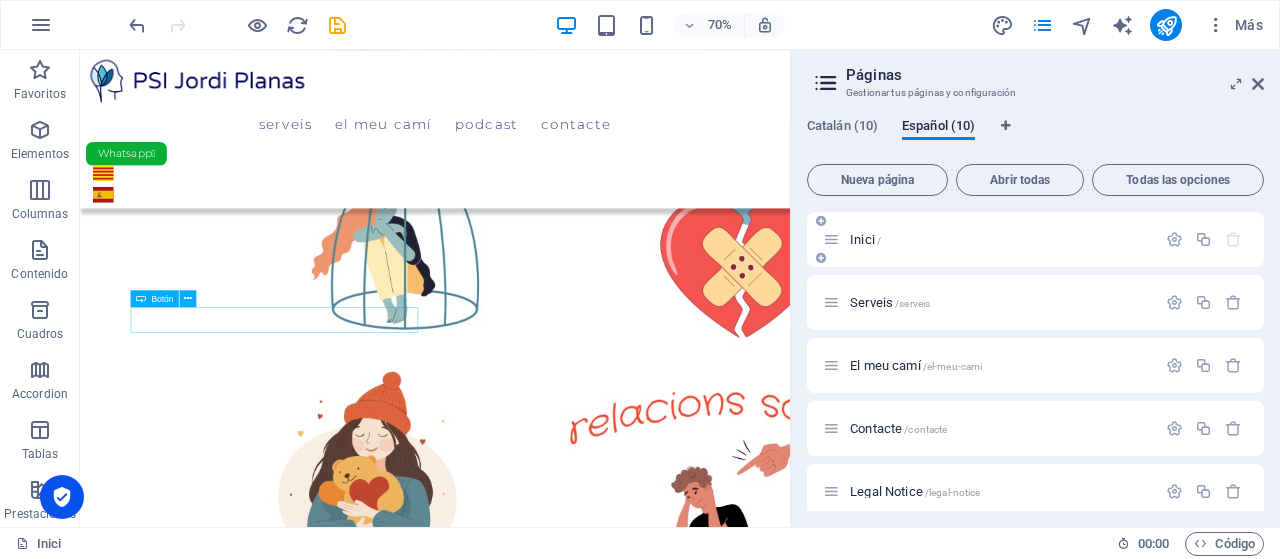 scroll, scrollTop: 0, scrollLeft: 0, axis: both 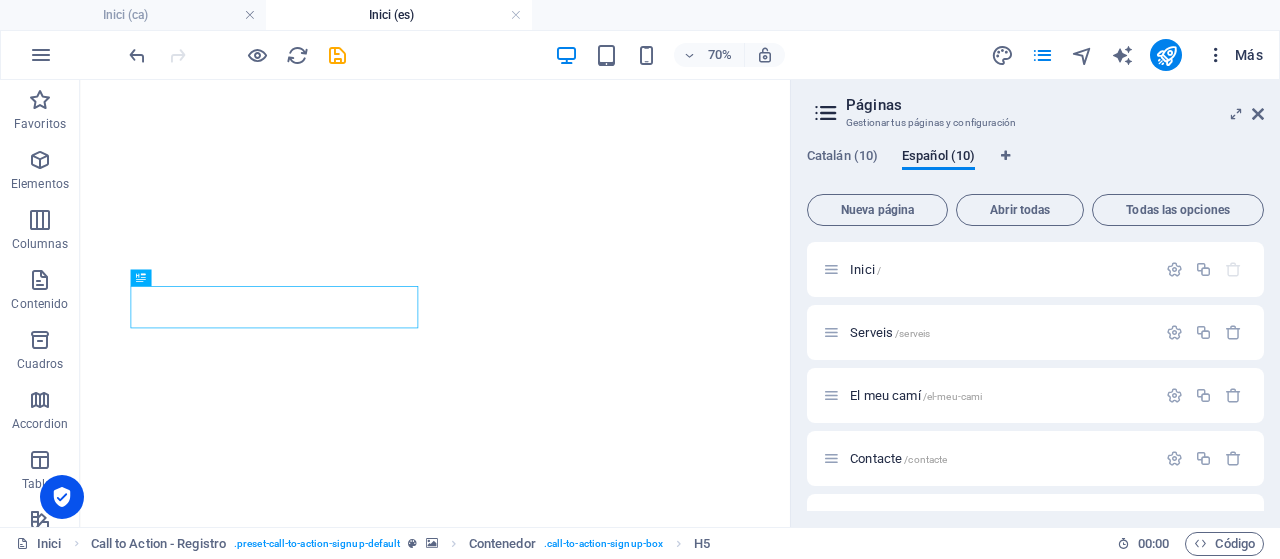 click on "Más" at bounding box center (1234, 55) 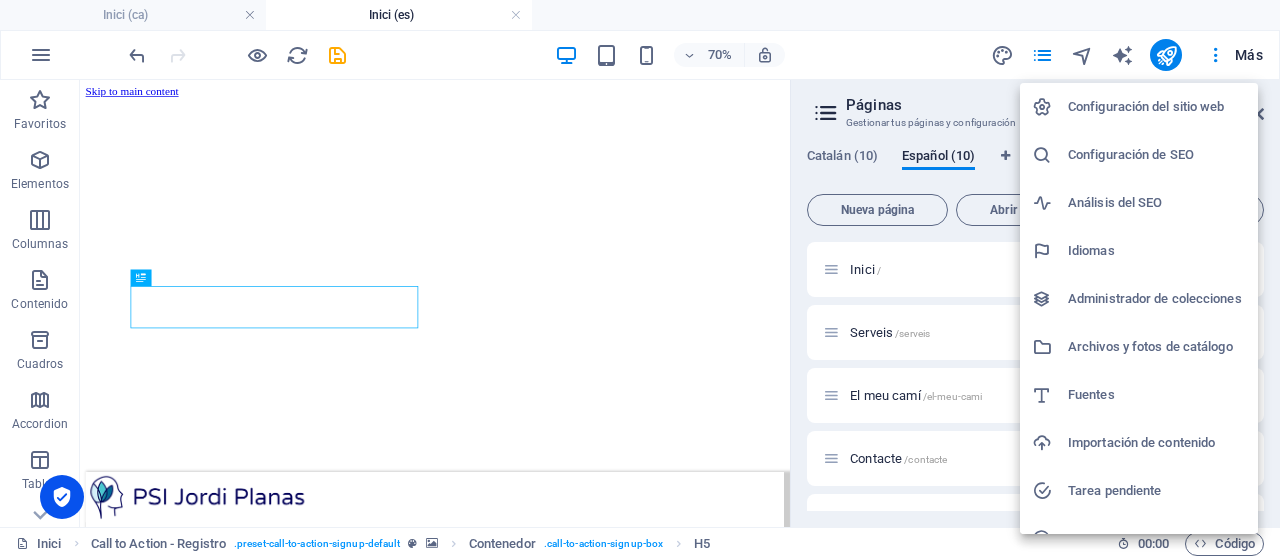 scroll, scrollTop: 1122, scrollLeft: 0, axis: vertical 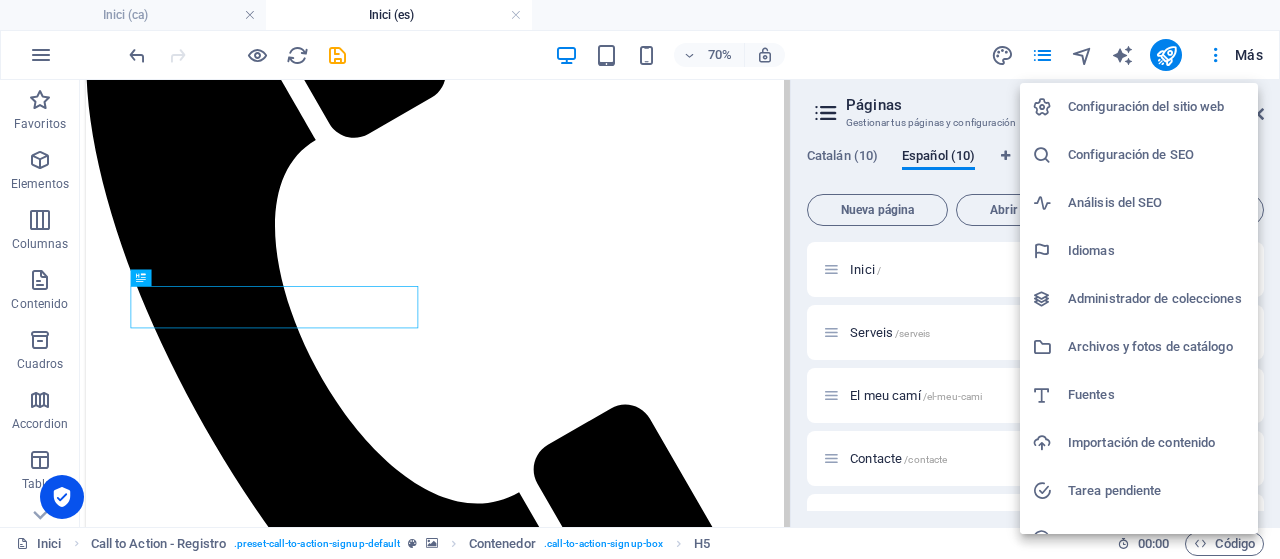 click at bounding box center (640, 279) 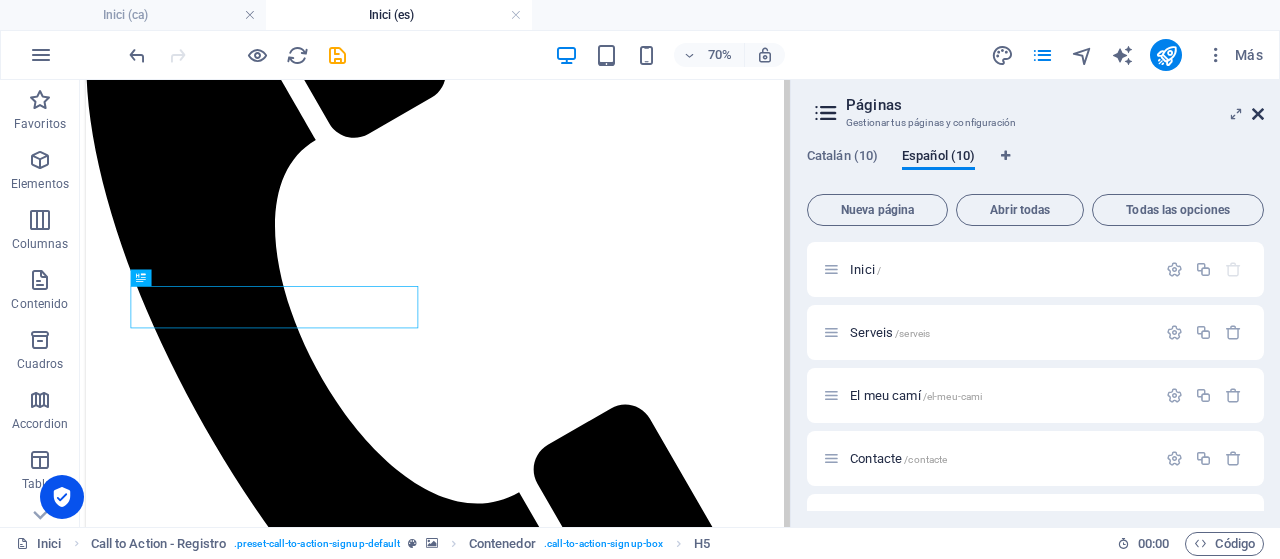 click at bounding box center [1258, 114] 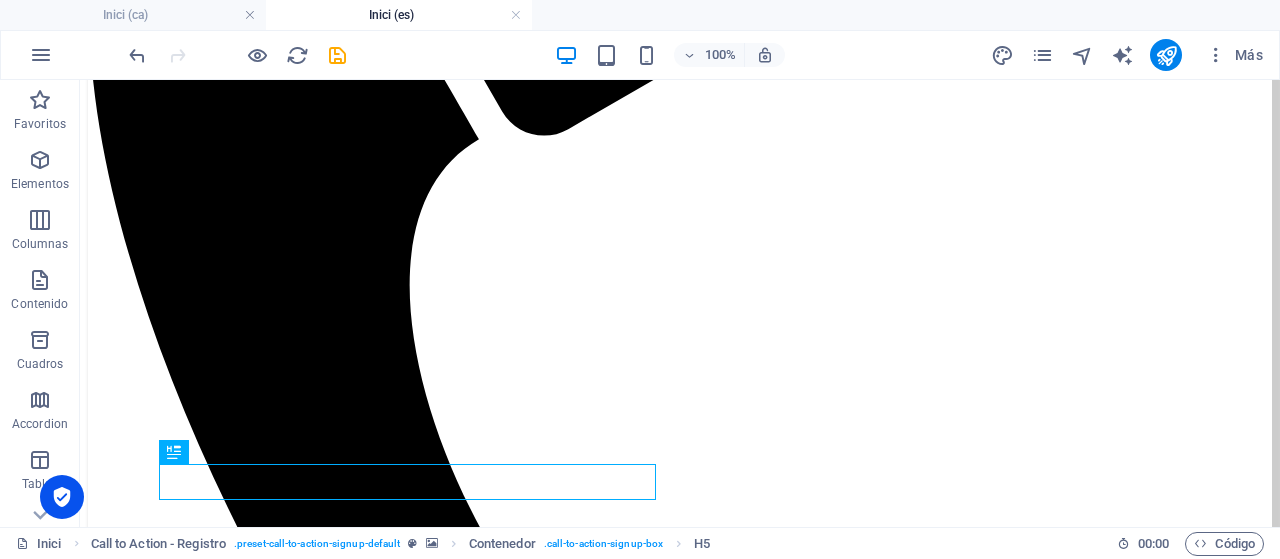 scroll, scrollTop: 1266, scrollLeft: 0, axis: vertical 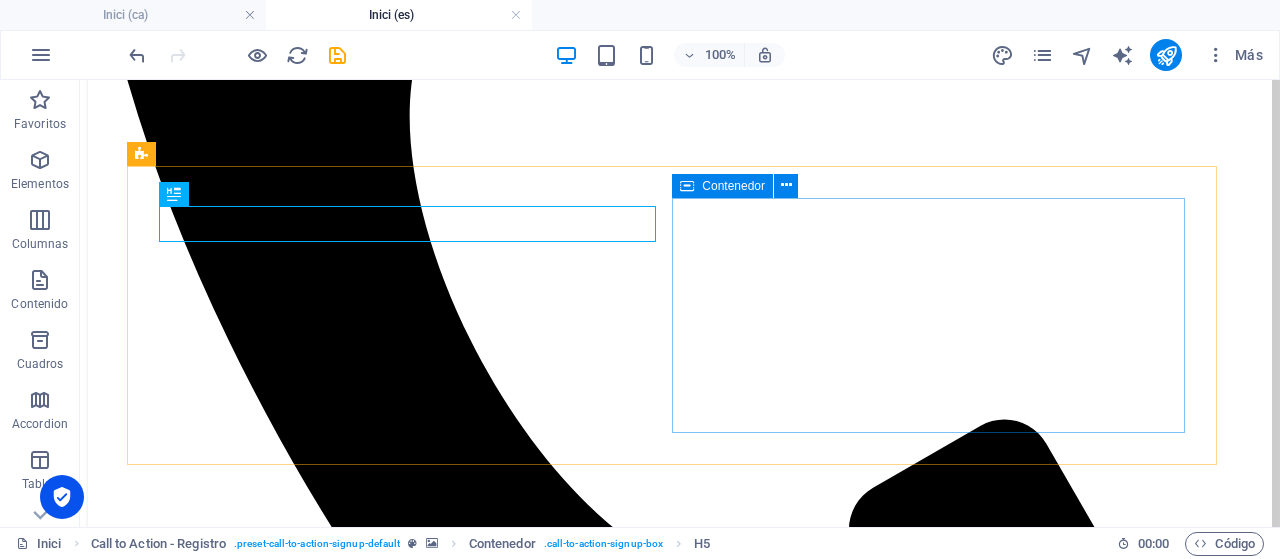 click on "Contenedor" at bounding box center (722, 186) 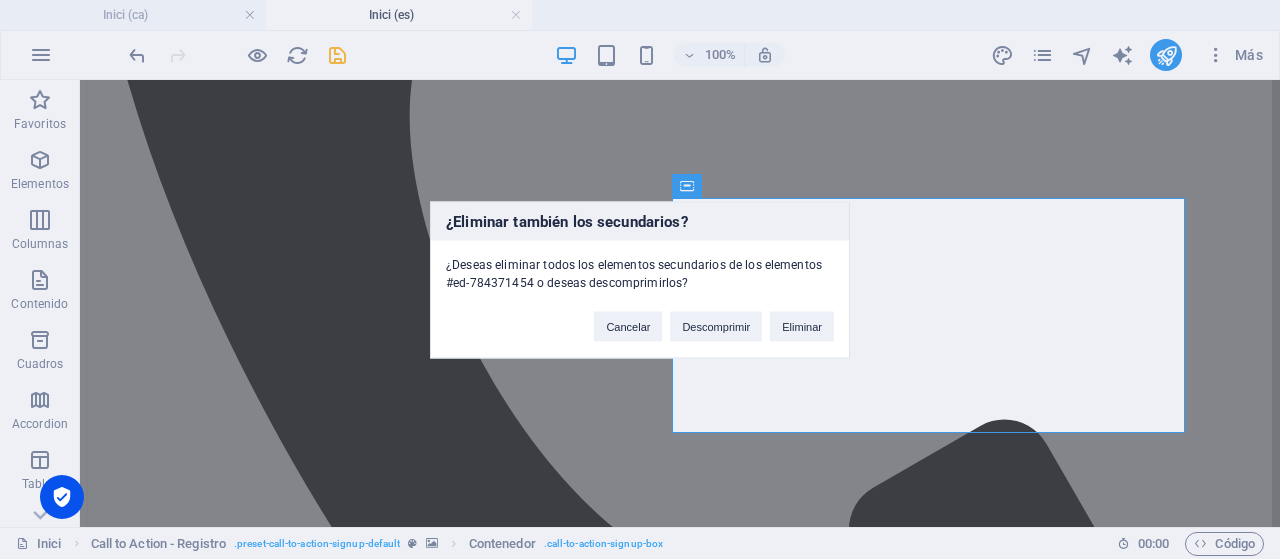 type 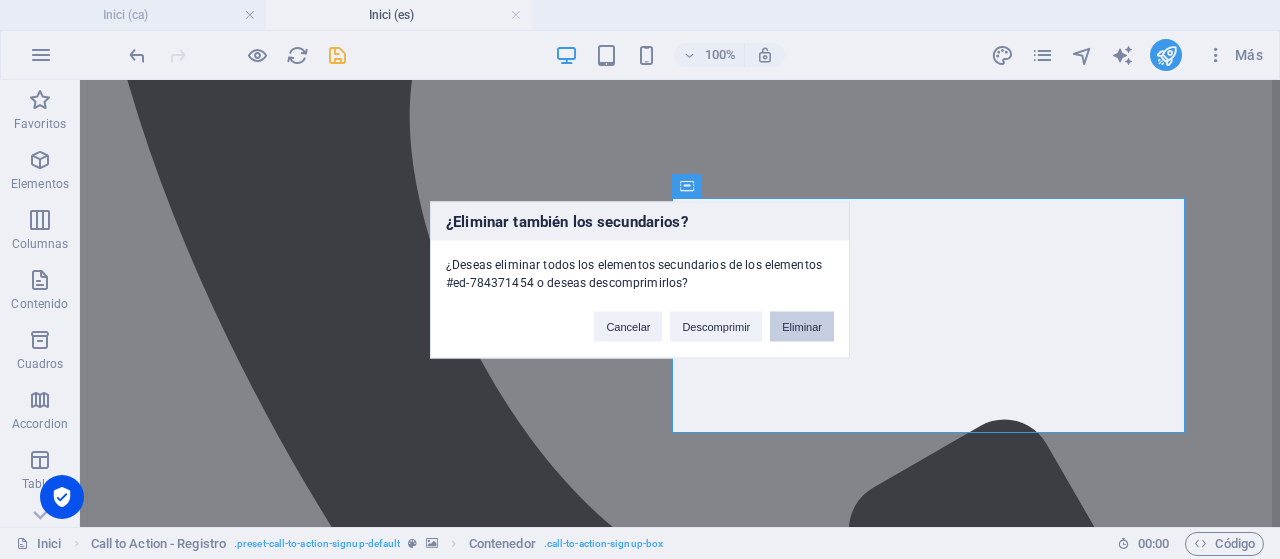 click on "Eliminar" at bounding box center [802, 326] 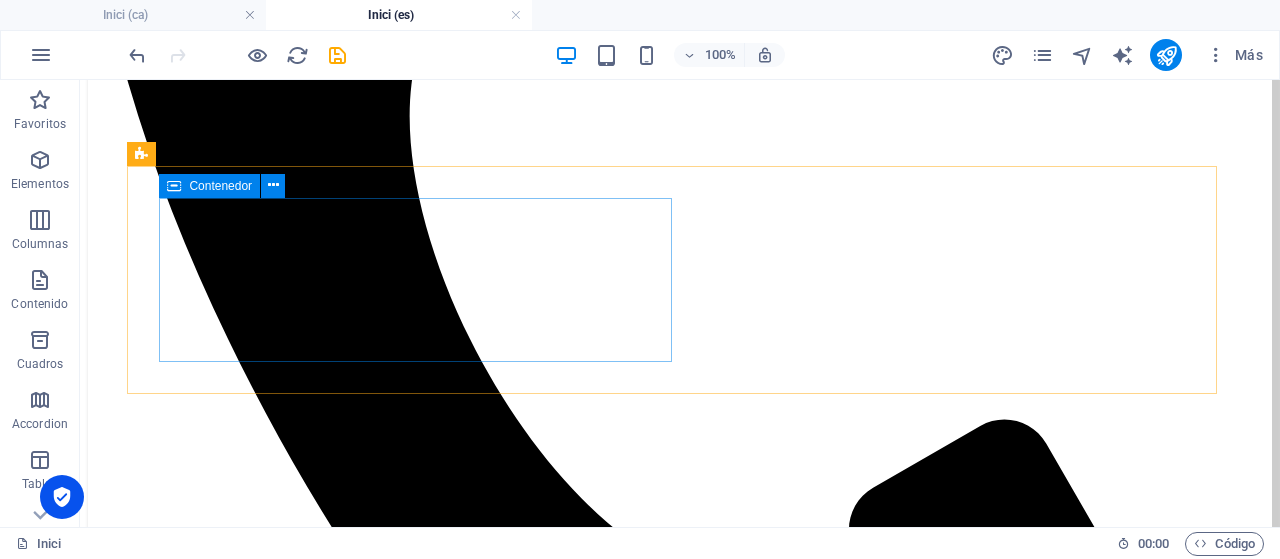click on "Contenedor" at bounding box center [209, 186] 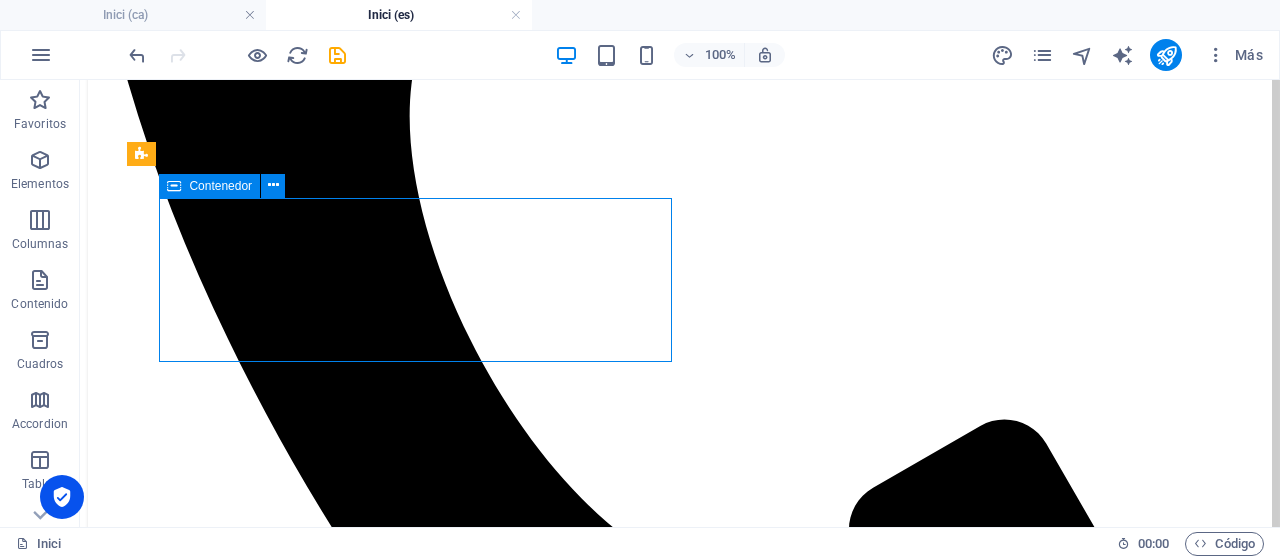 click on "Contenedor" at bounding box center [209, 186] 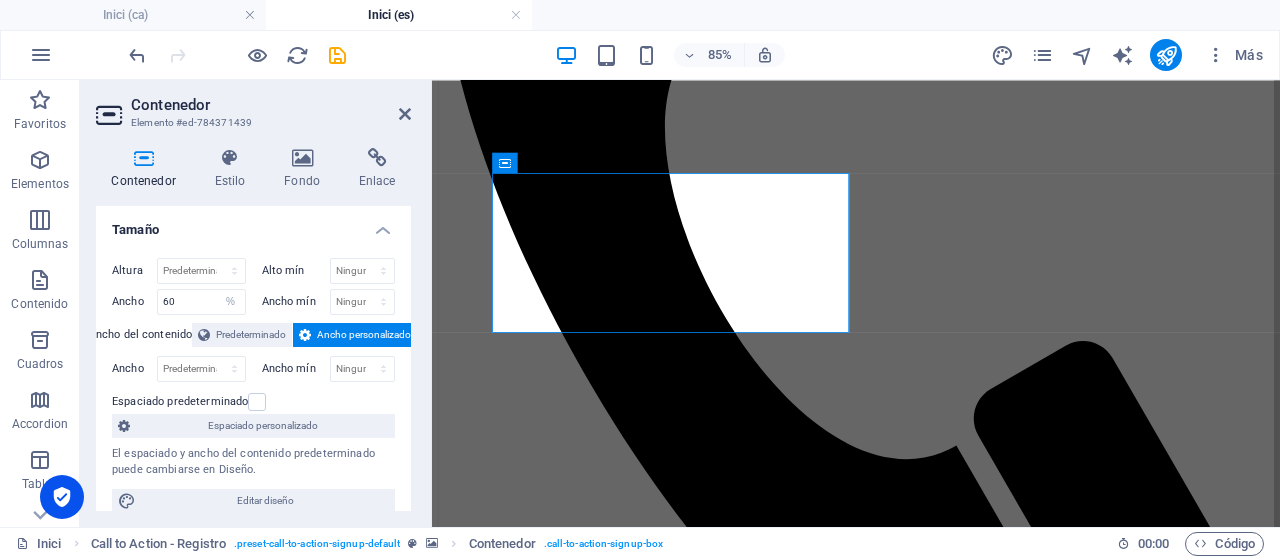 scroll, scrollTop: 1286, scrollLeft: 0, axis: vertical 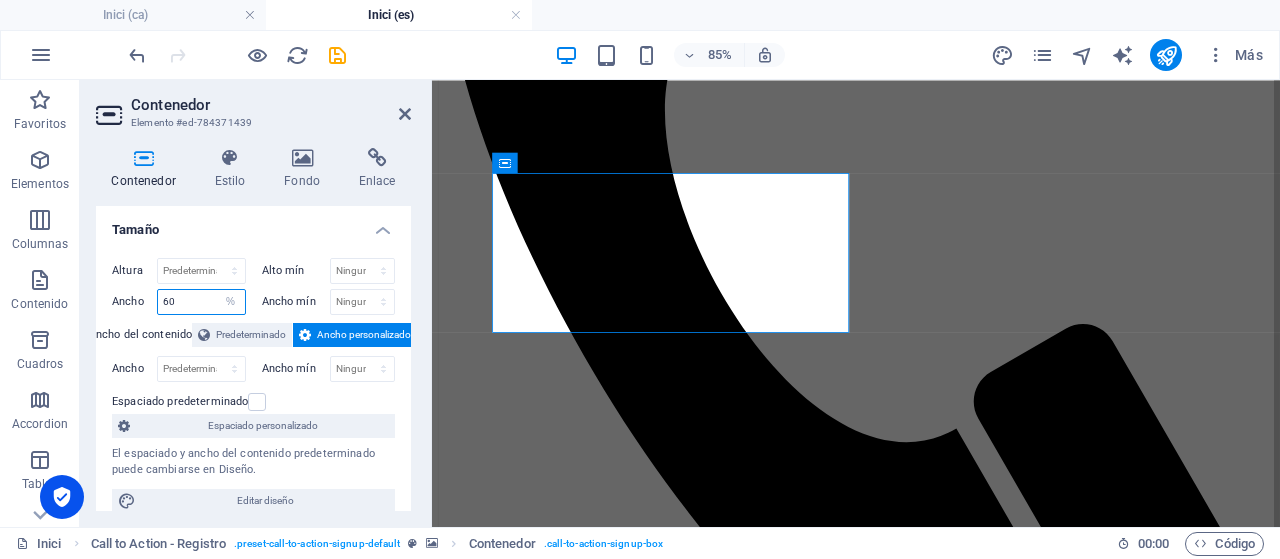 drag, startPoint x: 182, startPoint y: 296, endPoint x: 121, endPoint y: 297, distance: 61.008198 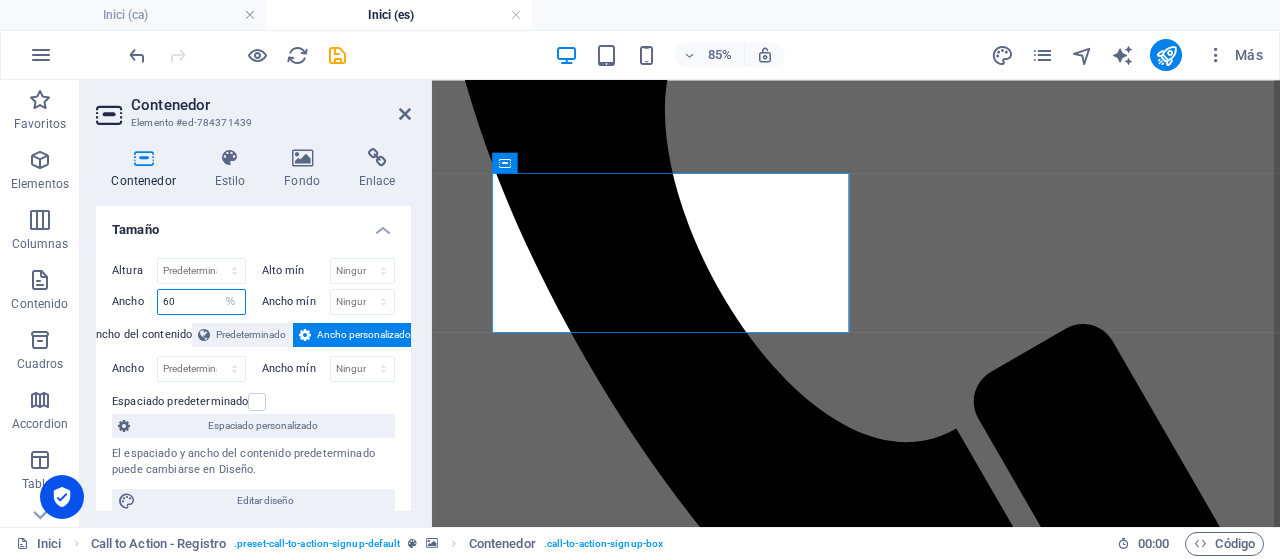 click on "Ancho 60 Predeterminado px rem % em vh vw" at bounding box center [179, 302] 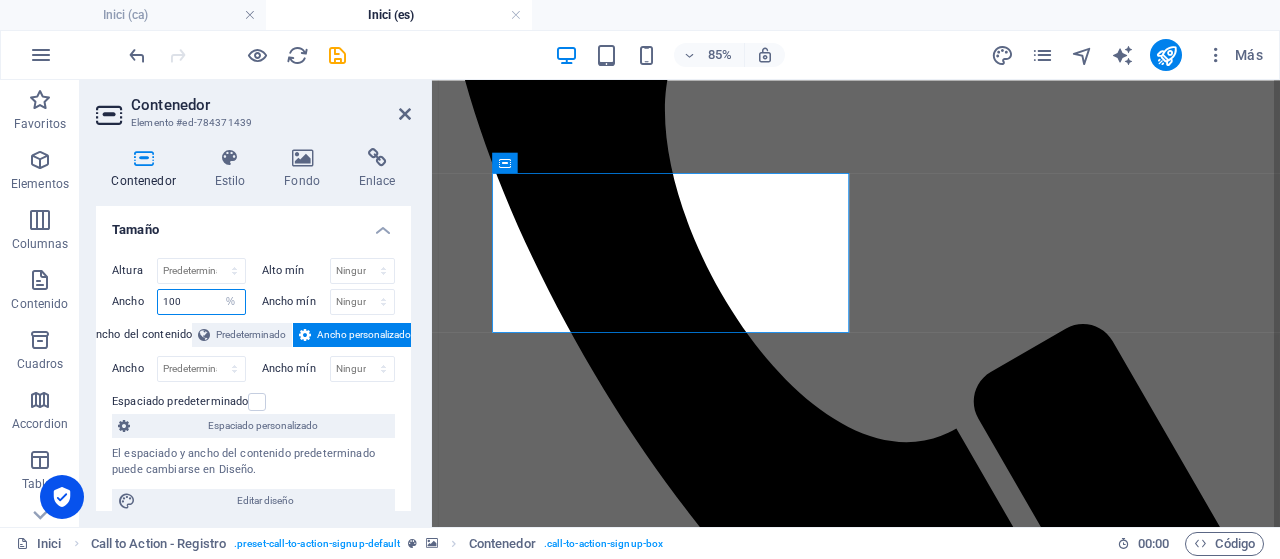 type on "100" 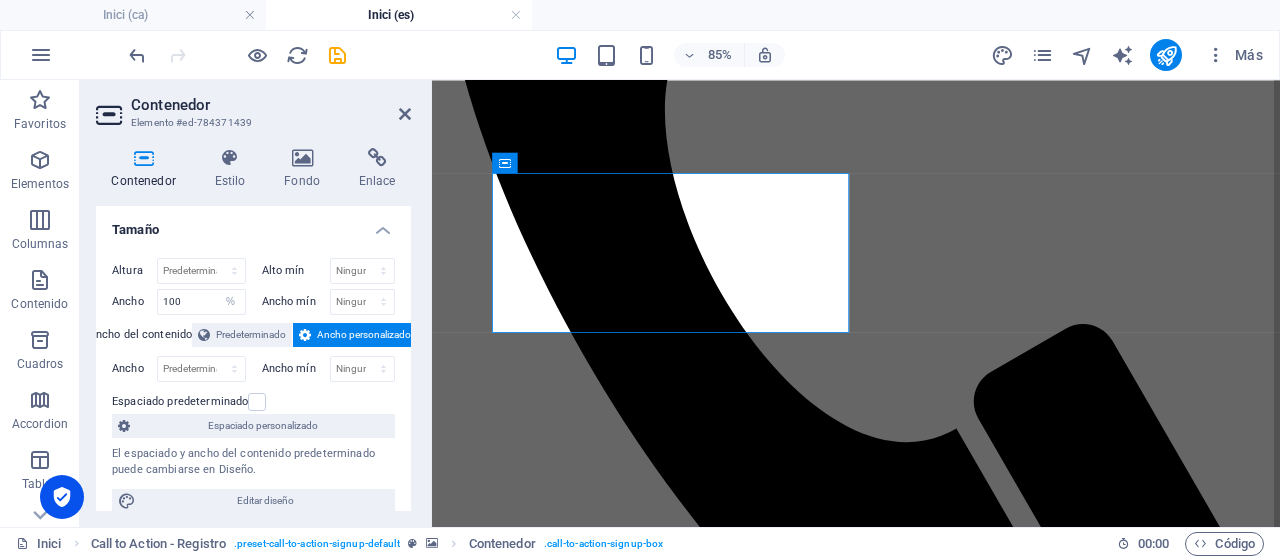 click on "Ancho 100 Predeterminado px rem % em vh vw" at bounding box center (179, 302) 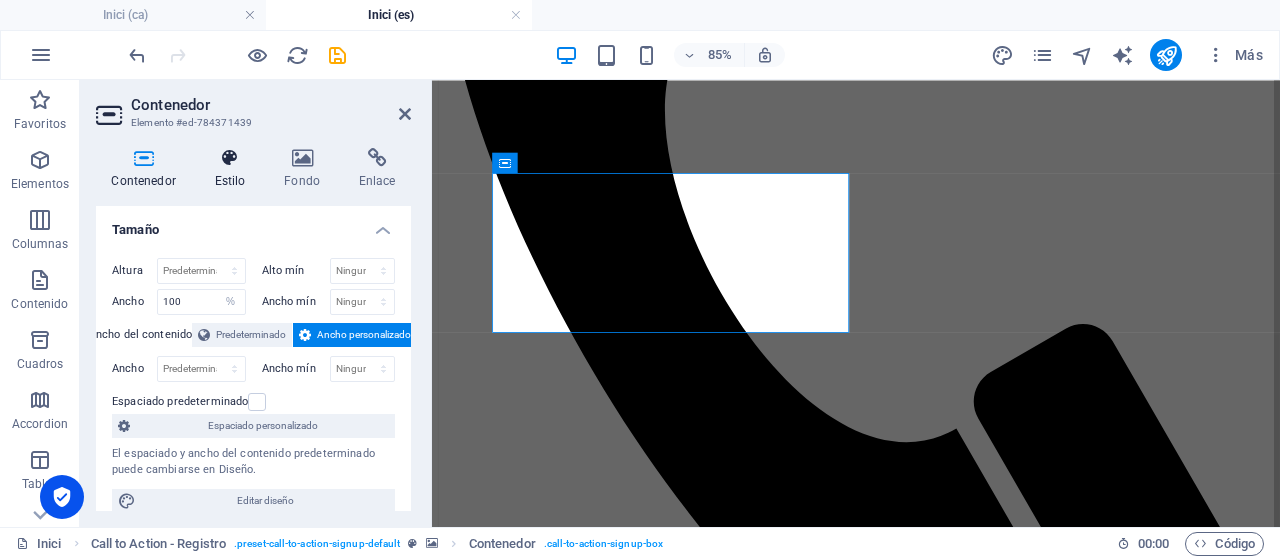 click at bounding box center (230, 158) 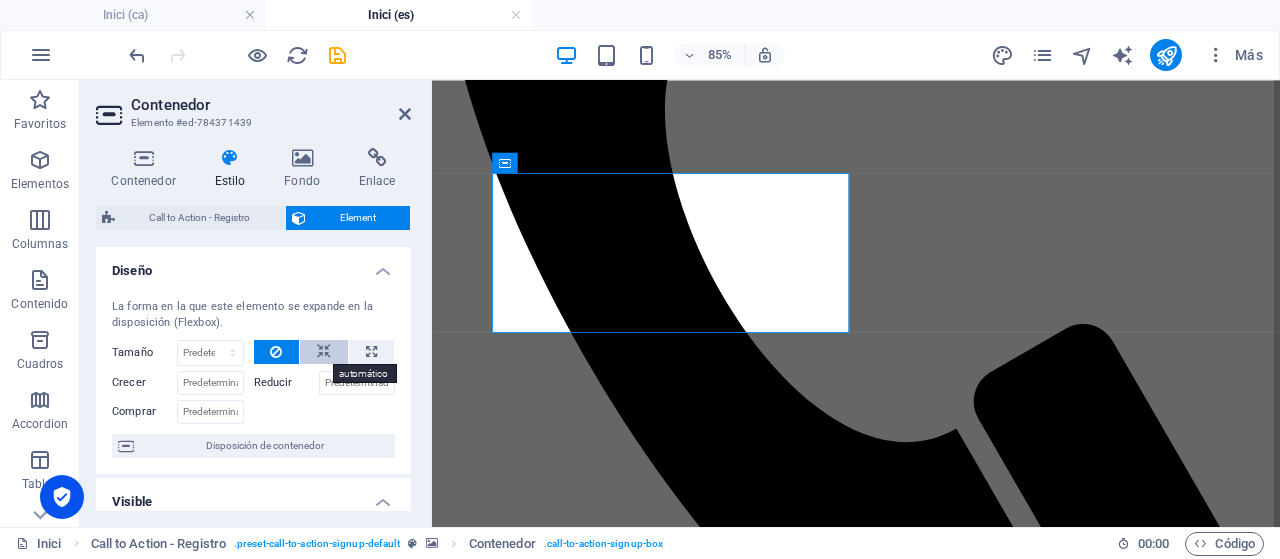 click at bounding box center [324, 352] 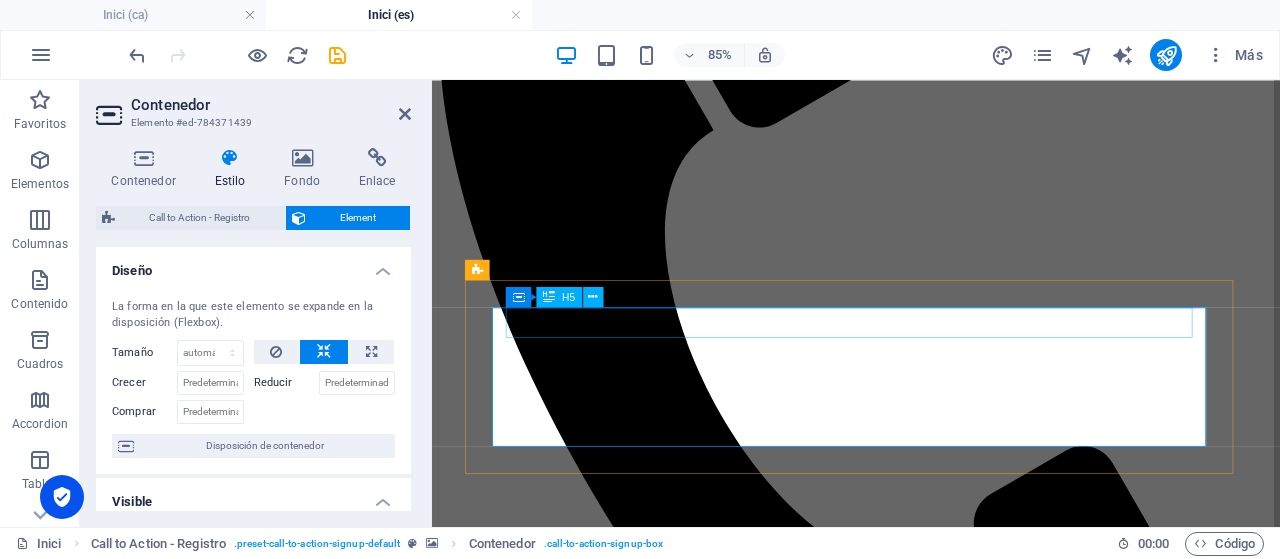 scroll, scrollTop: 1186, scrollLeft: 0, axis: vertical 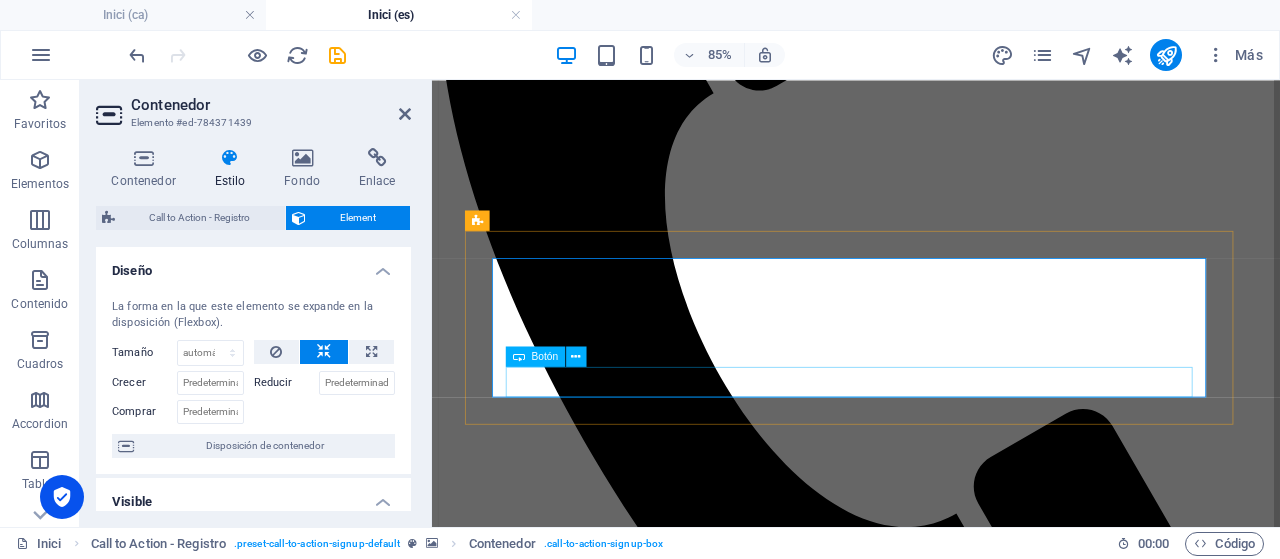 click on "Podcast 🎧 Pulsaciones de Psicología" at bounding box center (930, 3963) 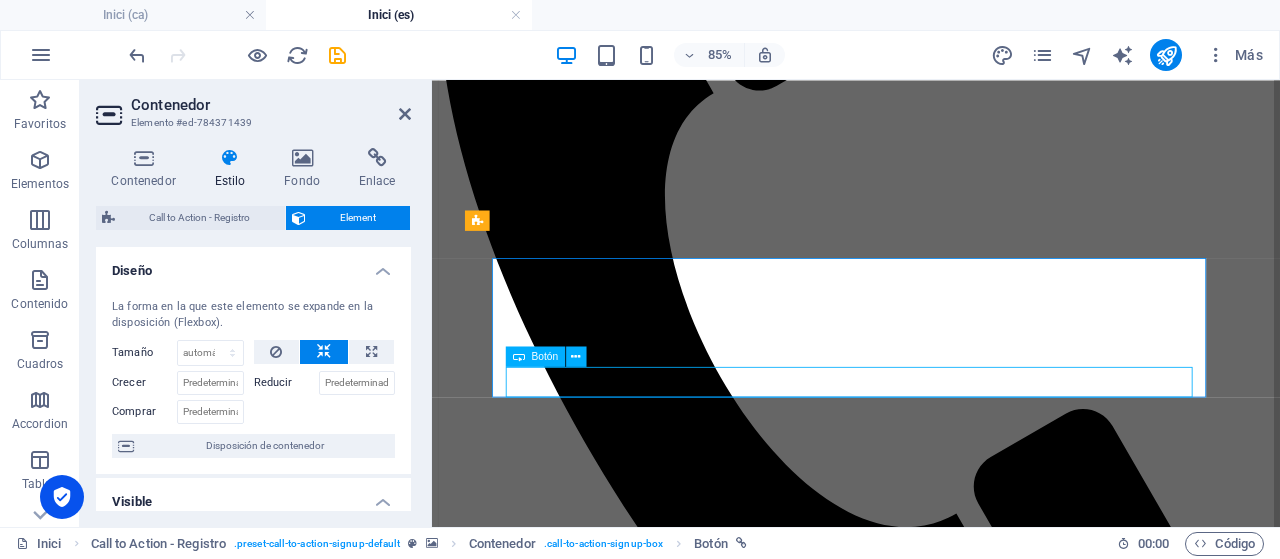 click on "Podcast 🎧 Pulsaciones de Psicología" at bounding box center [930, 3963] 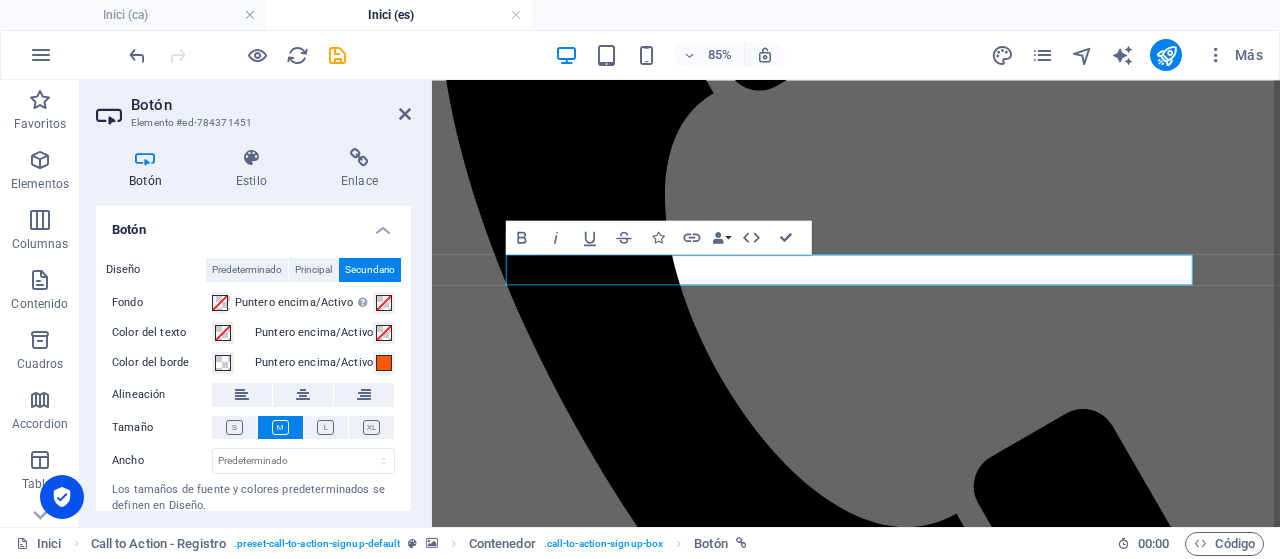 scroll, scrollTop: 1318, scrollLeft: 0, axis: vertical 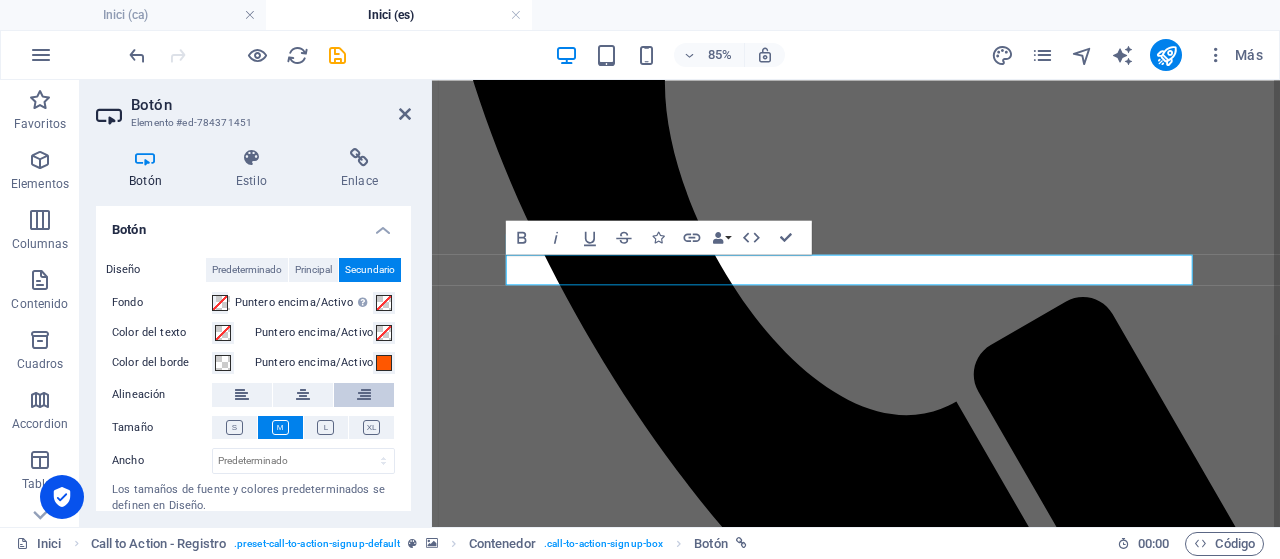 click at bounding box center (364, 395) 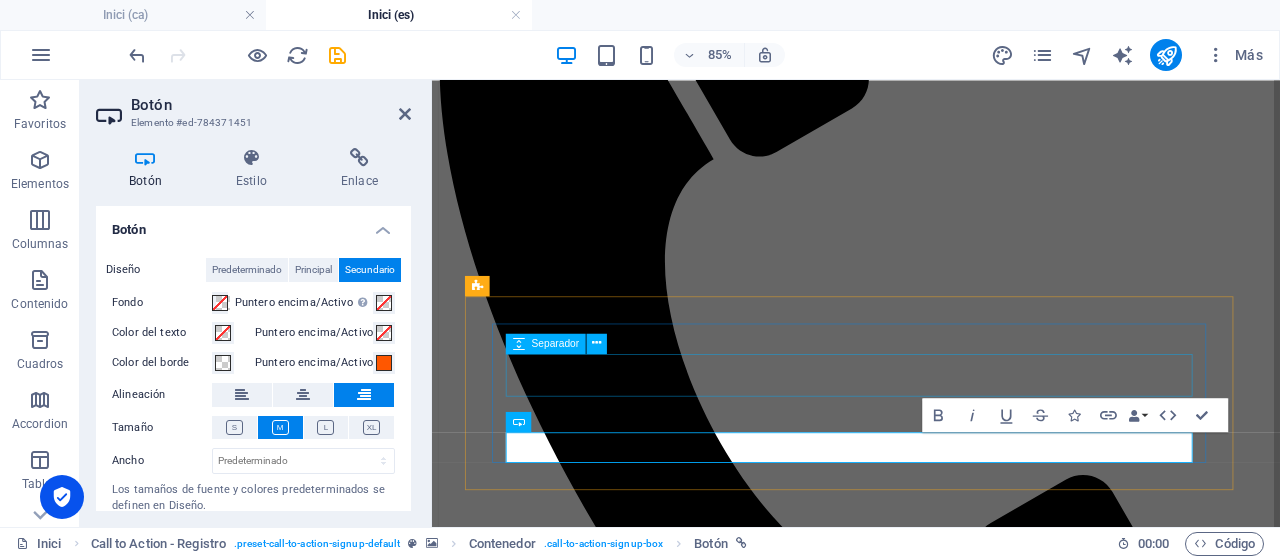 scroll, scrollTop: 1118, scrollLeft: 0, axis: vertical 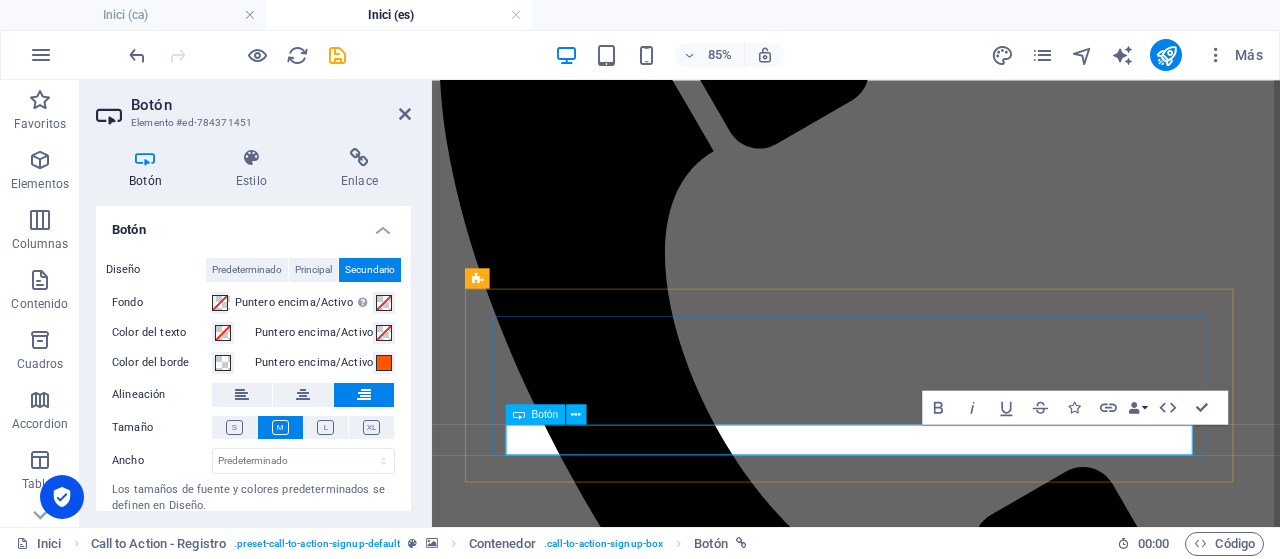 click on "Podcast 🎧 Pulsaciones de Psicología" at bounding box center [1261, 4031] 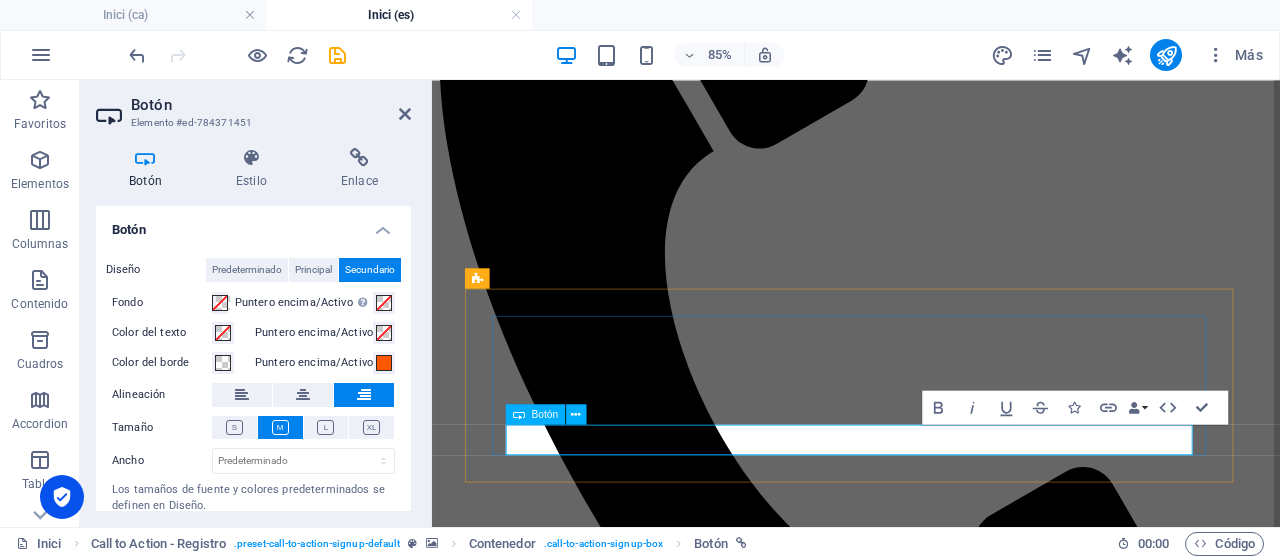 drag, startPoint x: 1307, startPoint y: 498, endPoint x: 1027, endPoint y: 503, distance: 280.04465 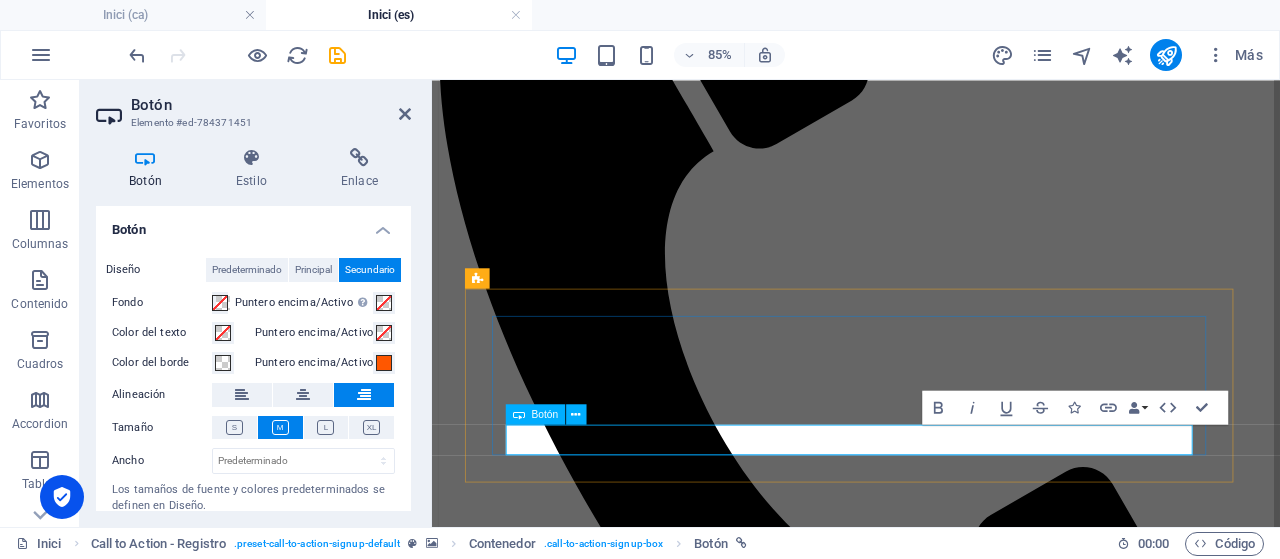 click on "Podcast 🎧 Pulsaciones de Psicología" at bounding box center [1261, 4031] 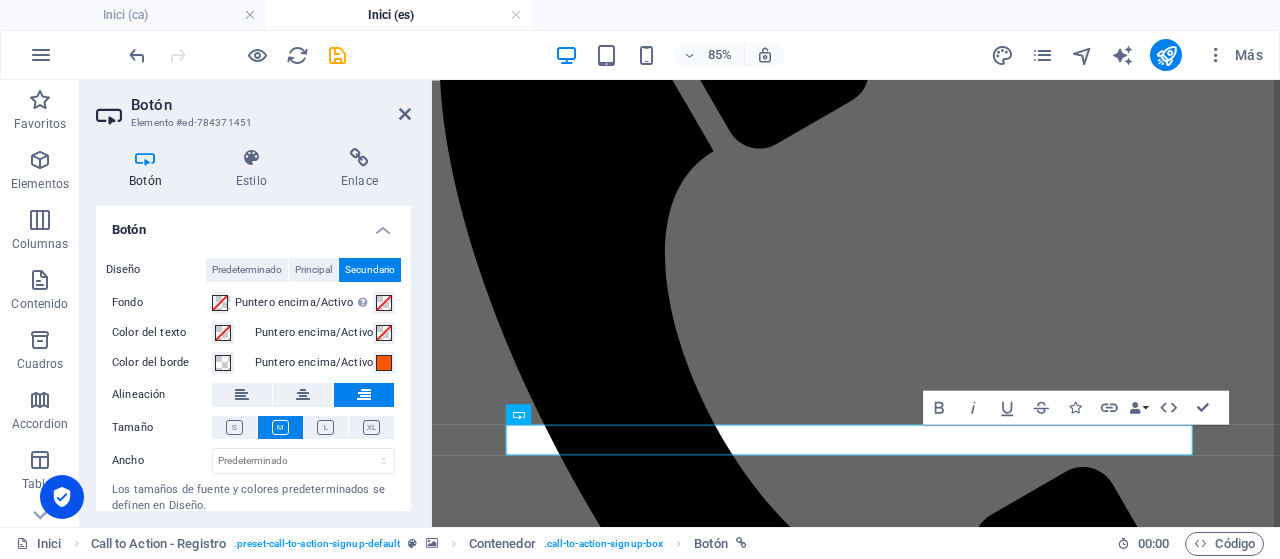 type 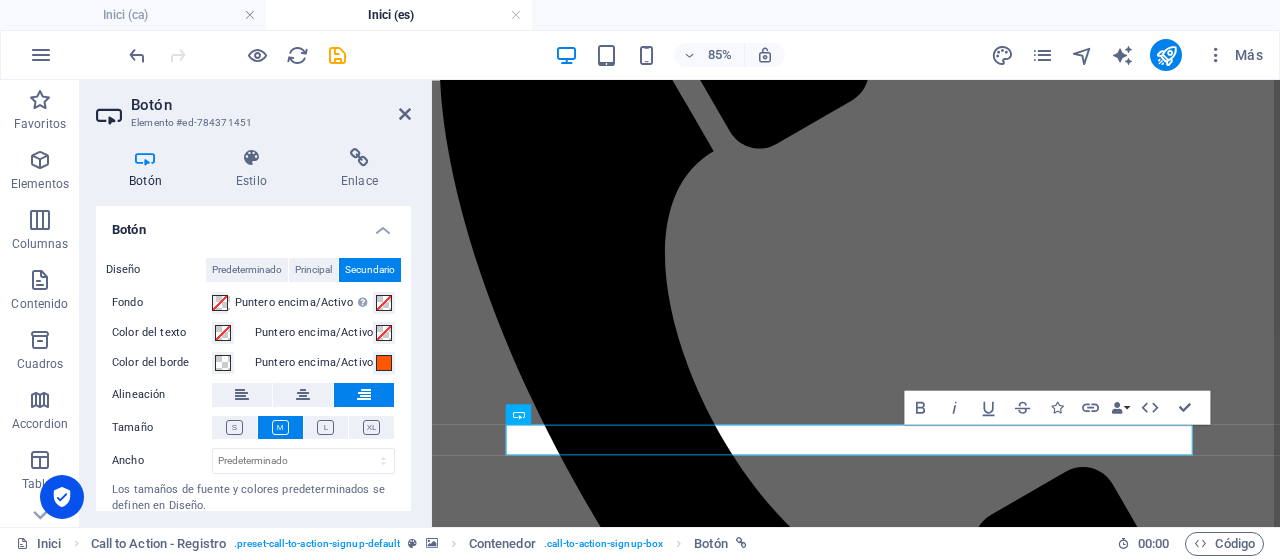 click on "Servicios Mi camino Podcast Contacto Whatsapp    Català Español ¿Qué quieres lograr?  ¿Qué te preocupa? ¿Tienes la sensación de que estás bien y, al mismo tiempo, algo no encaja? Desarrolla autoconocimiento y adquiere herramientas para gestionar adecuadamente aquellas situaciones que te alteran emocionalmente.      ¡Empieza [DATE] tu  viaje  transformador!                 Empiezo ! Bienvenido, soy  [PERSON_NAME] , psicólogo colegiado  P-03250 . Si  estás deseando un cambio ,  ¡estás en el lugar adecuado! Te invito a  echar un vistazo a los servicios  y a explicarme  qué necesidades tienes :    Servicios ¿Te apetecen RESULTADOS diferentes? ¡EMPIEZA CON CAMBIOS! ...si, creo que ha llegado el momento ! >> Contenido: Servicios Mi camino Podcast Contacto Servicios: Acompañamiento Psicológico Servicios para Expats Asesoramiento Psicológico Coaching
PSI [PERSON_NAME]          Aviso Legal          Política de Privacidad" at bounding box center (931, 3680) 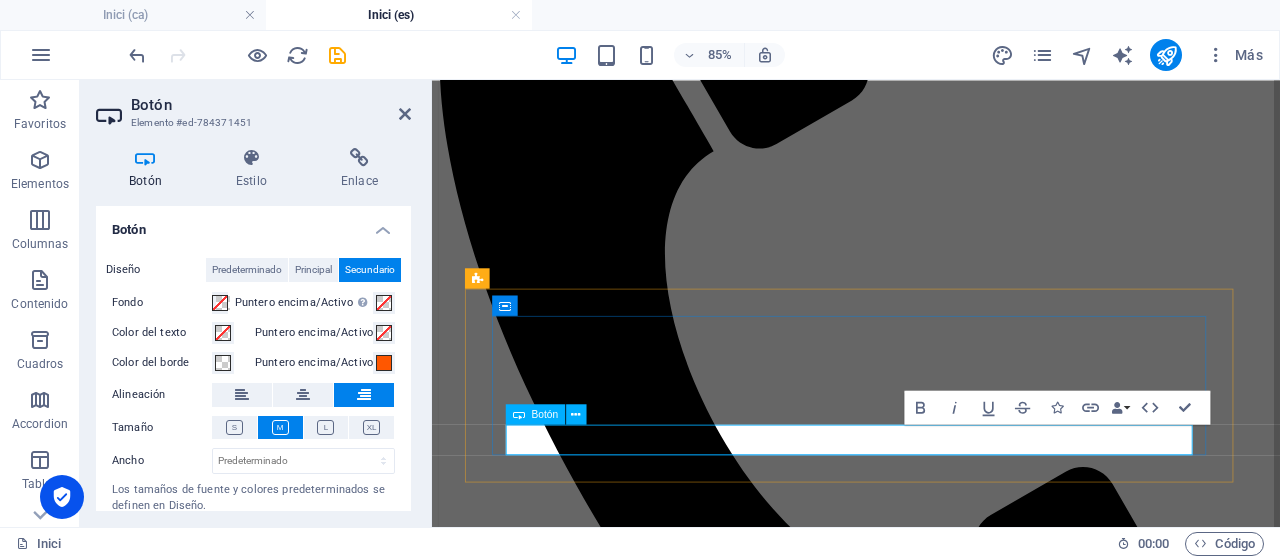 click on "...si, creo que ha llegado el momento ! >>" at bounding box center (930, 4031) 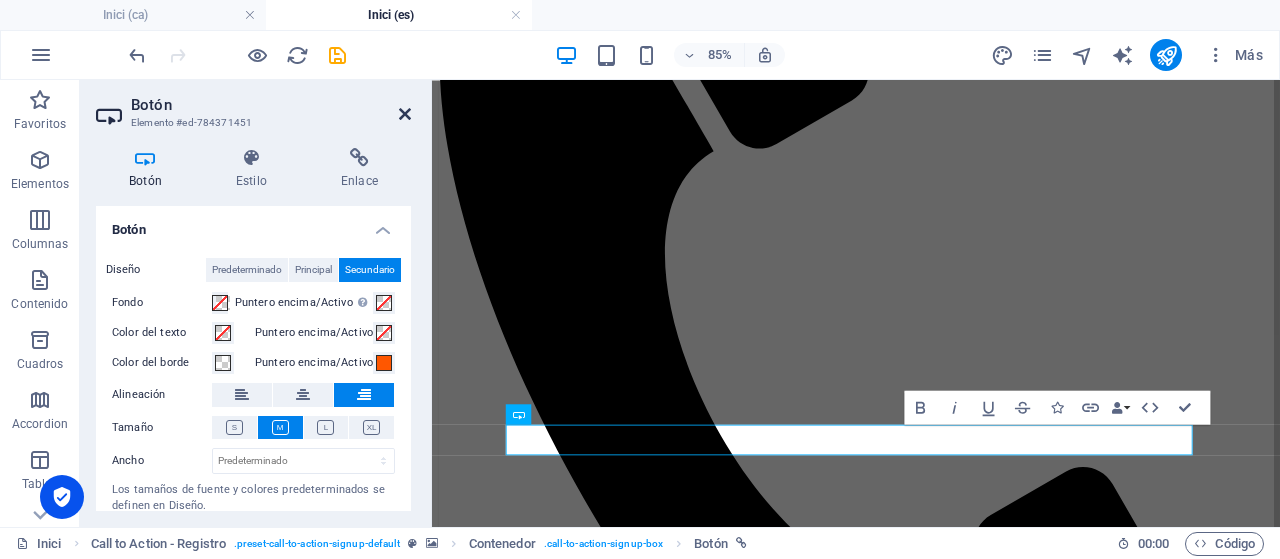 click at bounding box center (405, 114) 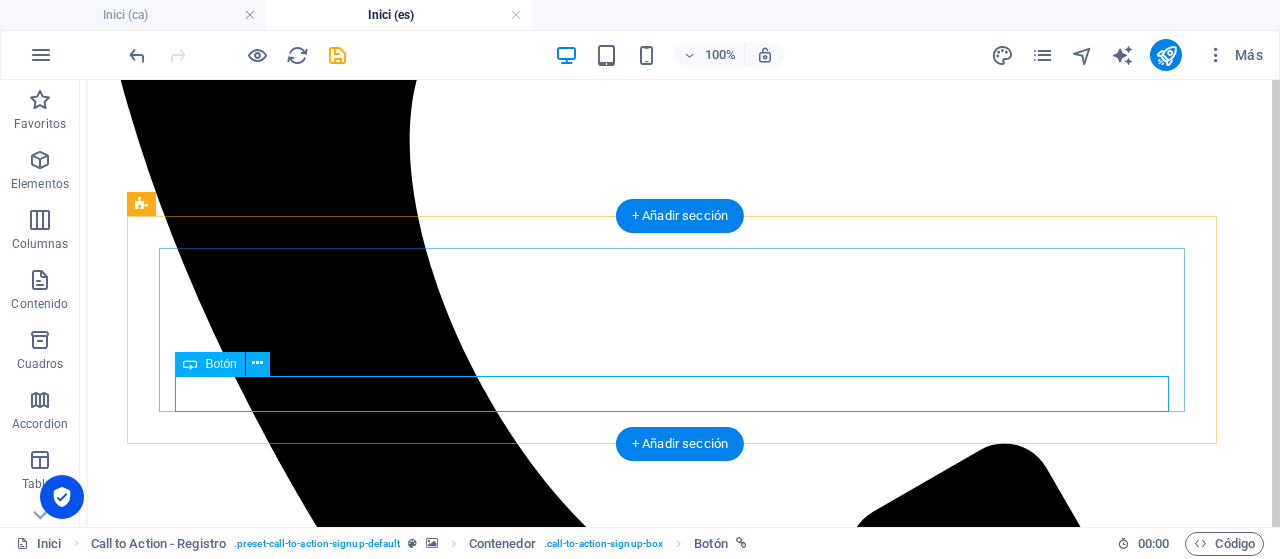 scroll, scrollTop: 1206, scrollLeft: 0, axis: vertical 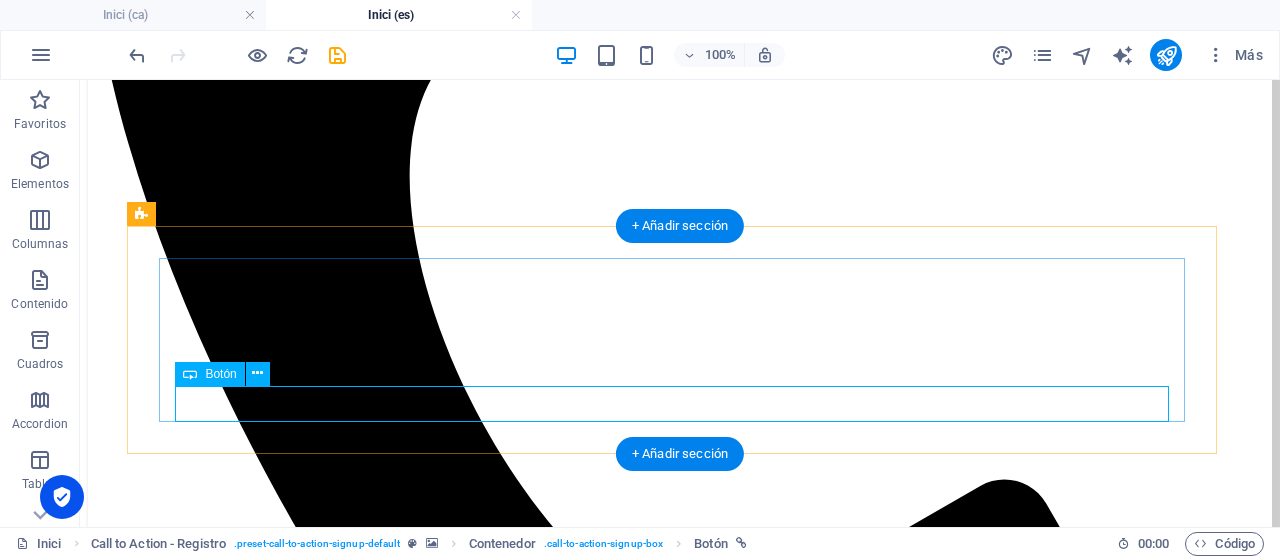 click on "...si, creo que ha llegado el momento ! >>" at bounding box center [679, 4053] 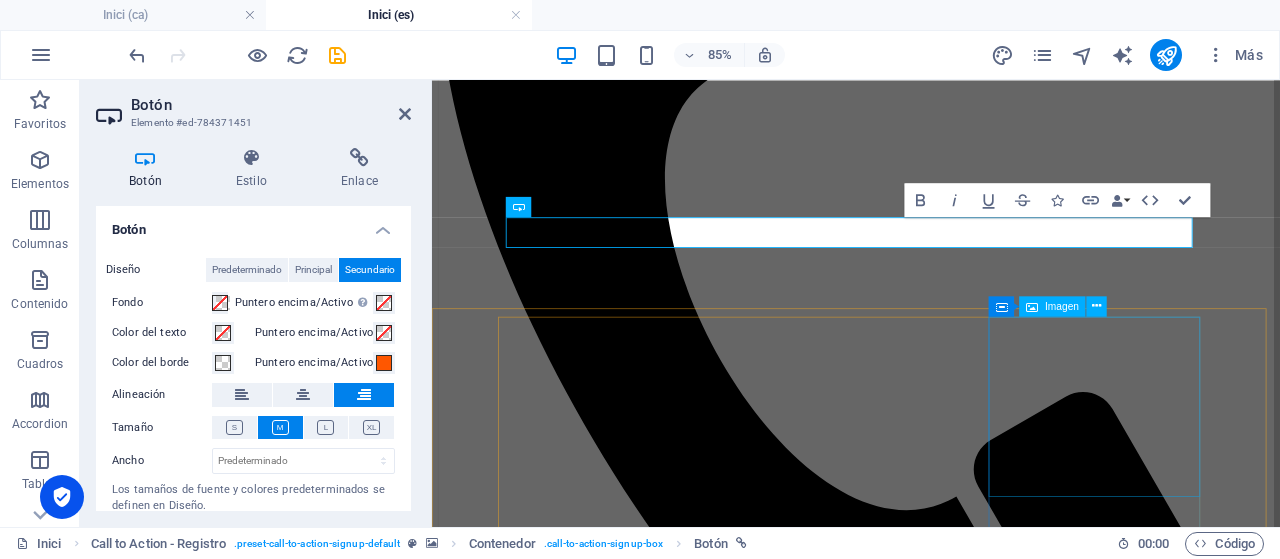 scroll, scrollTop: 1362, scrollLeft: 0, axis: vertical 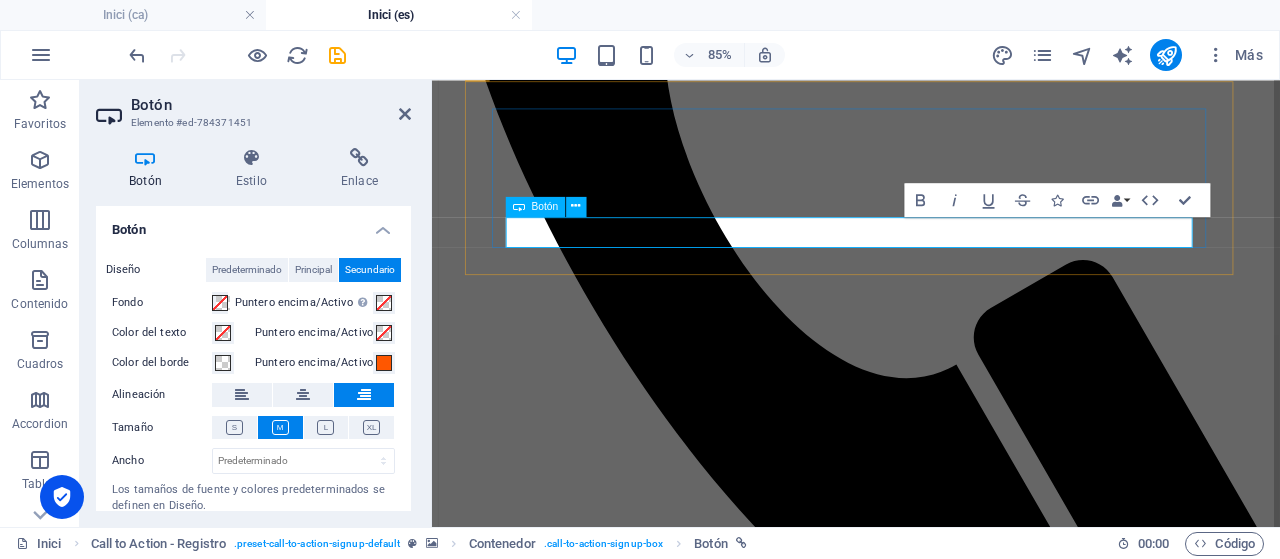 click on "...si, creo que ha llegado el momento ! >>" at bounding box center [1249, 3750] 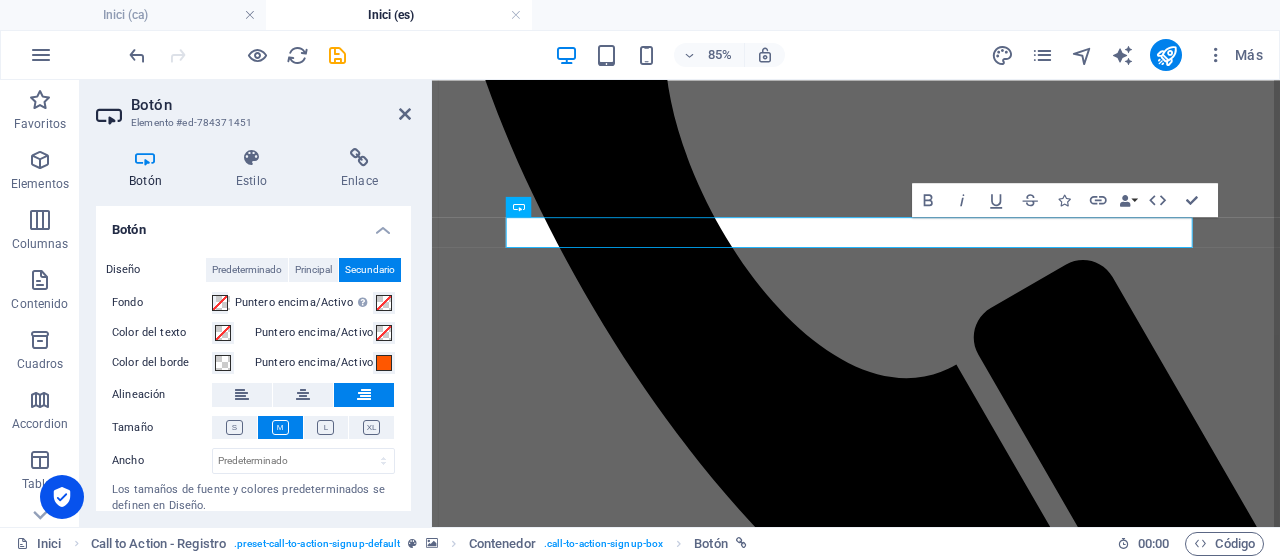 type 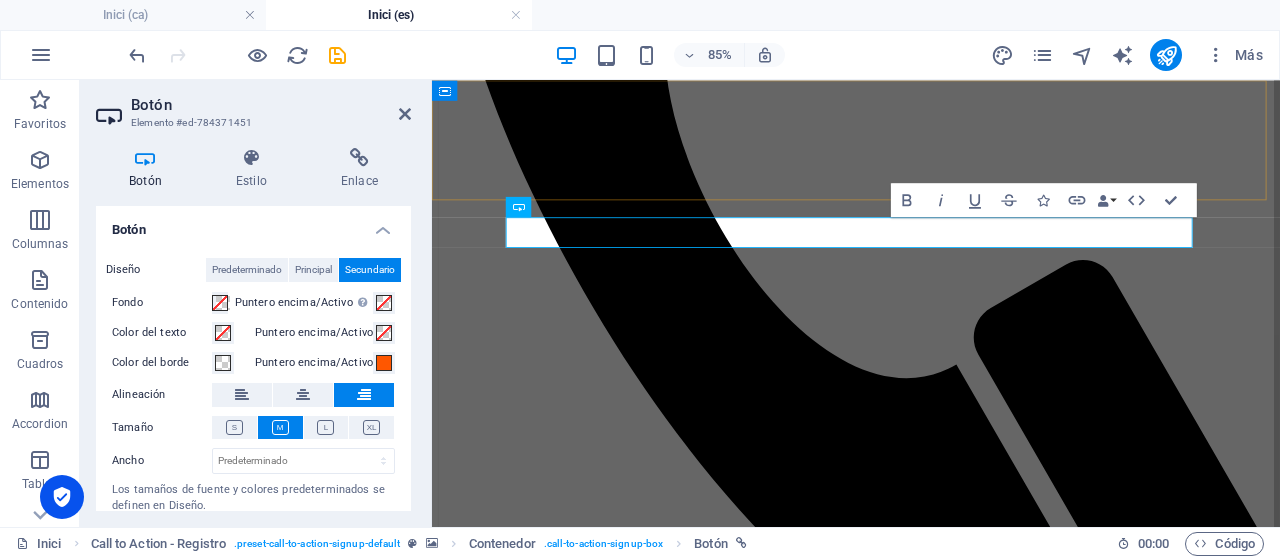 scroll, scrollTop: 0, scrollLeft: 17, axis: horizontal 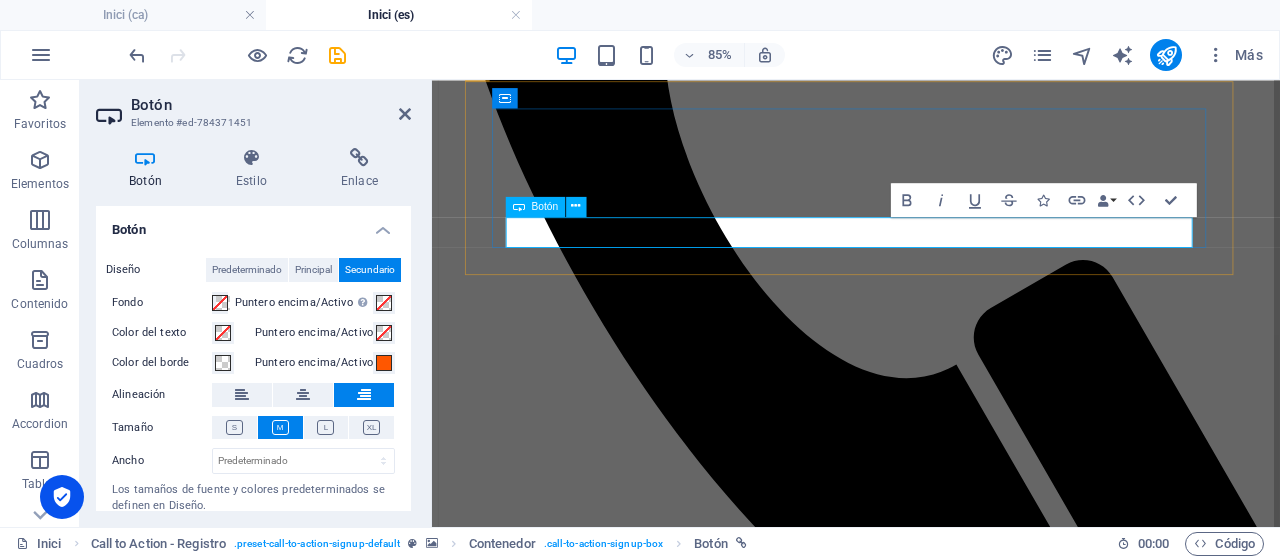 click on "...si, creo que ha llegado el momento ! ➡🎁" at bounding box center [1242, 3787] 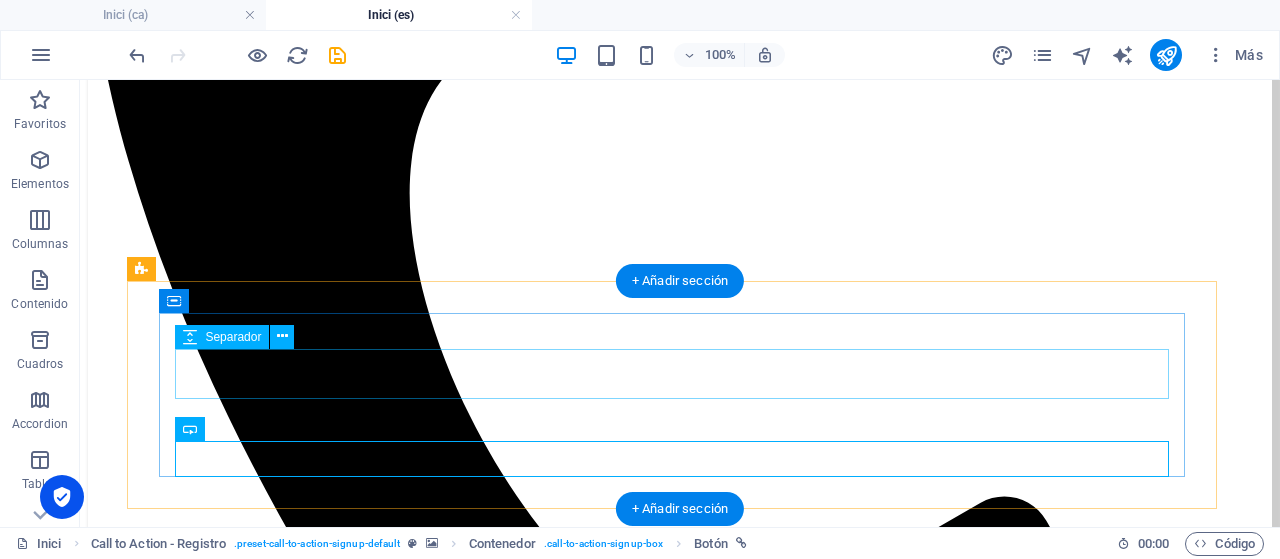scroll, scrollTop: 1150, scrollLeft: 0, axis: vertical 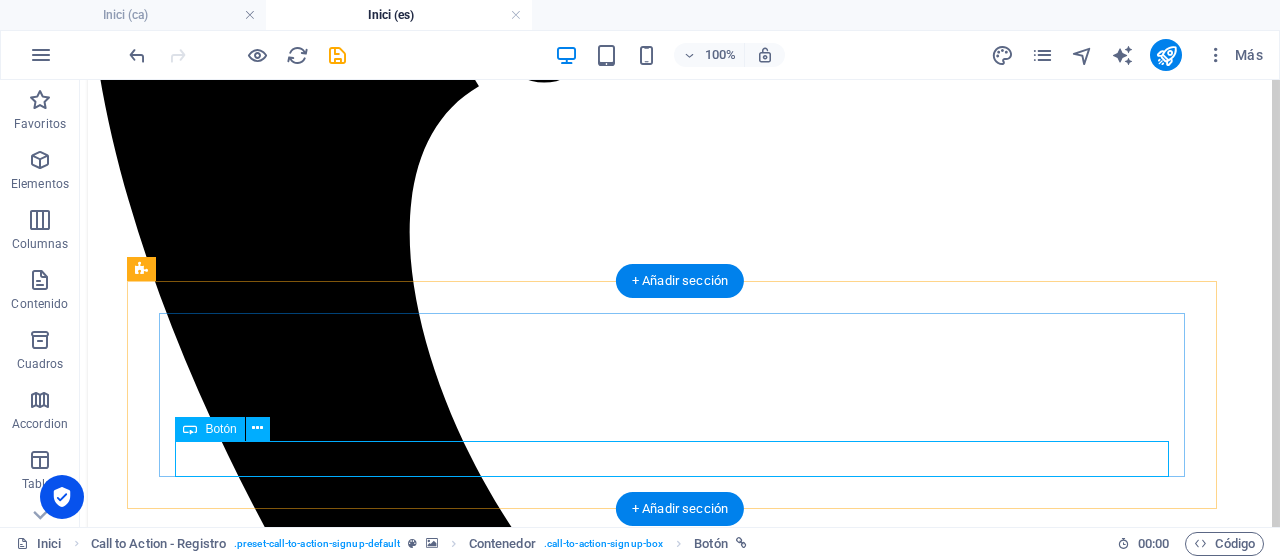 click on "...si, creo que ha llegado el momento ! ➡ 🎁" at bounding box center [679, 4109] 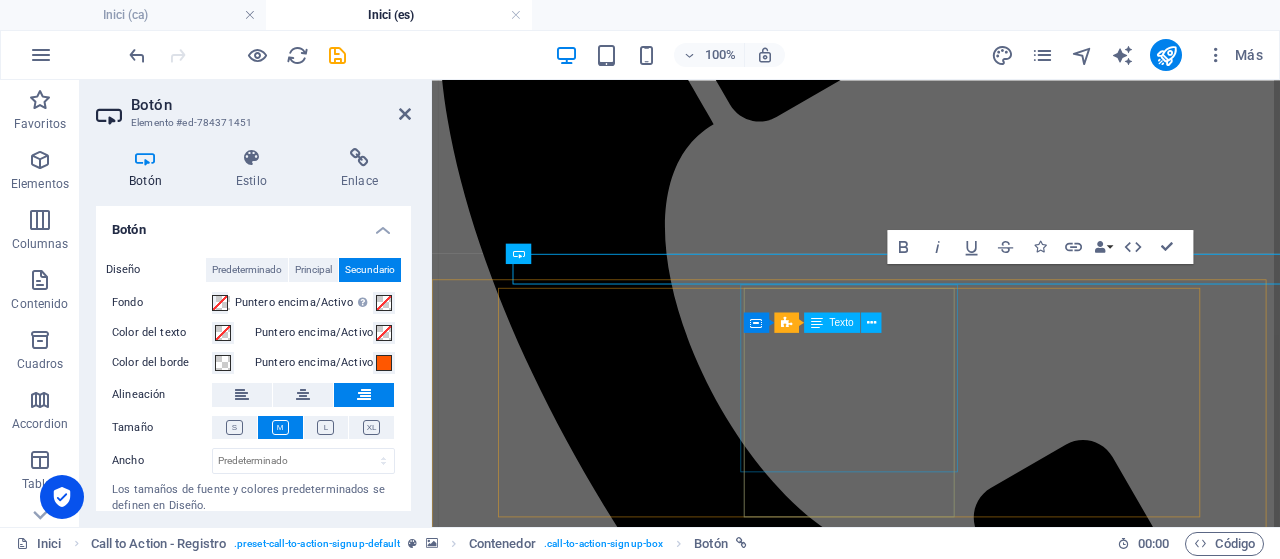 scroll, scrollTop: 1307, scrollLeft: 0, axis: vertical 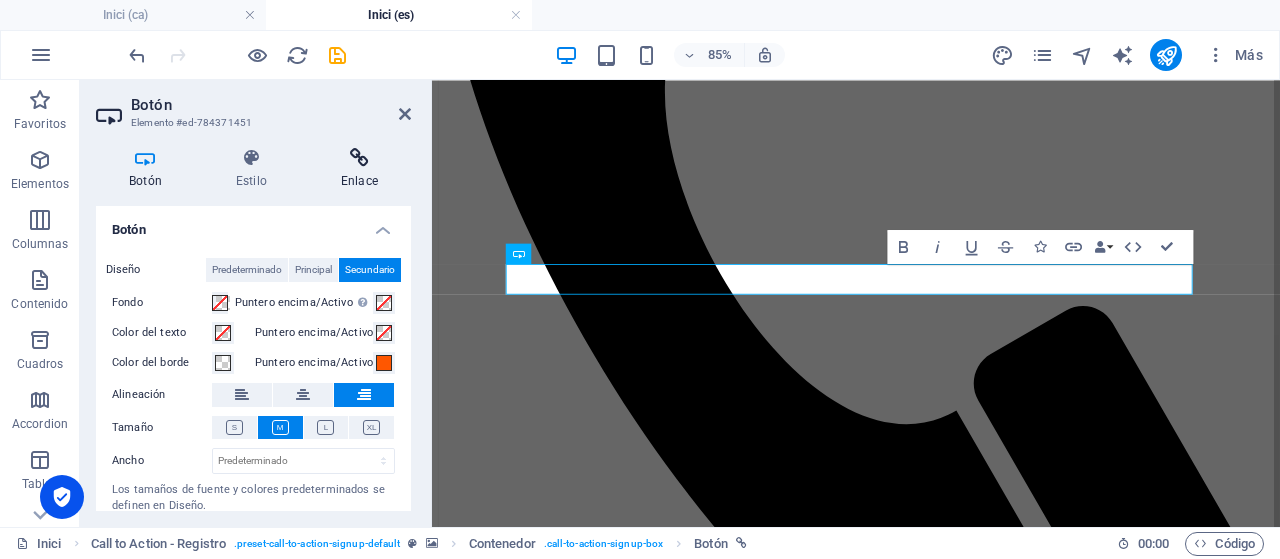 click at bounding box center (359, 158) 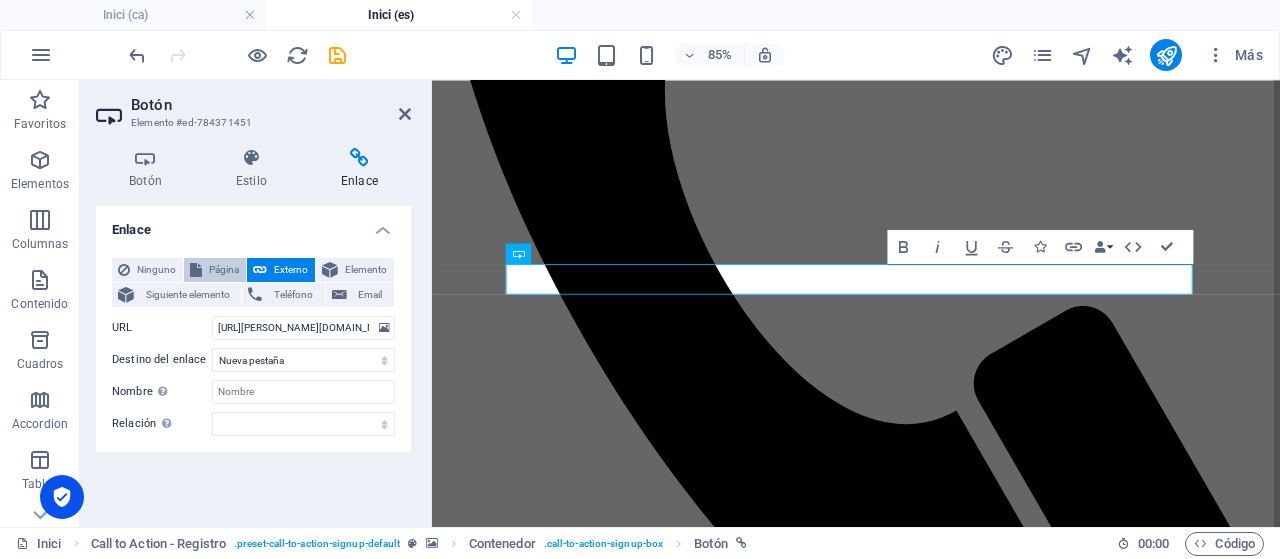 click on "Página" at bounding box center (224, 270) 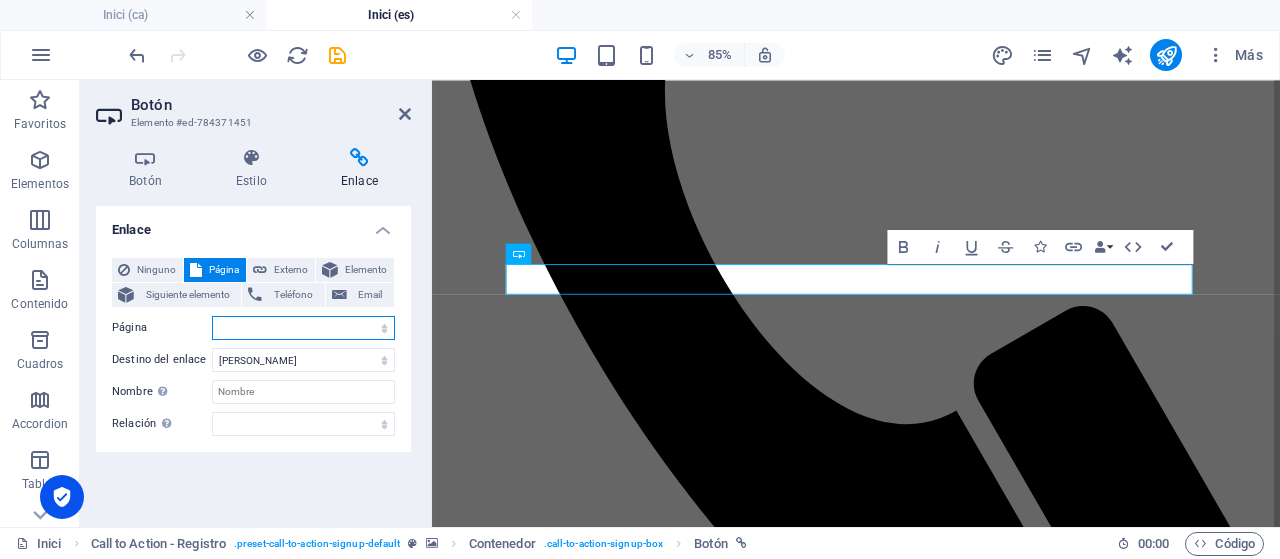 click on "Inici Serveis El meu camí Contacte Legal Notice Privacy Formulari-Proves Pupurri News Inici Serveis El meu camí Contacte Legal Notice Privacy Formulari-Proves [GEOGRAPHIC_DATA] News" at bounding box center (303, 328) 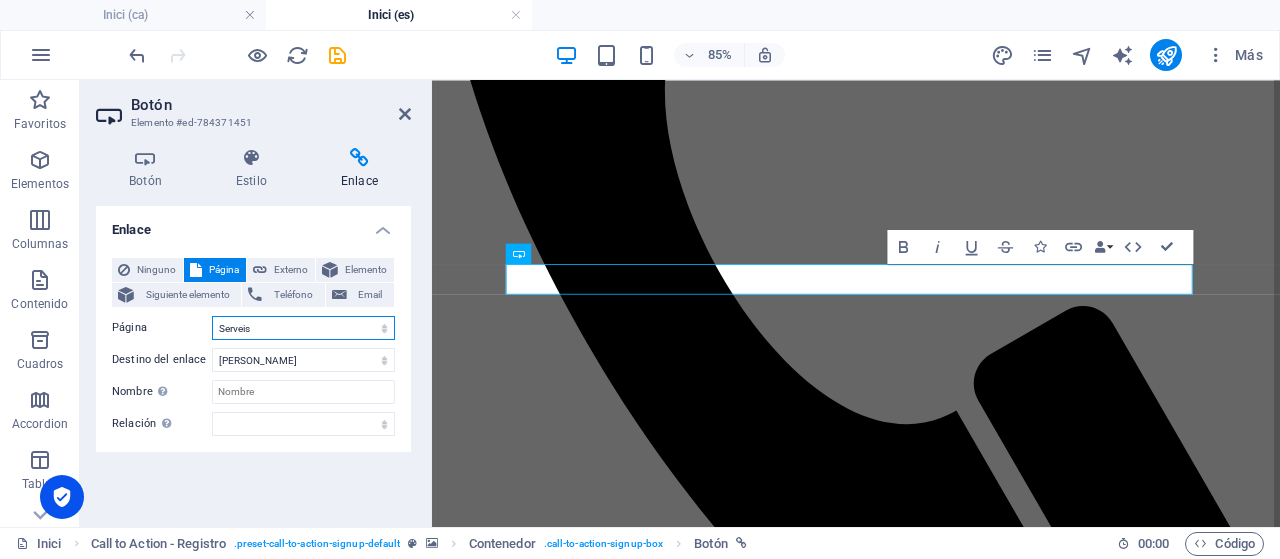 click on "Inici Serveis El meu camí Contacte Legal Notice Privacy Formulari-Proves Pupurri News Inici Serveis El meu camí Contacte Legal Notice Privacy Formulari-Proves [GEOGRAPHIC_DATA] News" at bounding box center (303, 328) 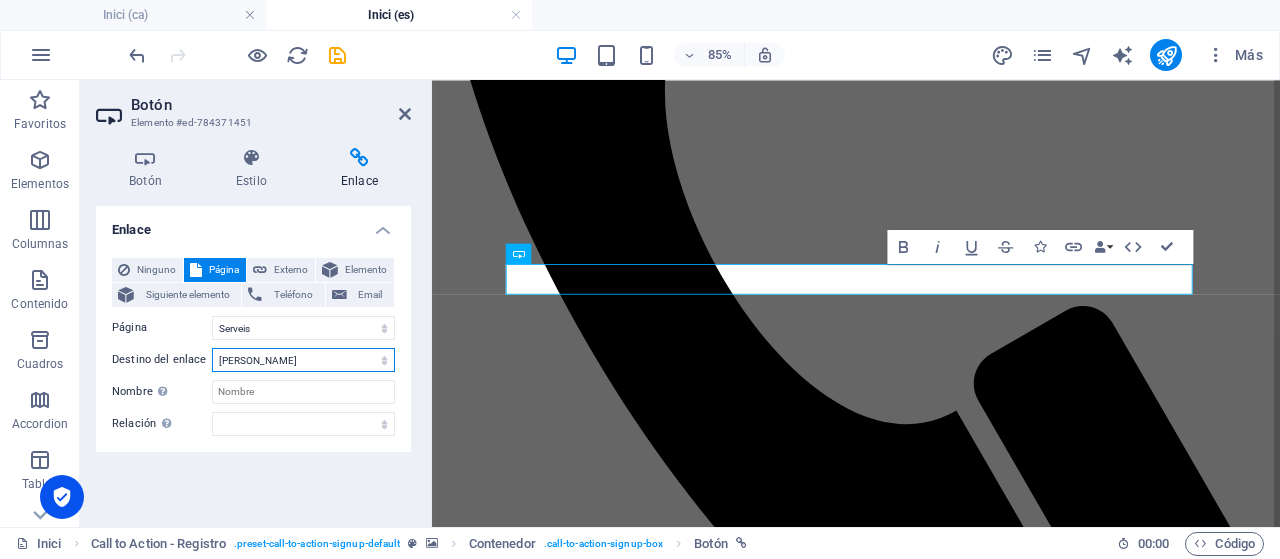 click on "Nueva pestaña Misma pestaña Superposición" at bounding box center (303, 360) 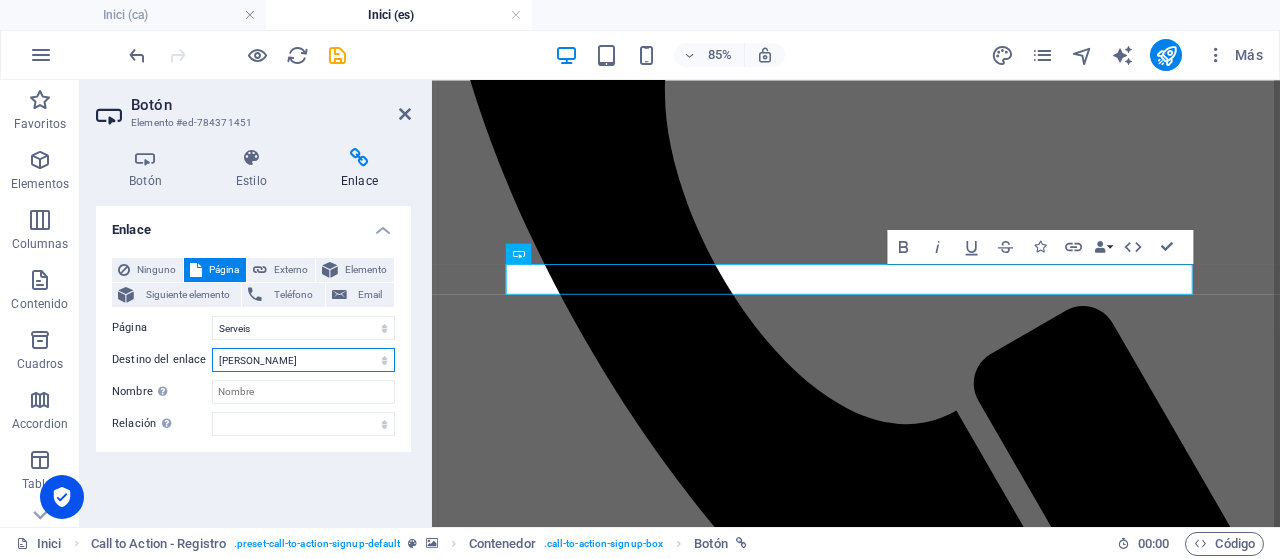 click on "Nueva pestaña Misma pestaña Superposición" at bounding box center (303, 360) 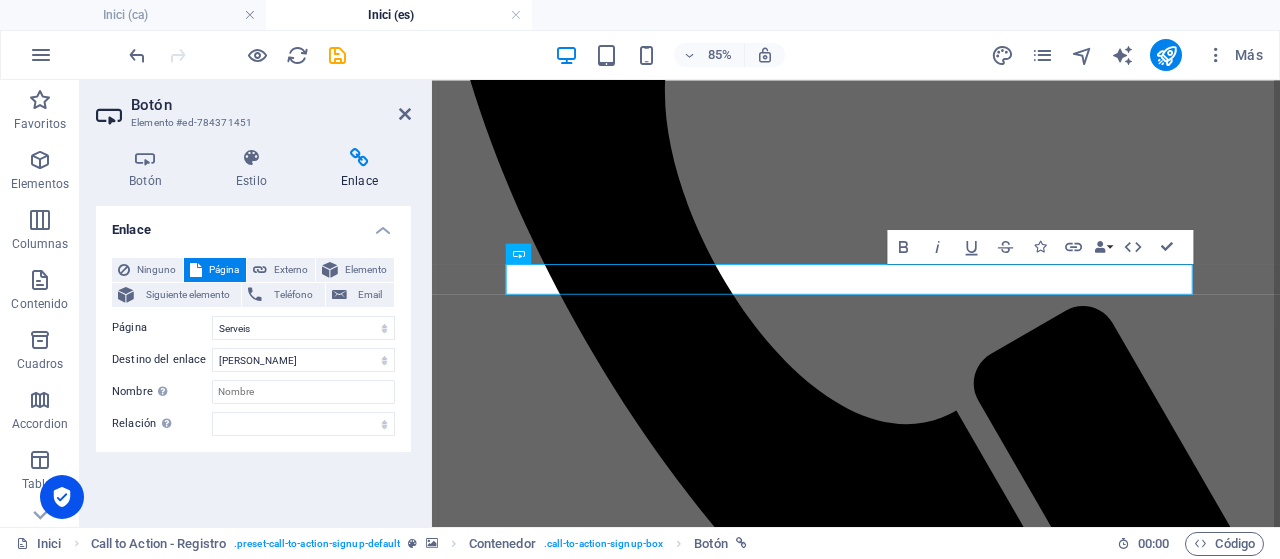 click on "Destino del enlace" at bounding box center (162, 360) 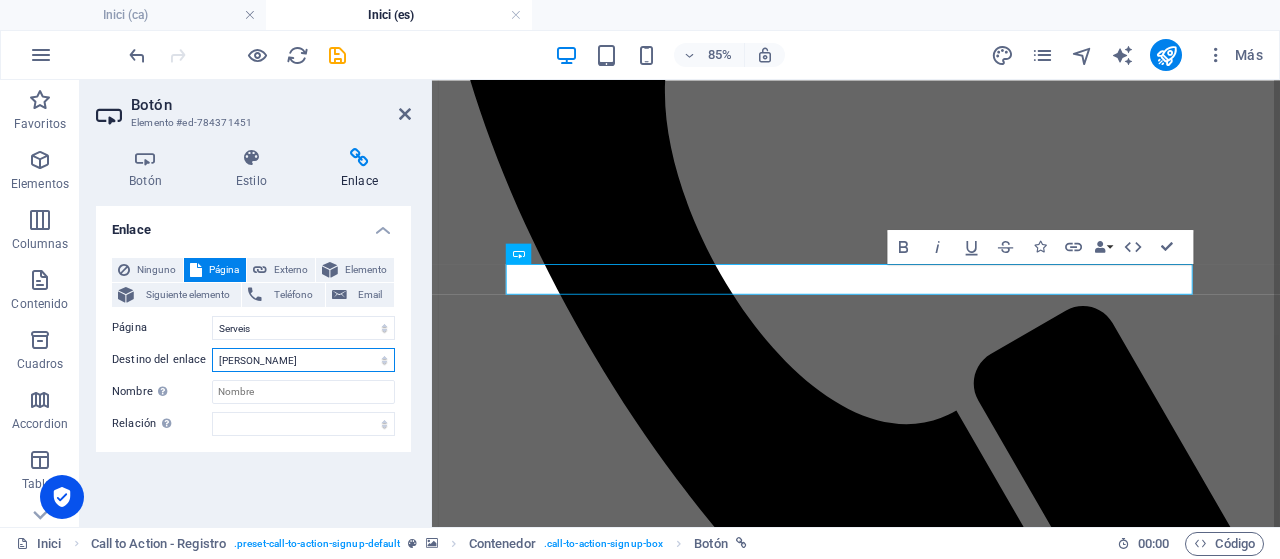 click on "Nueva pestaña Misma pestaña Superposición" at bounding box center (303, 360) 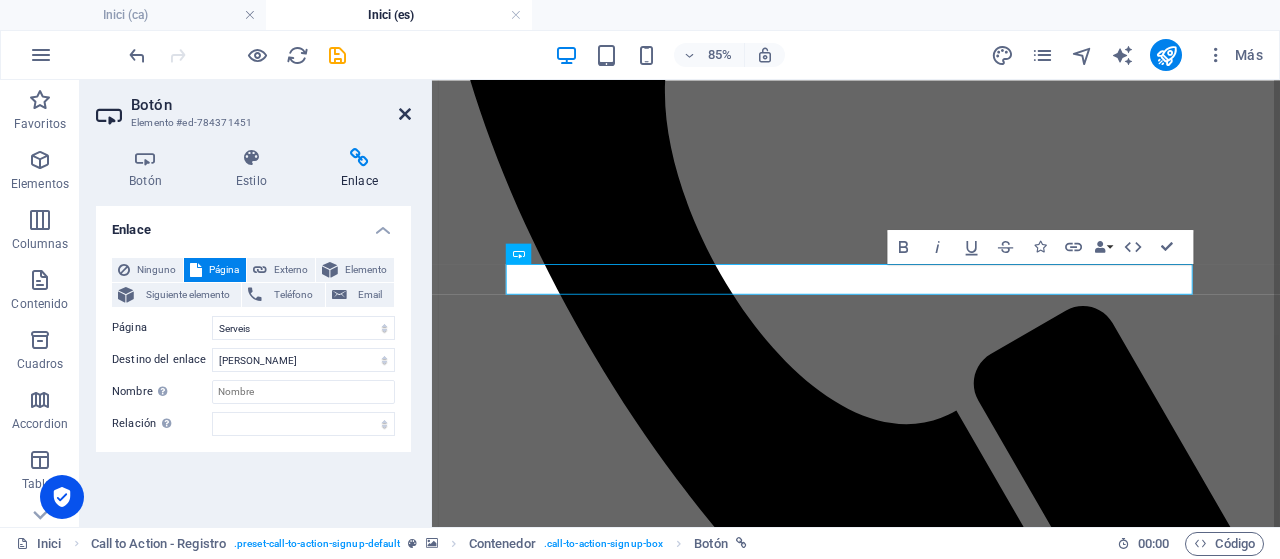 click at bounding box center [405, 114] 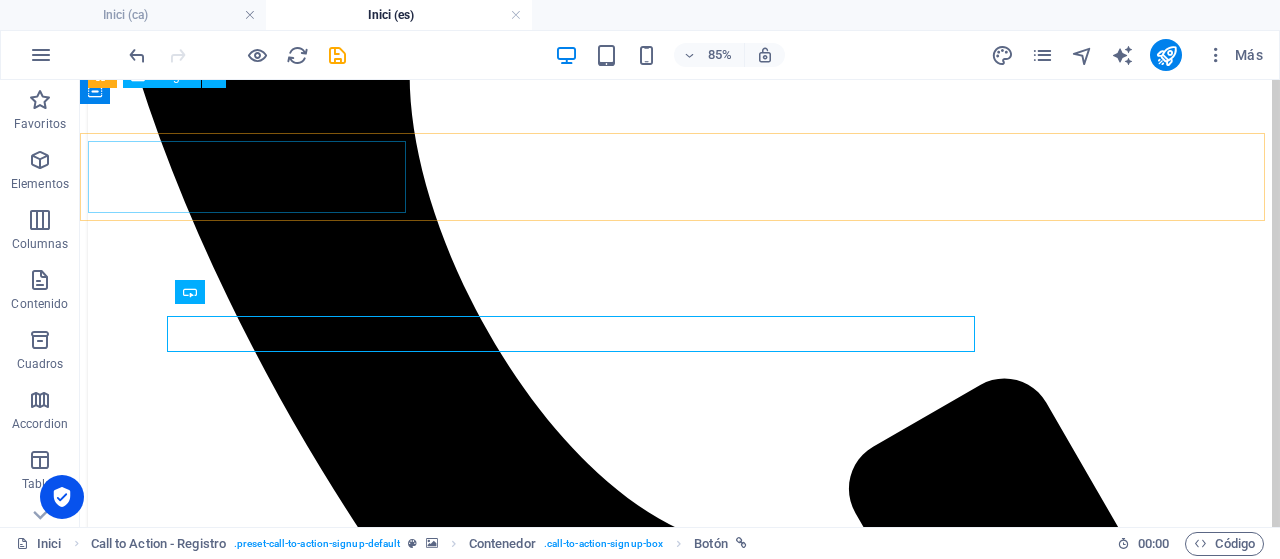 scroll, scrollTop: 1287, scrollLeft: 0, axis: vertical 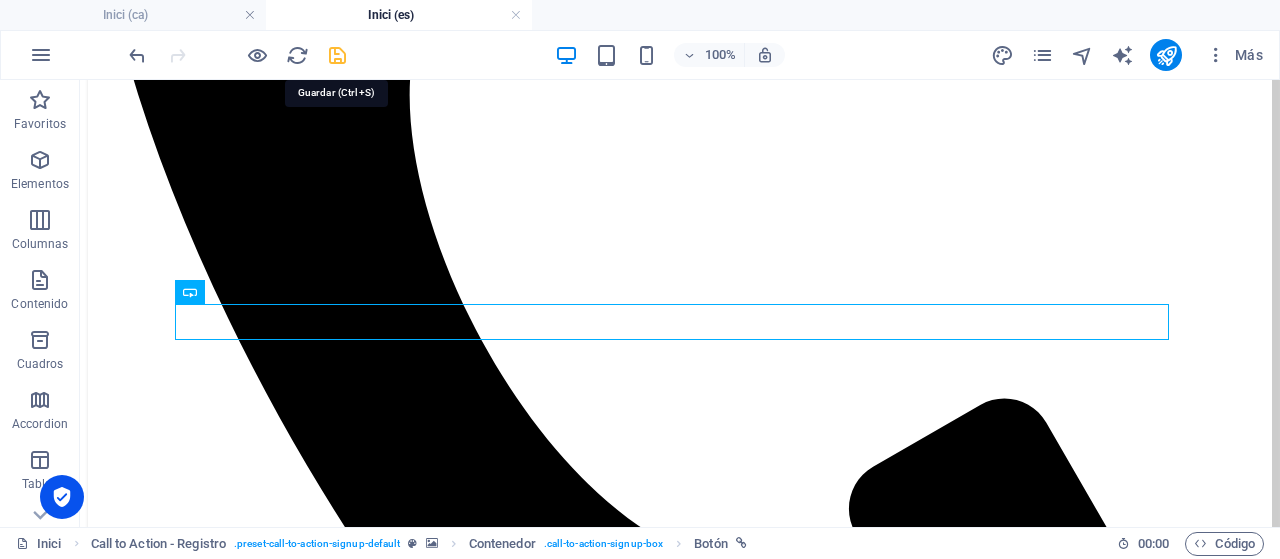 click at bounding box center (337, 55) 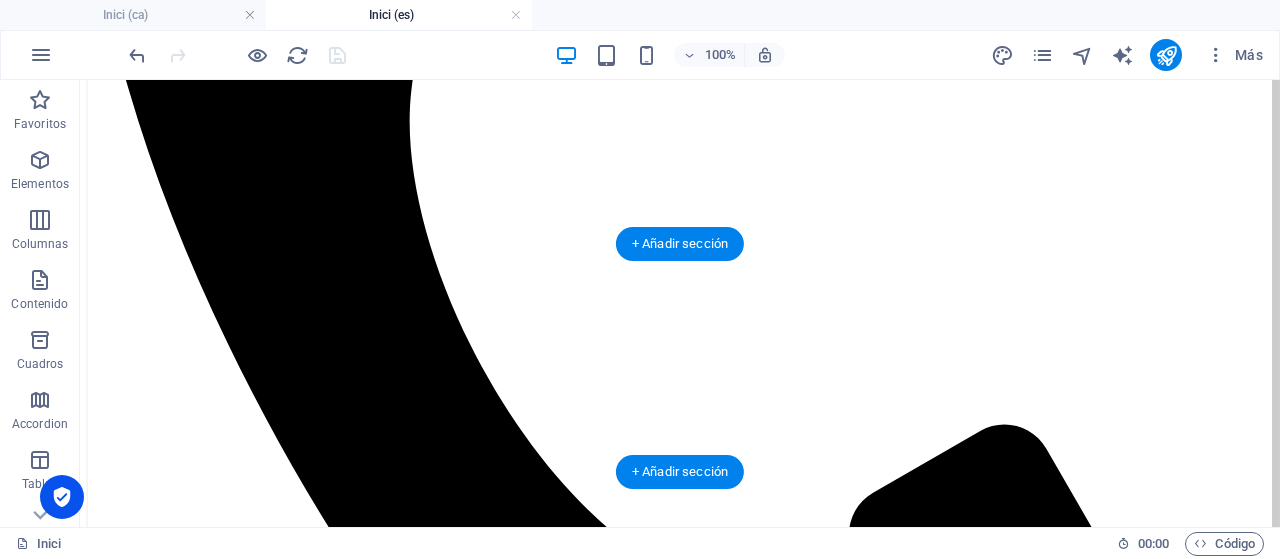 scroll, scrollTop: 1286, scrollLeft: 0, axis: vertical 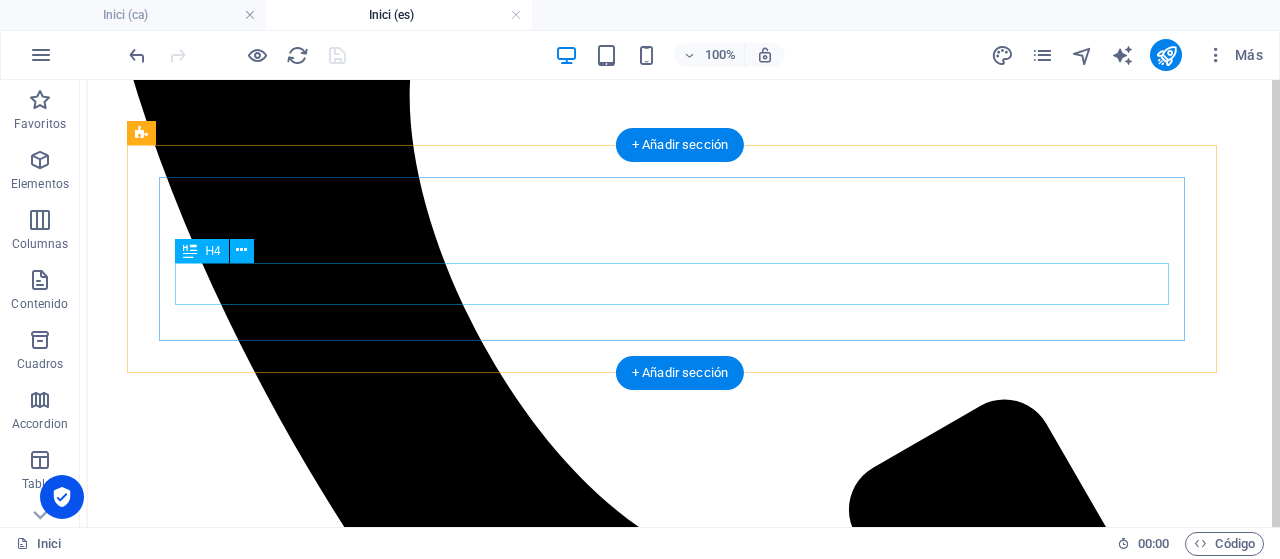 click on "¡EMPIEZA CON CAMBIOS!" at bounding box center (679, 3934) 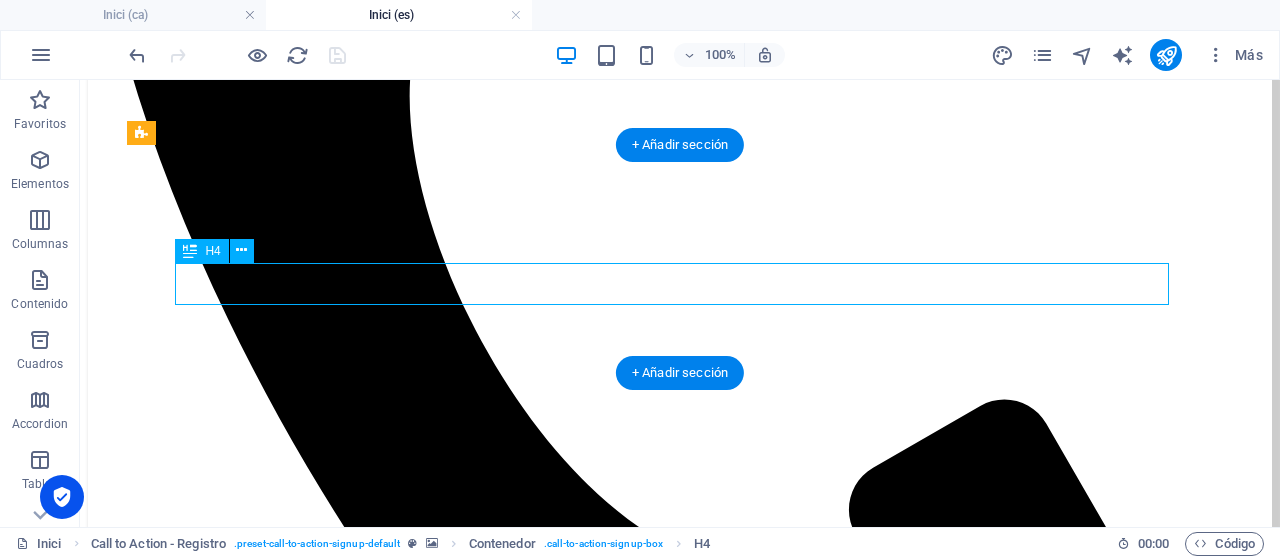click on "¡EMPIEZA CON CAMBIOS!" at bounding box center (679, 3934) 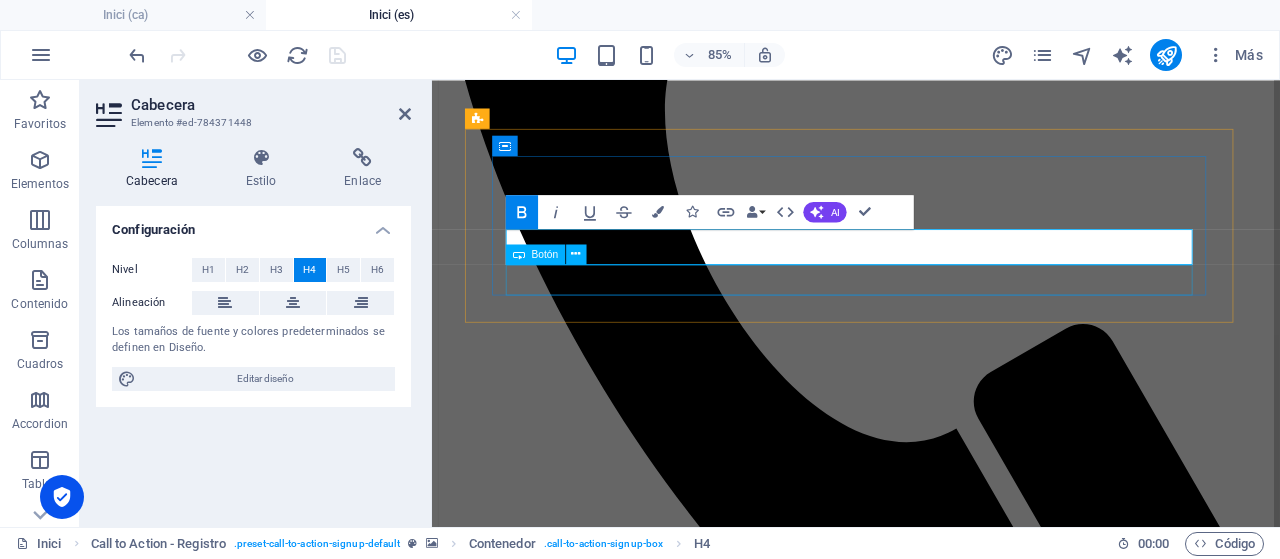 scroll, scrollTop: 1306, scrollLeft: 0, axis: vertical 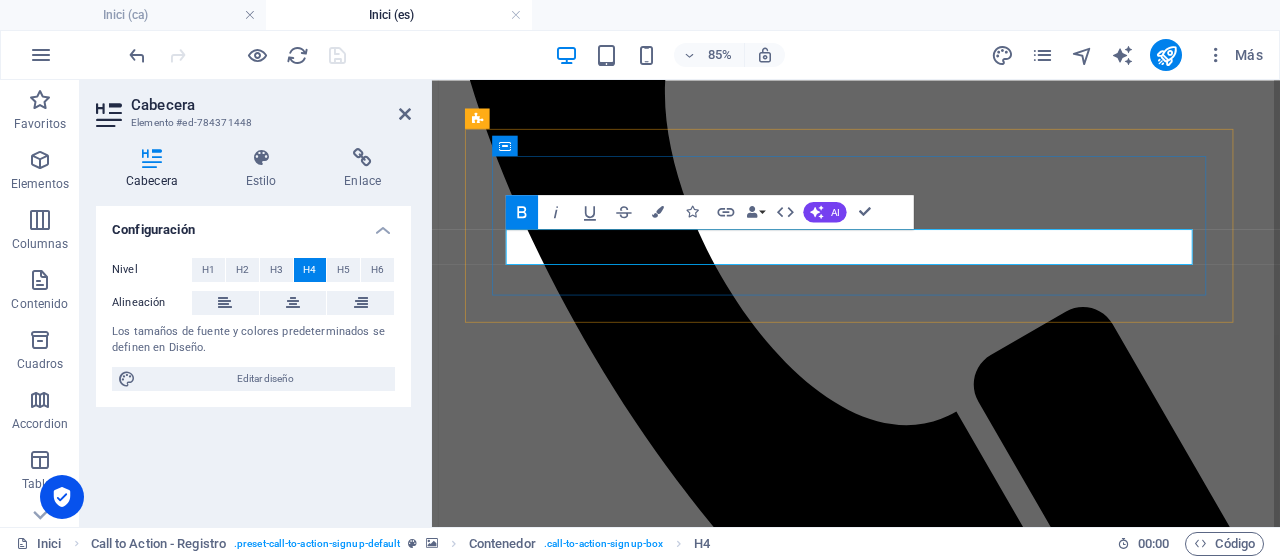 click on "Bold Italic Underline Strikethrough Colors Icons Link Data Bindings Empresa Nombre Apellidos Calle Código postal Ciudad Email Teléfono Móvil Fax Campo personalizado 1 Campo personalizado 2 Campo personalizado 3 Campo personalizado 4 Campo personalizado 5 Campo personalizado 6 HTML AI Mejorar Hacer más corto Hacer más largo Corregir ortografía y gramática Traducir a Español Generar texto Confirm (Ctrl+⏎)" at bounding box center [693, 211] 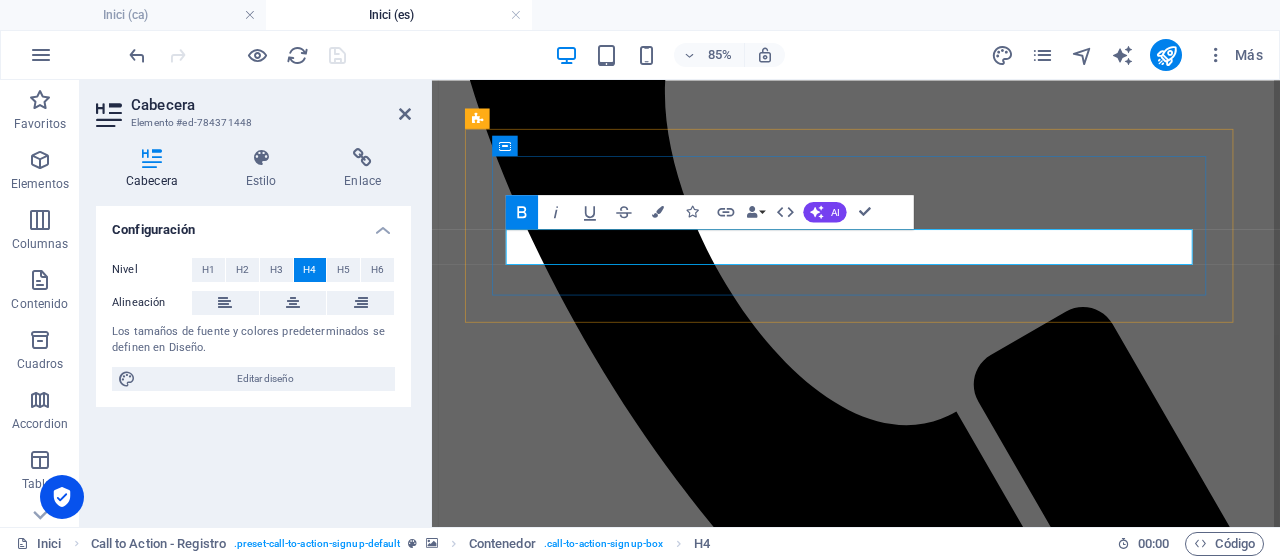 type 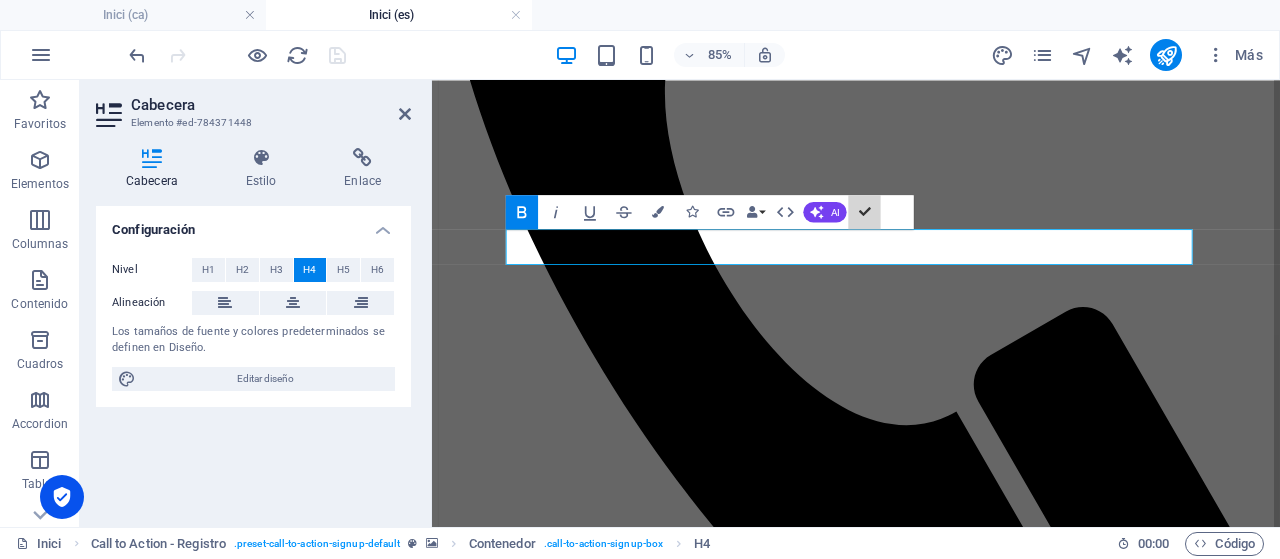 scroll, scrollTop: 1294, scrollLeft: 0, axis: vertical 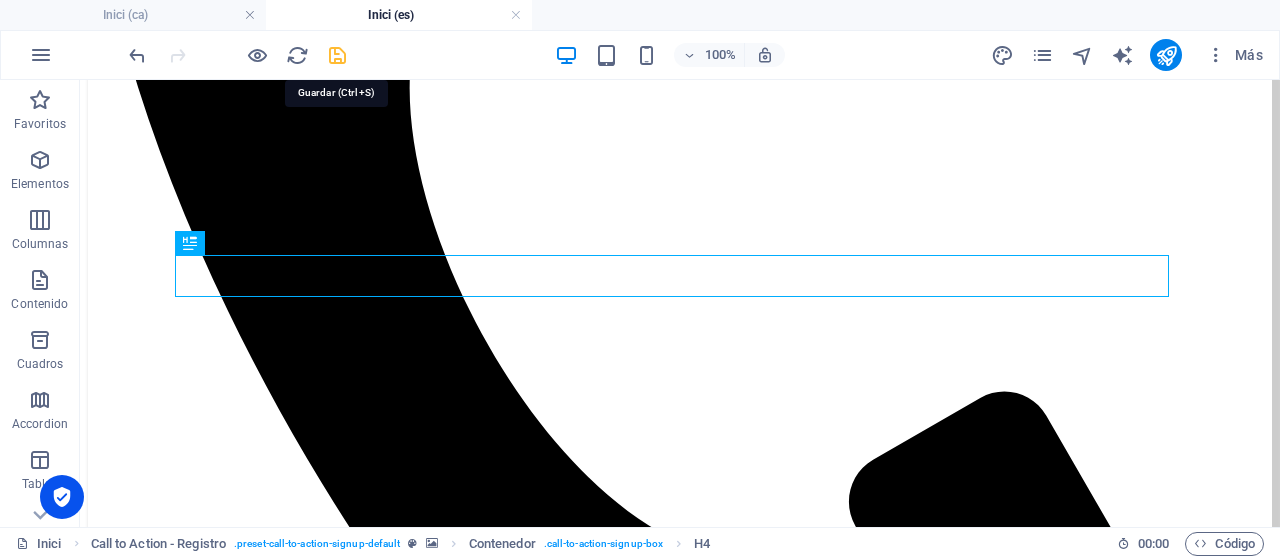 click at bounding box center [337, 55] 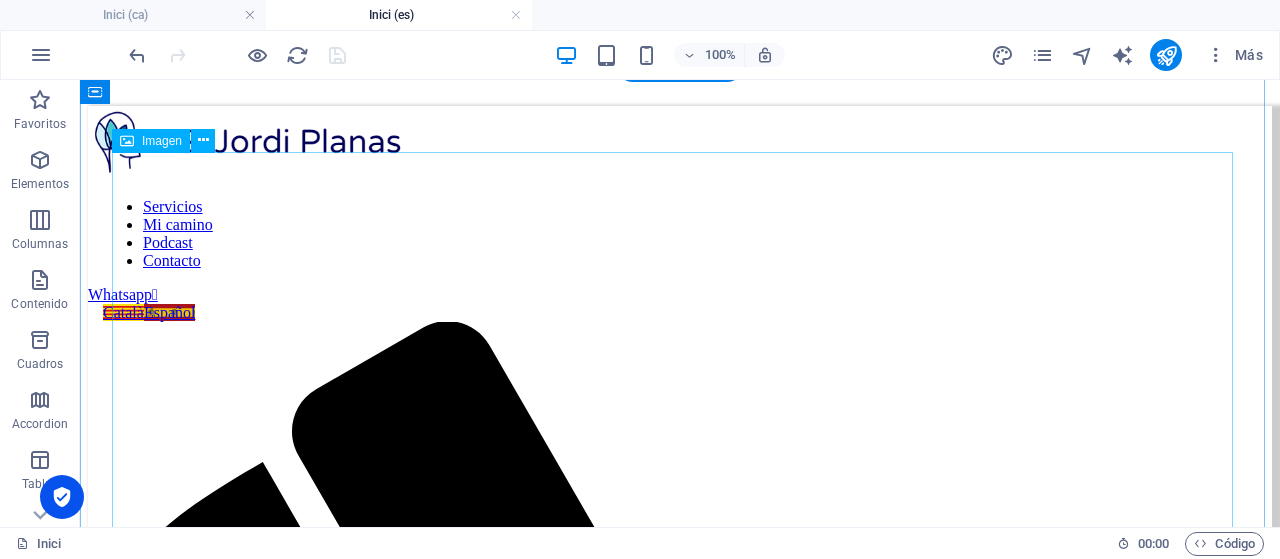 scroll, scrollTop: 500, scrollLeft: 0, axis: vertical 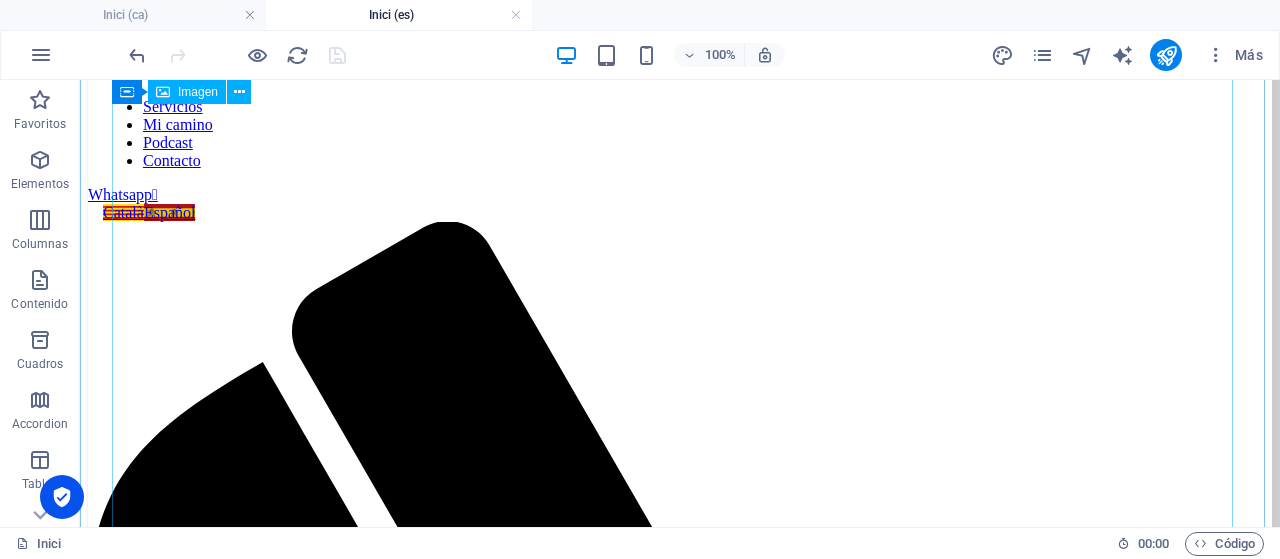 click at bounding box center [680, 3362] 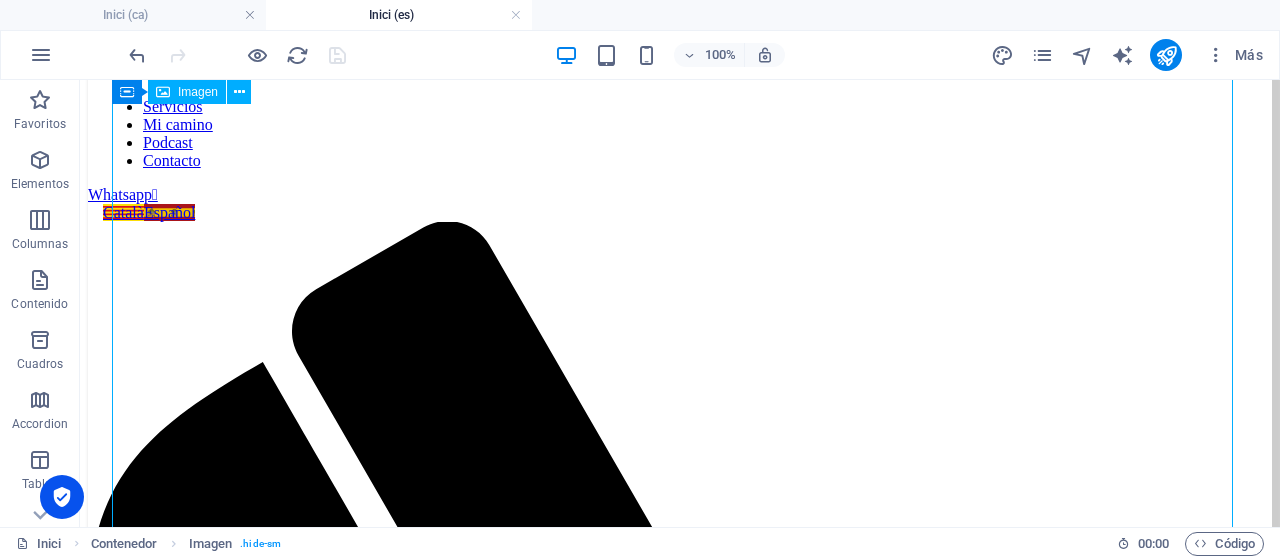 click at bounding box center [680, 3362] 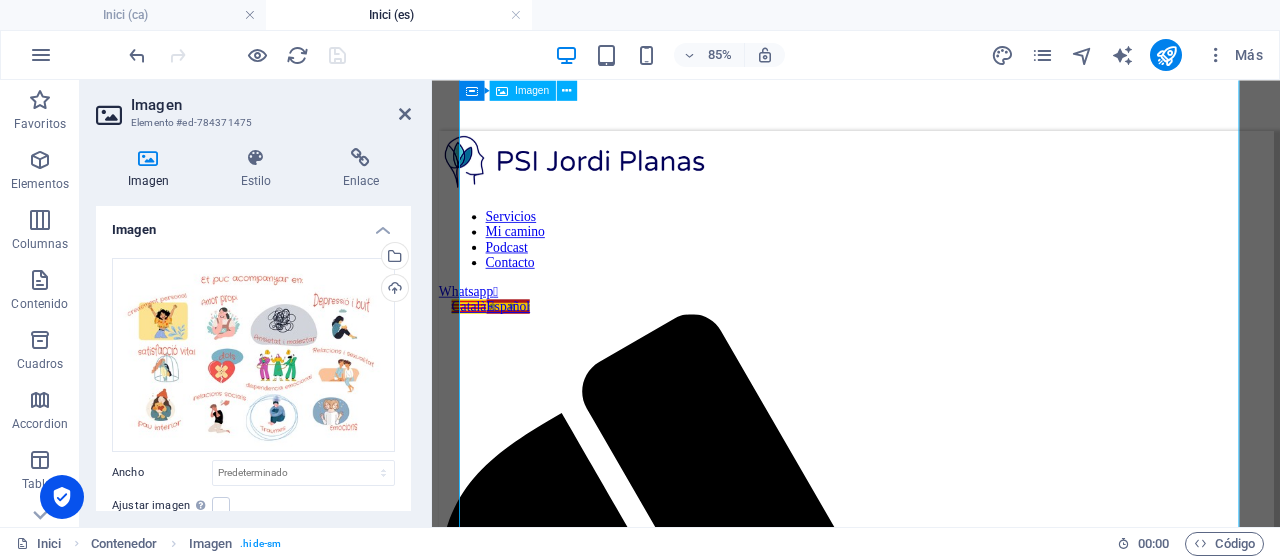 scroll, scrollTop: 657, scrollLeft: 0, axis: vertical 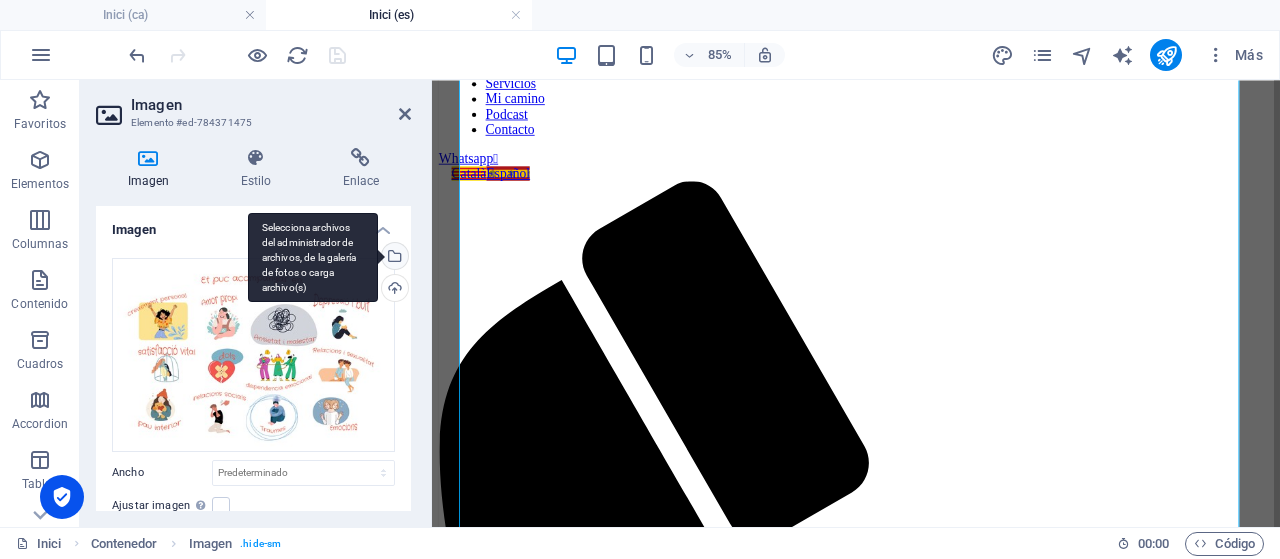 click on "Selecciona archivos del administrador de archivos, de la galería de fotos o carga archivo(s)" at bounding box center [393, 258] 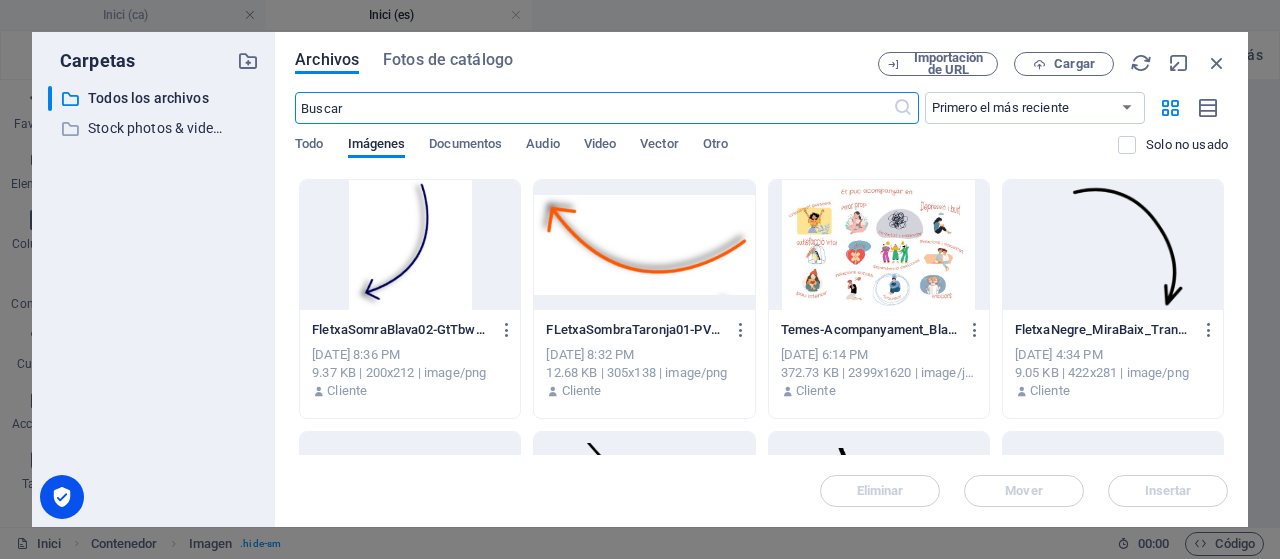 scroll, scrollTop: 500, scrollLeft: 0, axis: vertical 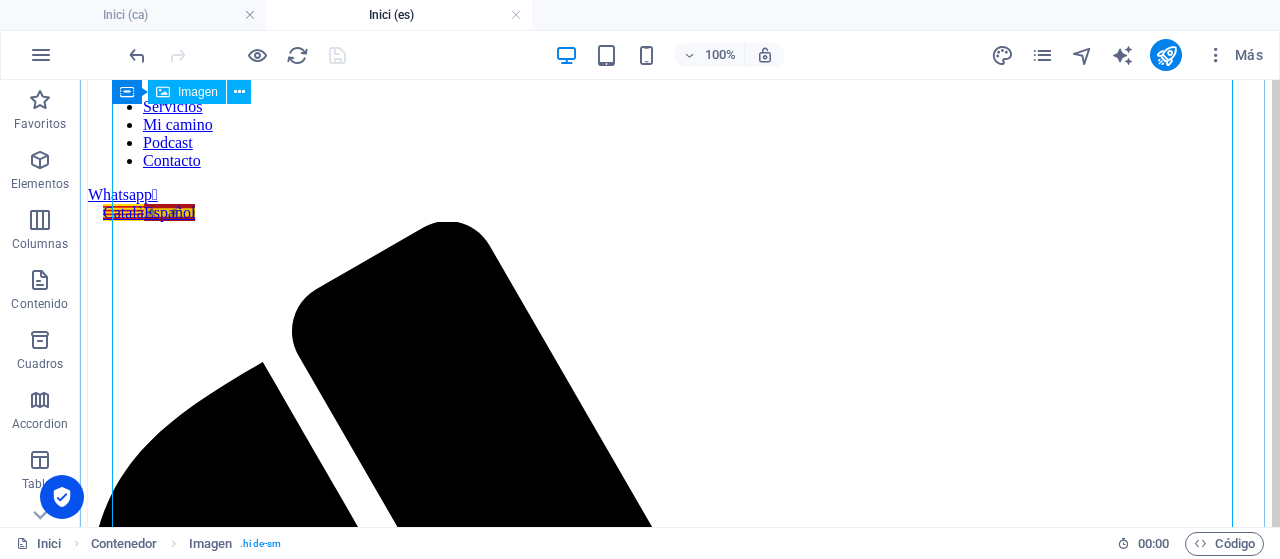 click at bounding box center (680, 3362) 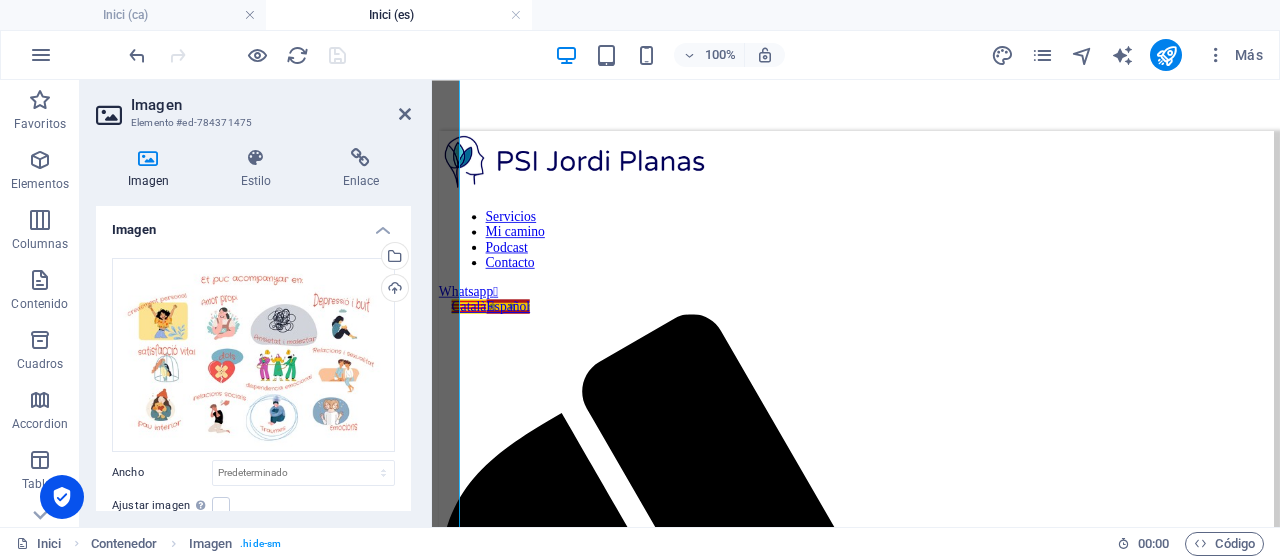 scroll, scrollTop: 657, scrollLeft: 0, axis: vertical 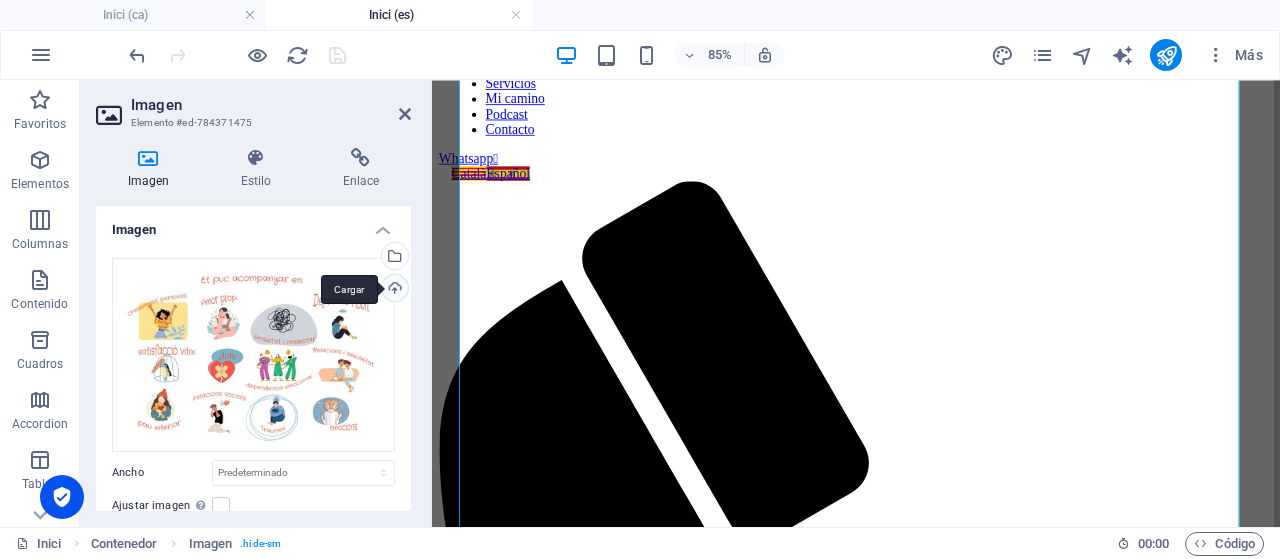 click on "Cargar" at bounding box center [393, 290] 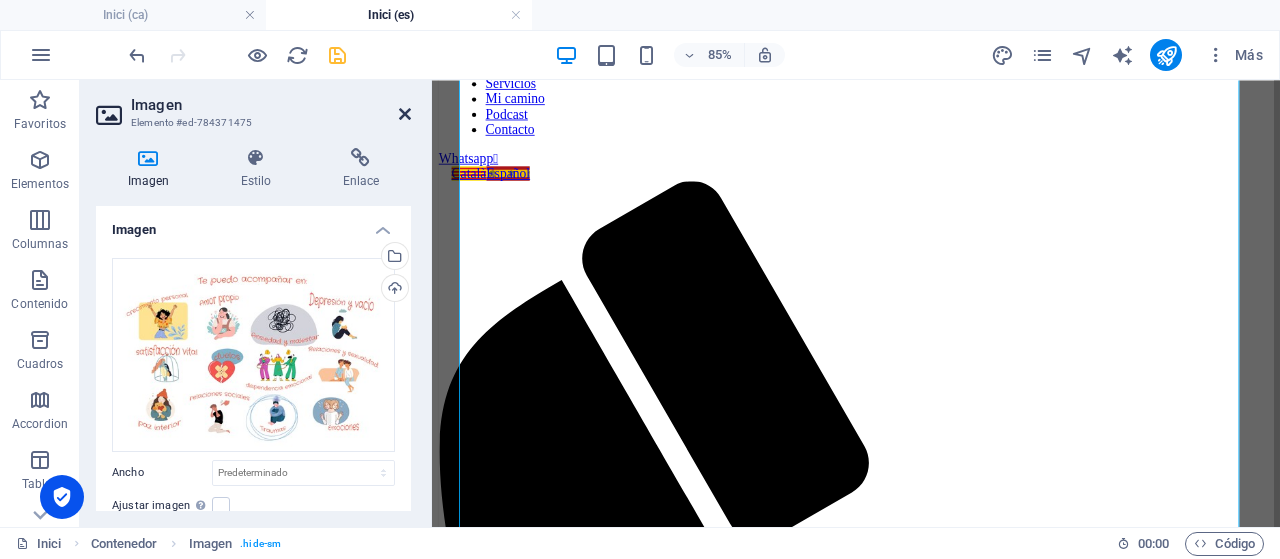 click at bounding box center (405, 114) 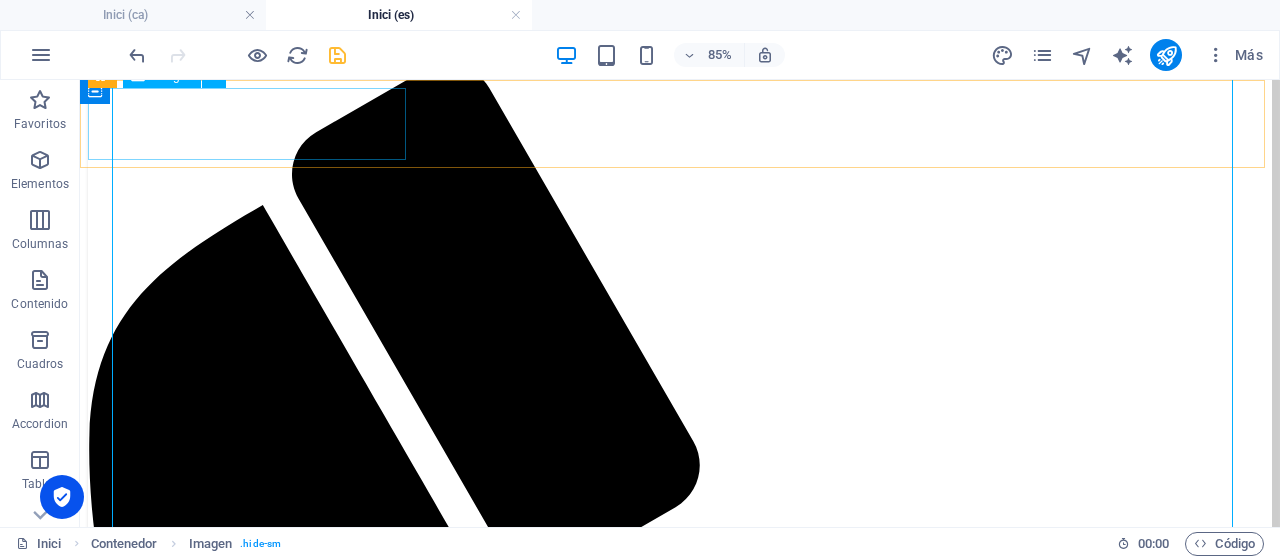 scroll, scrollTop: 500, scrollLeft: 0, axis: vertical 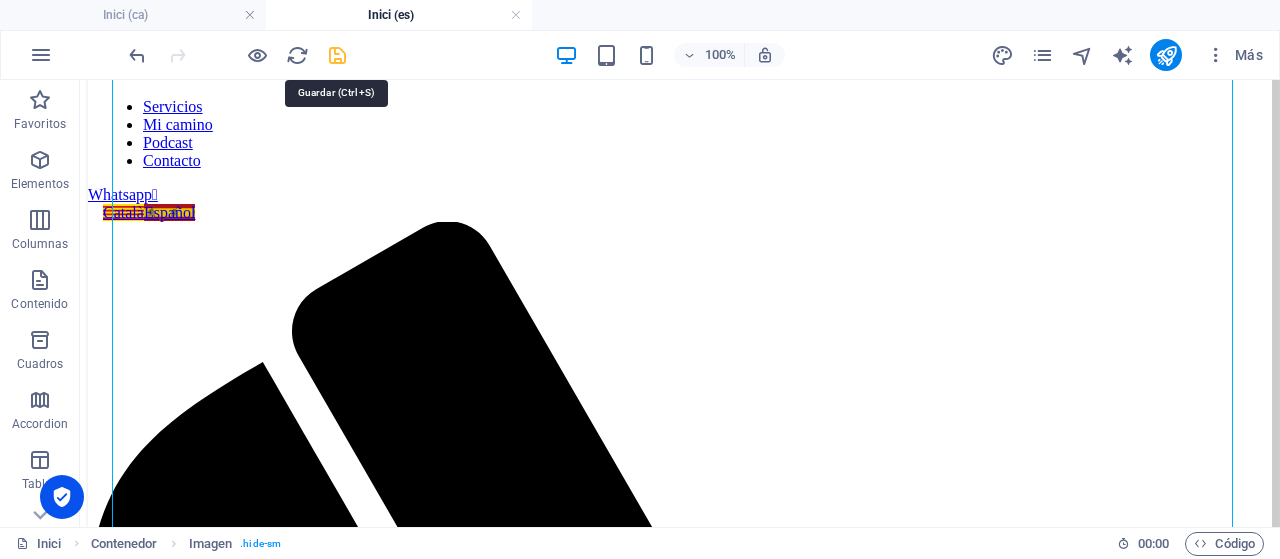 click at bounding box center (337, 55) 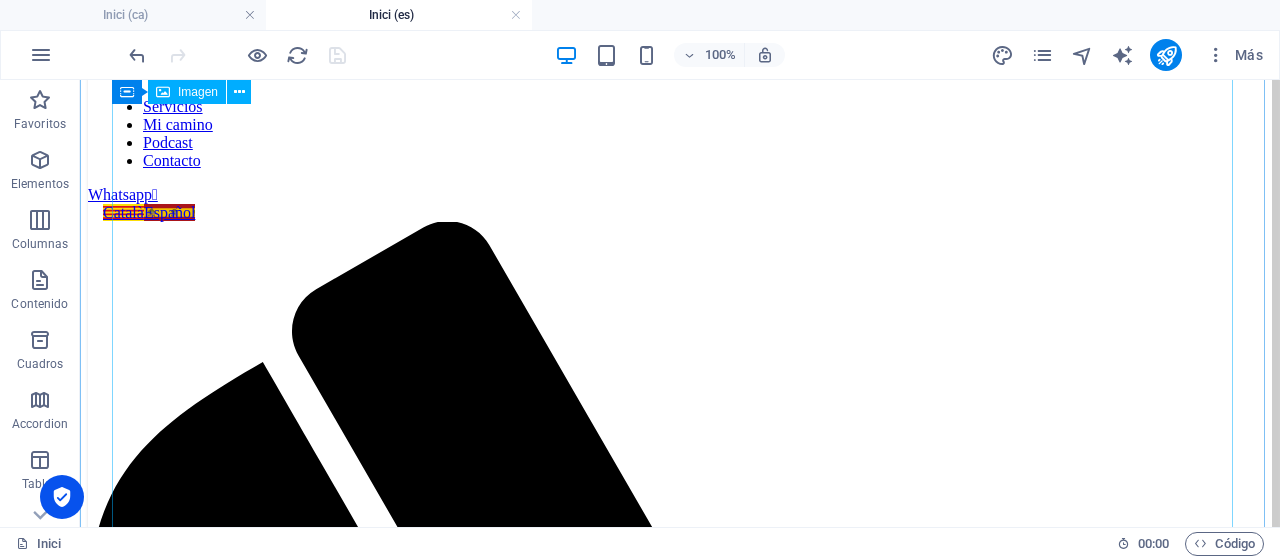 click at bounding box center (680, 3362) 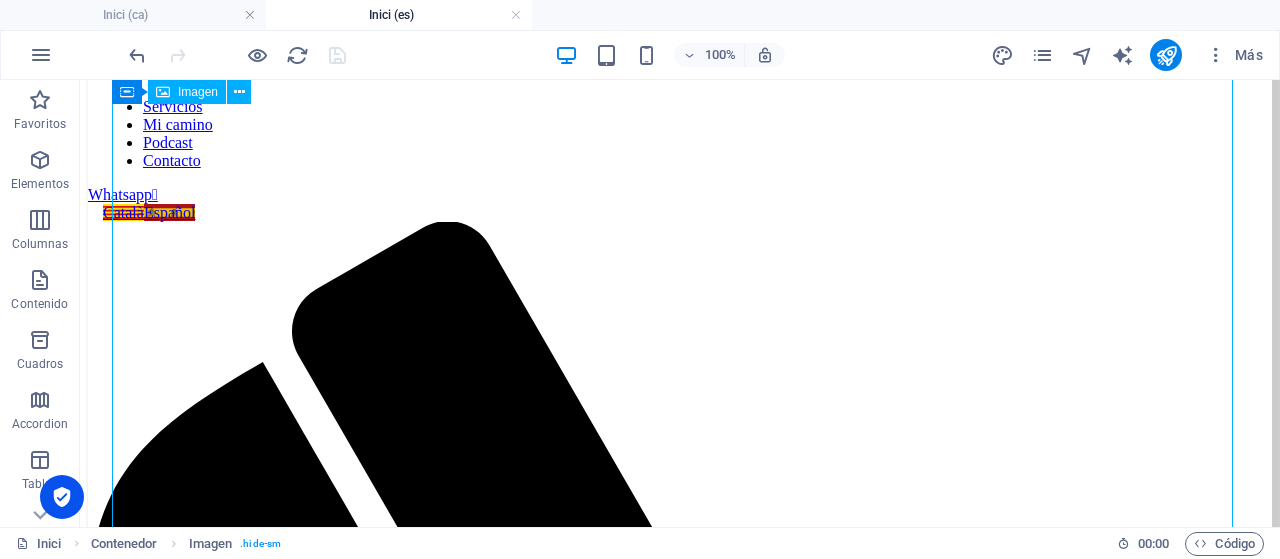 click at bounding box center (680, 3362) 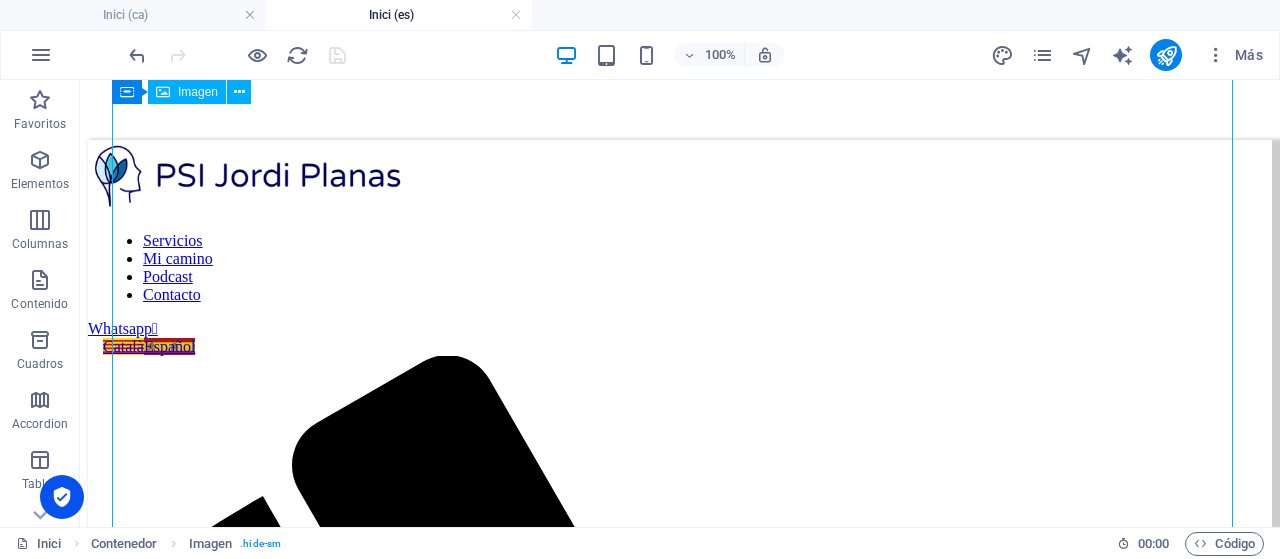 scroll, scrollTop: 657, scrollLeft: 0, axis: vertical 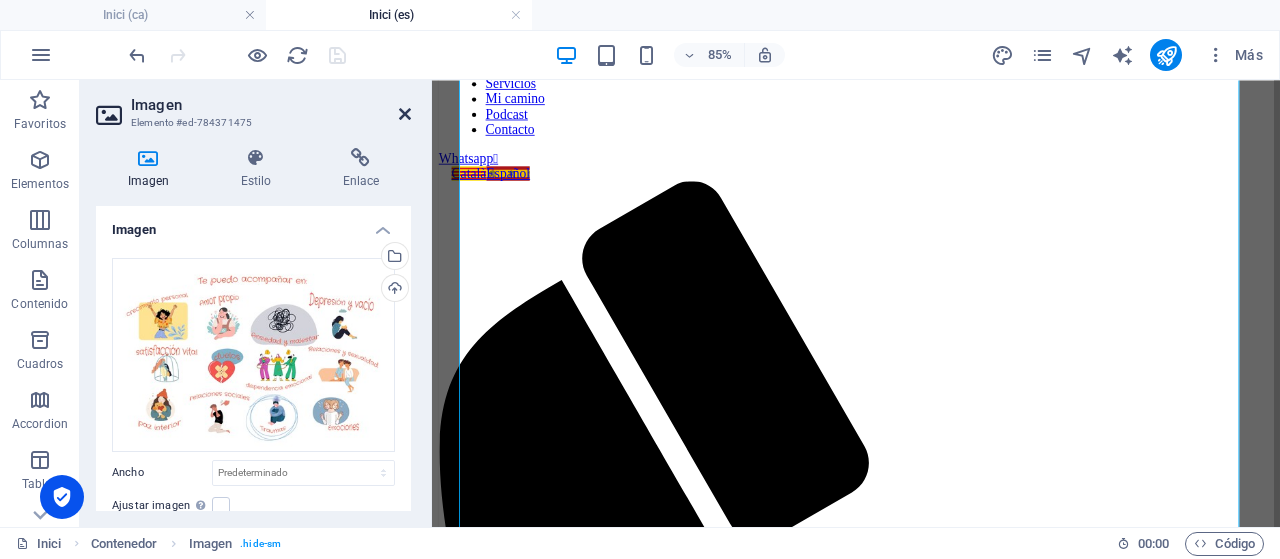 click at bounding box center [405, 114] 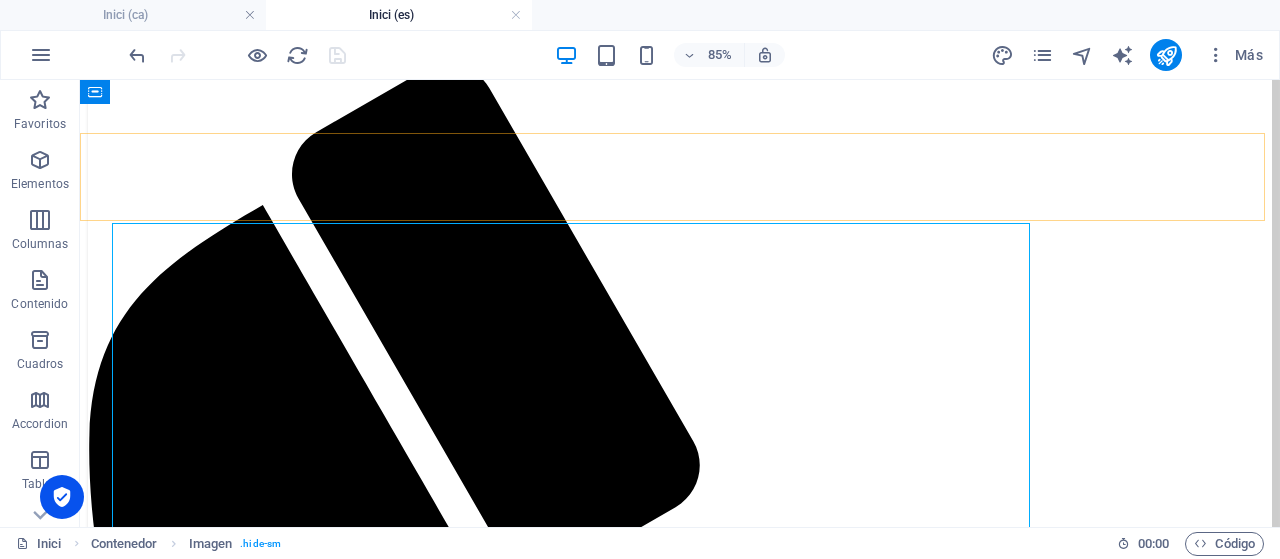 scroll, scrollTop: 500, scrollLeft: 0, axis: vertical 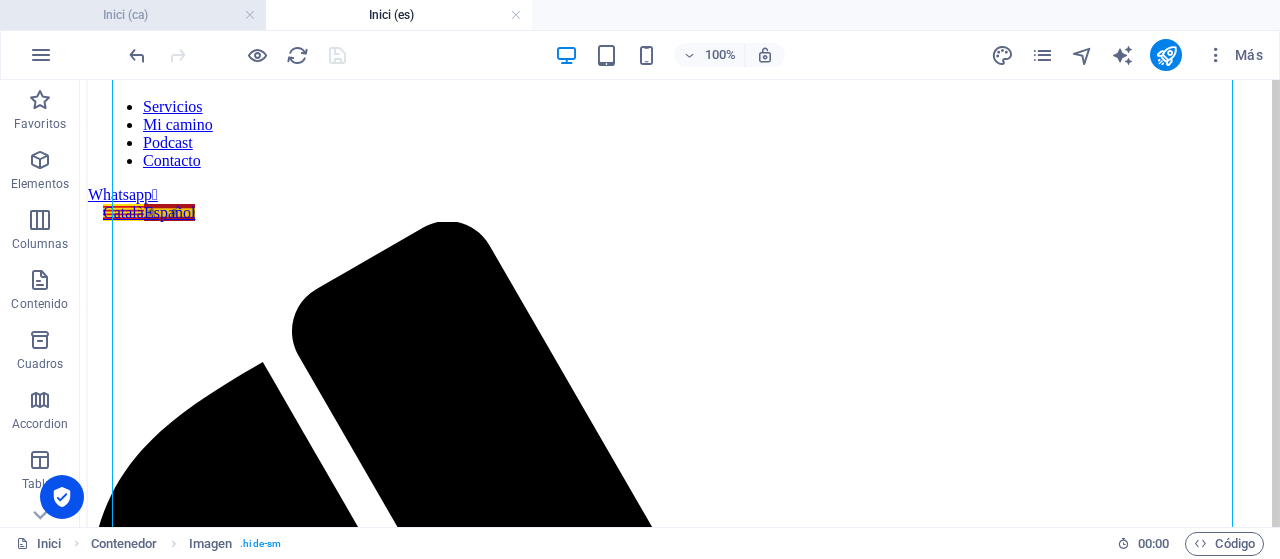 click on "Inici (ca)" at bounding box center [133, 15] 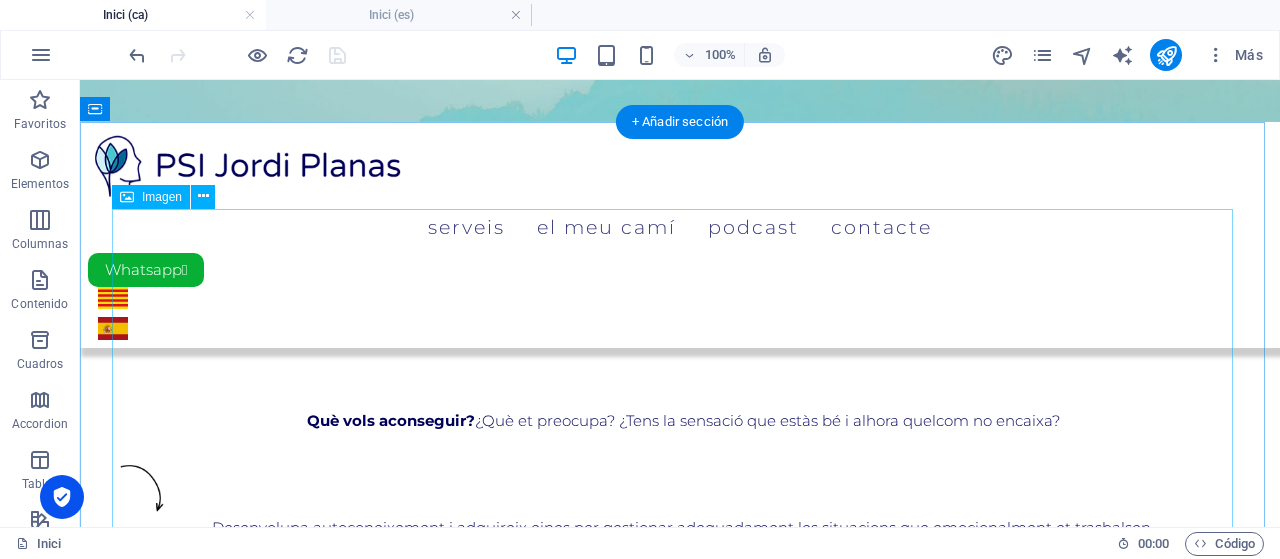 scroll, scrollTop: 480, scrollLeft: 0, axis: vertical 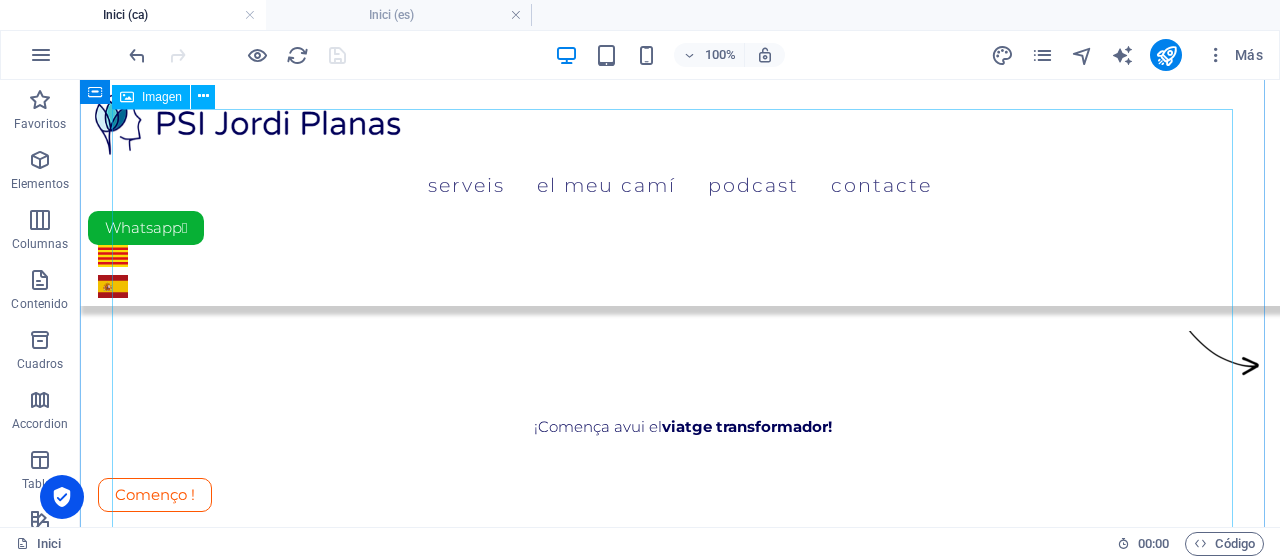 click at bounding box center (680, 1483) 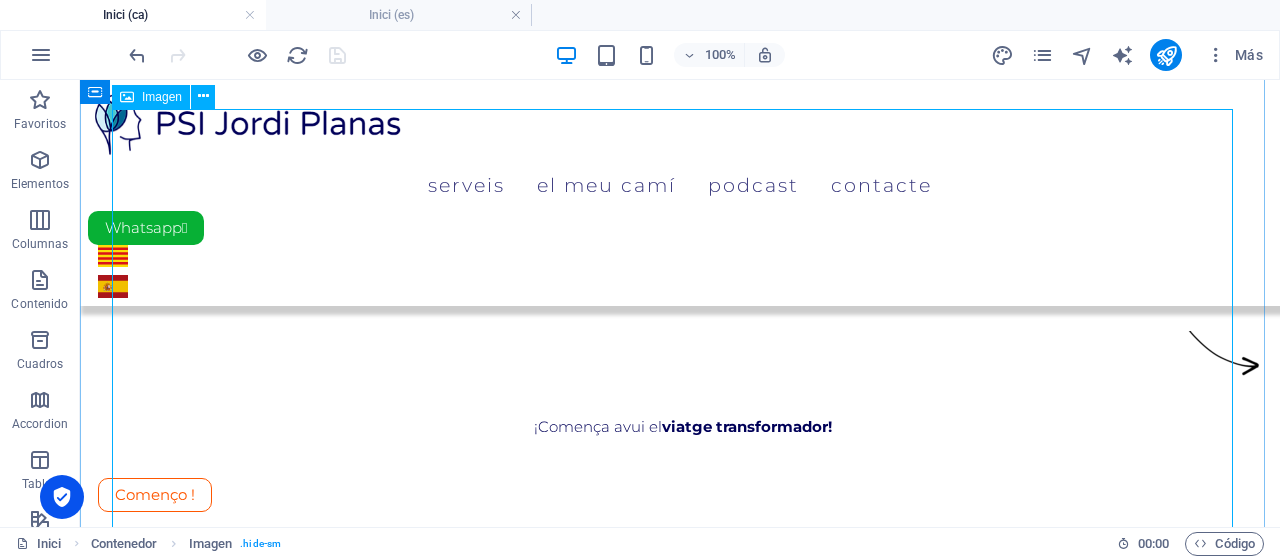 click at bounding box center (680, 1483) 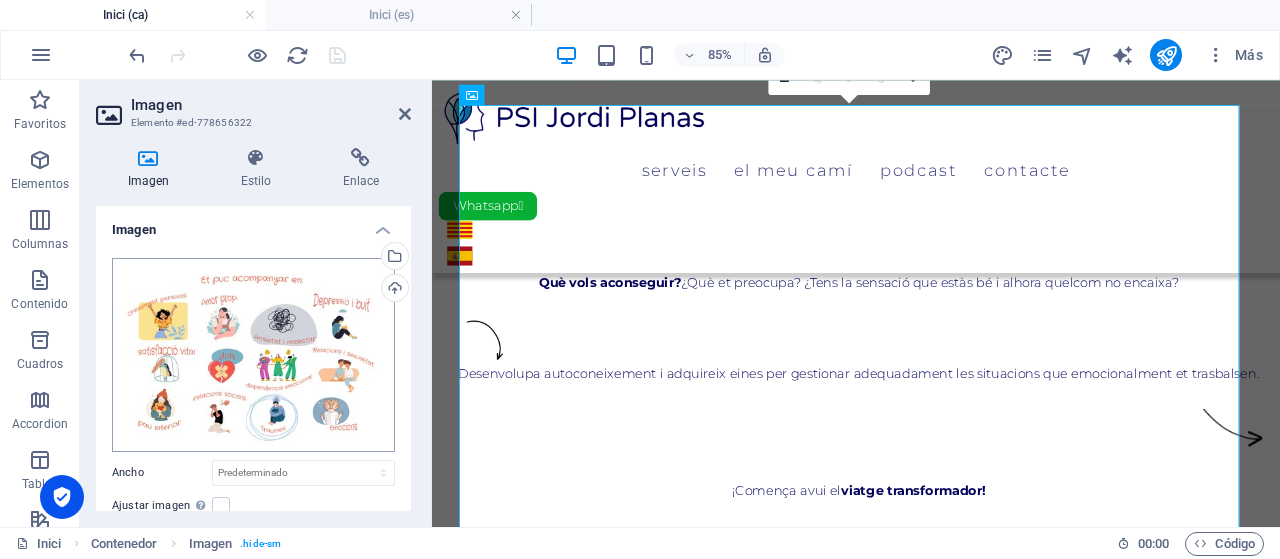 scroll, scrollTop: 563, scrollLeft: 0, axis: vertical 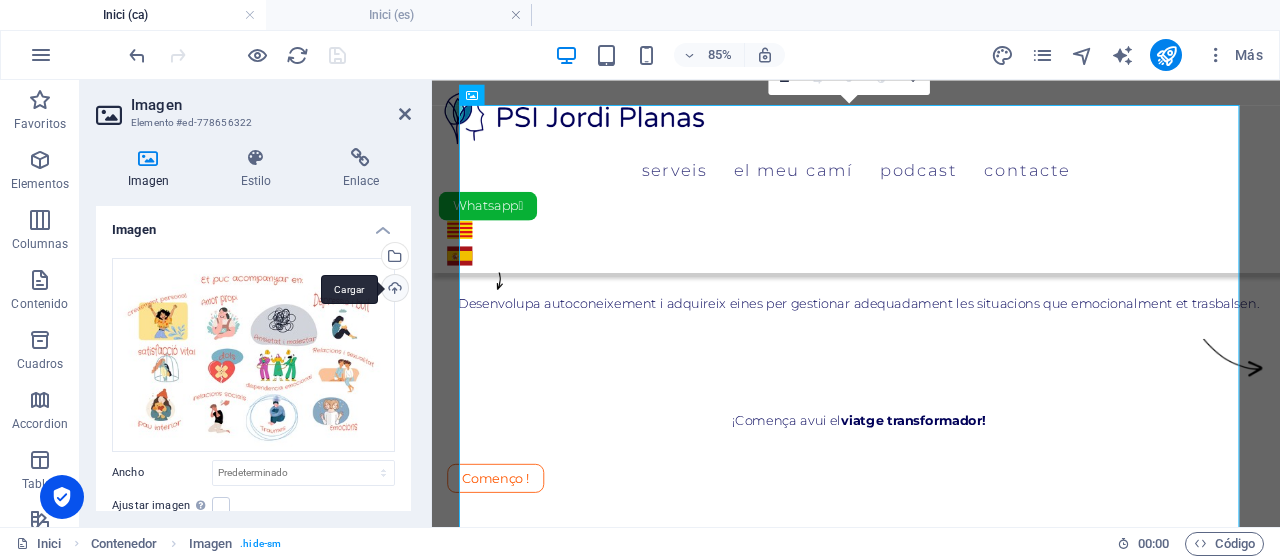 click on "Cargar" at bounding box center [393, 290] 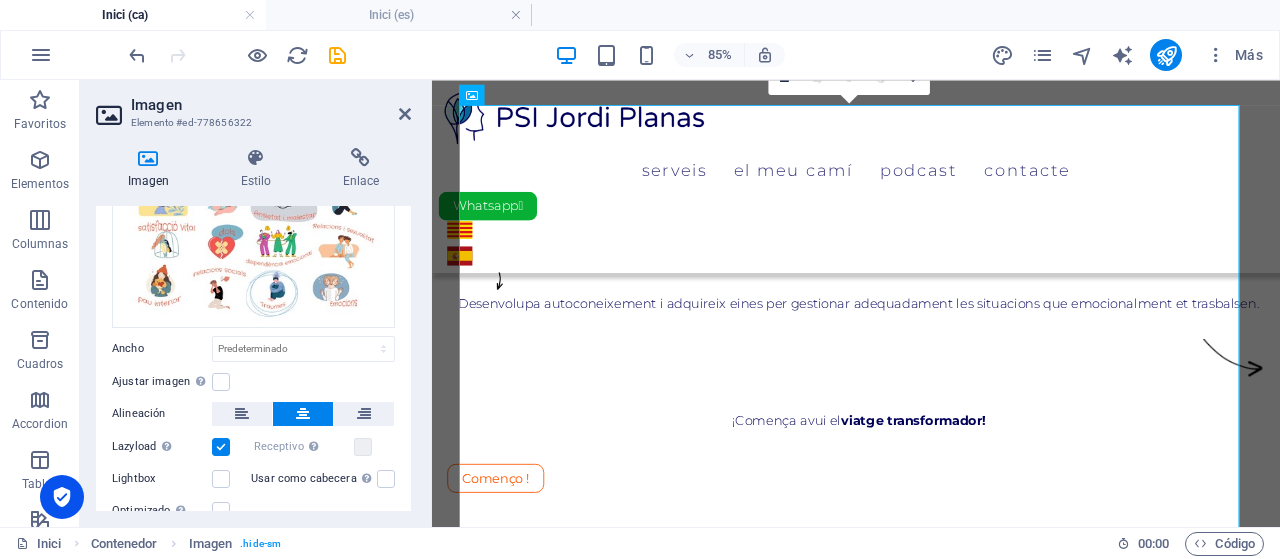 scroll, scrollTop: 100, scrollLeft: 0, axis: vertical 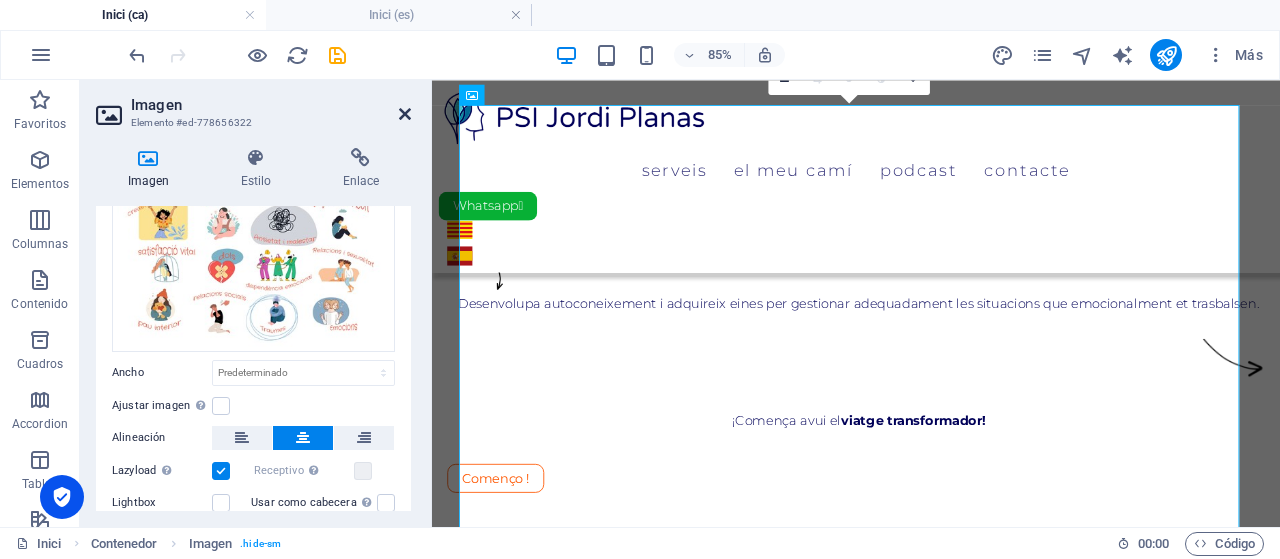 drag, startPoint x: 405, startPoint y: 114, endPoint x: 325, endPoint y: 33, distance: 113.84639 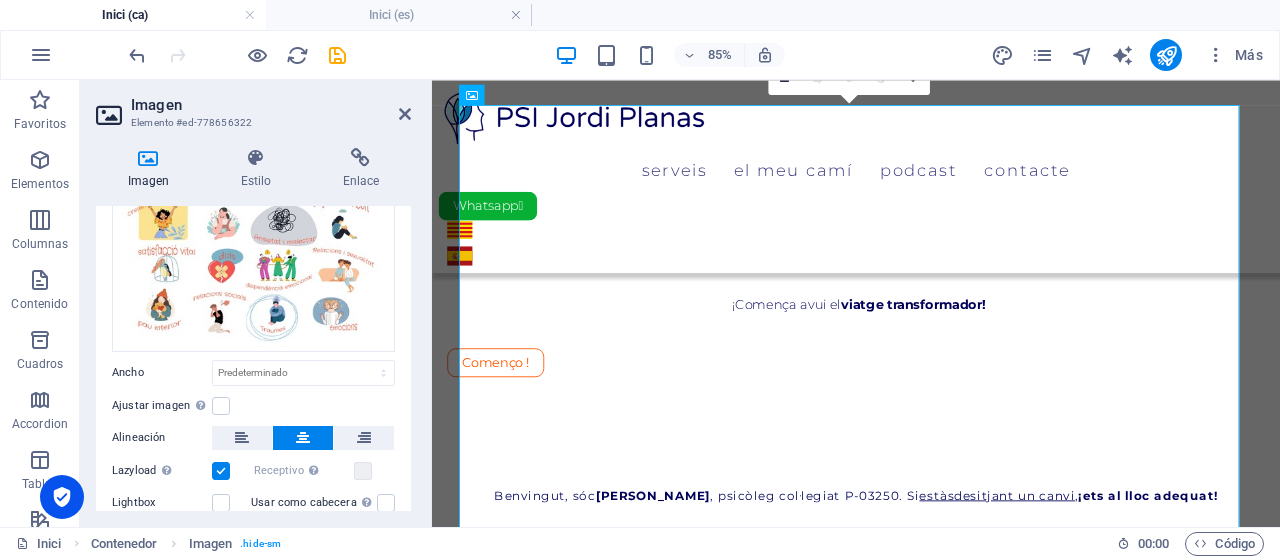 scroll, scrollTop: 480, scrollLeft: 0, axis: vertical 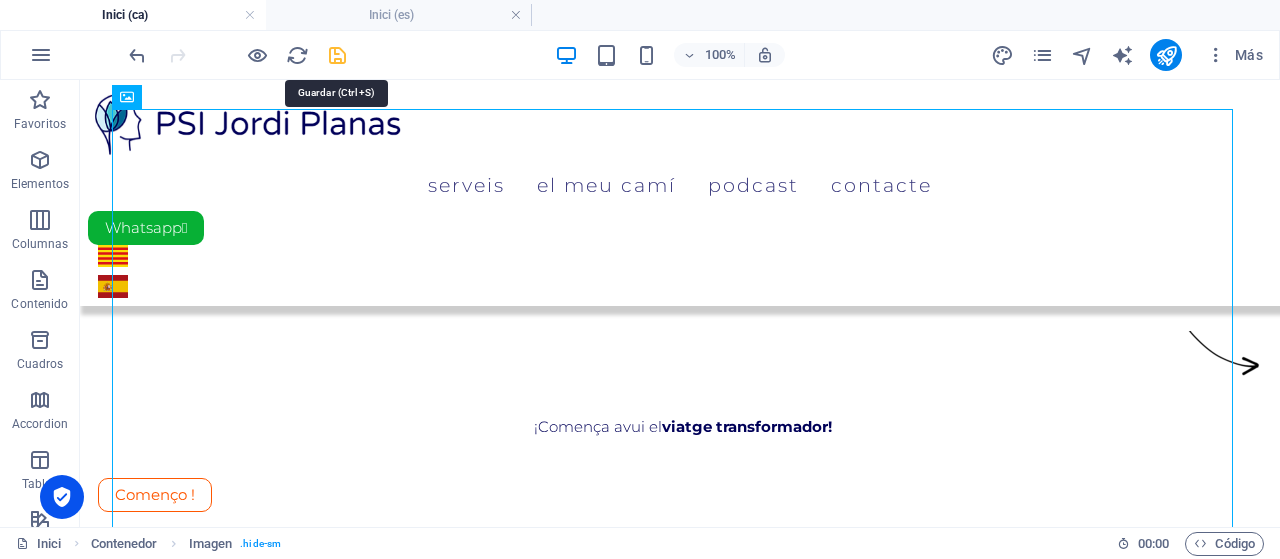 click at bounding box center [337, 55] 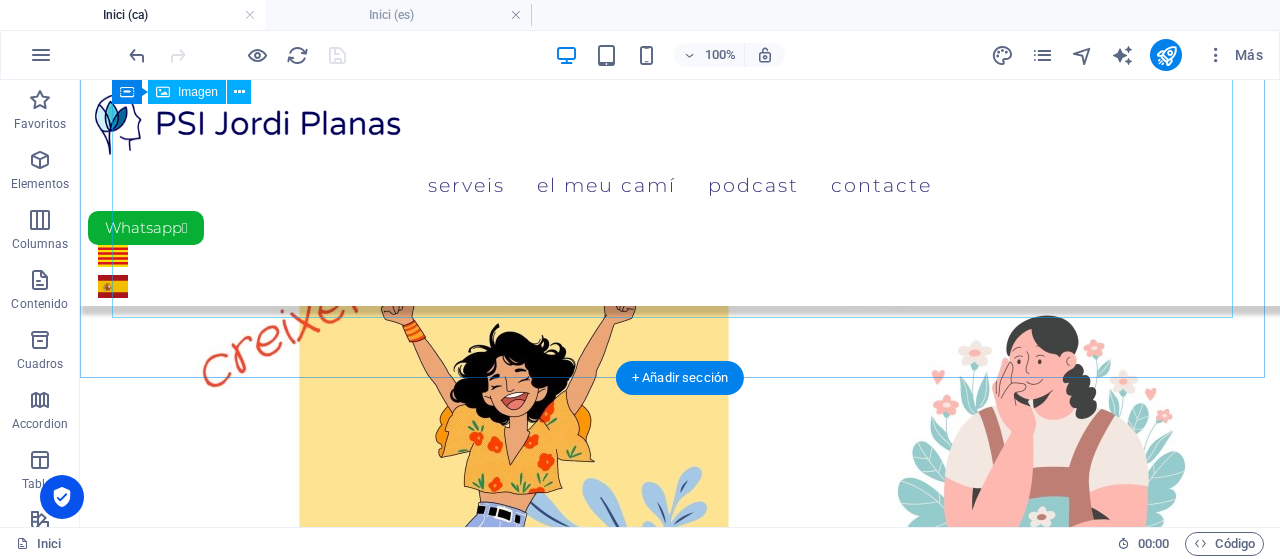 scroll, scrollTop: 1280, scrollLeft: 0, axis: vertical 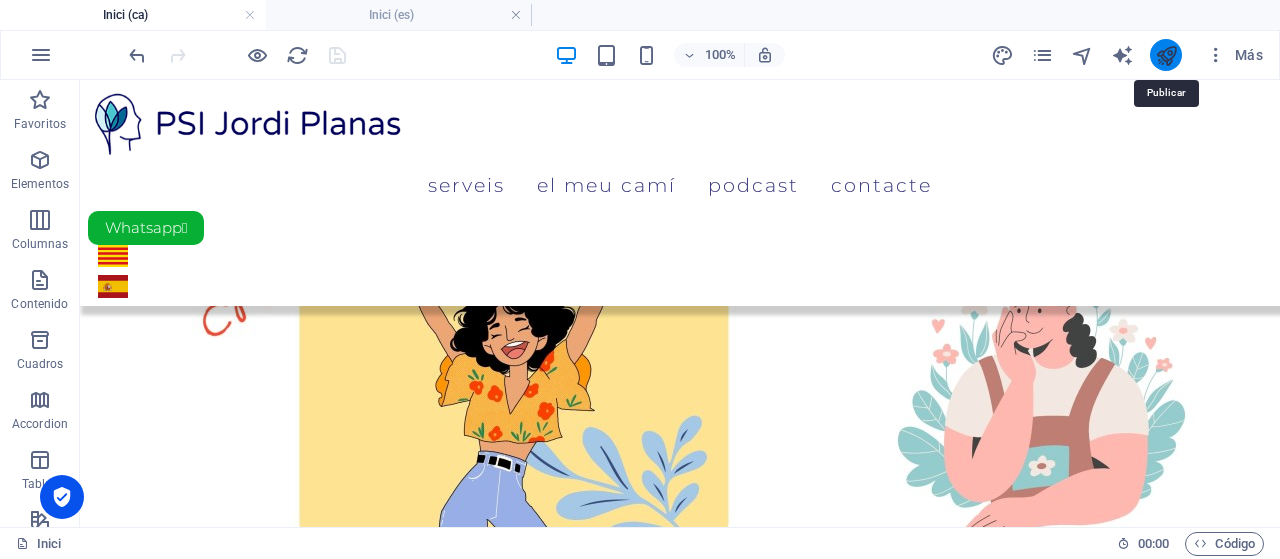 click at bounding box center [1166, 55] 